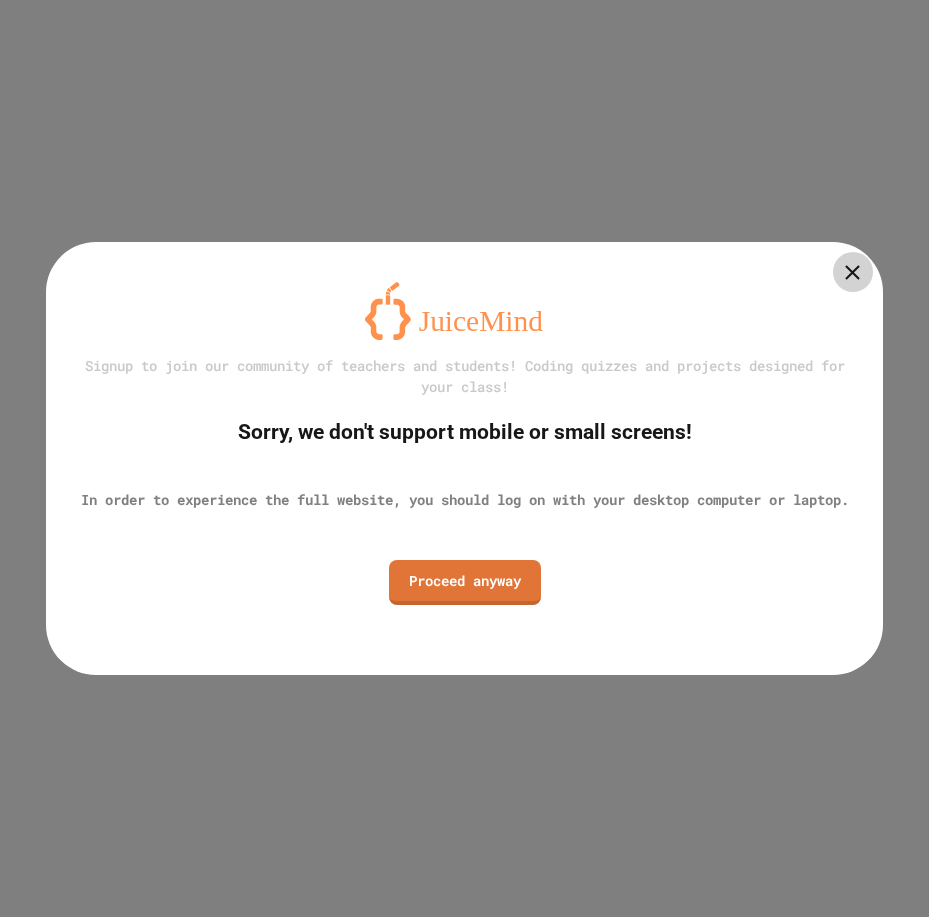 scroll, scrollTop: 0, scrollLeft: 0, axis: both 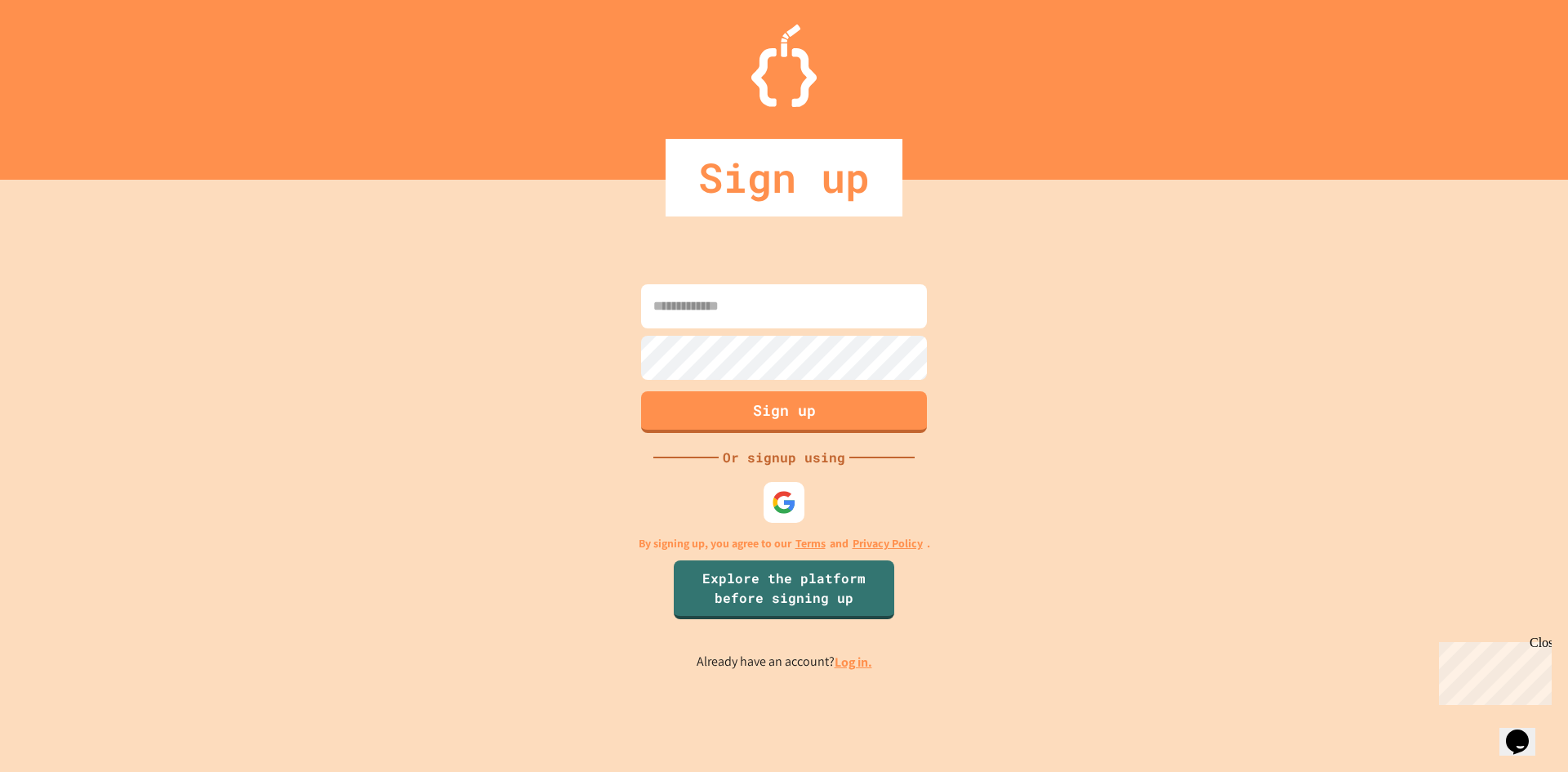 click on "Sign up Or signup using By signing up, you agree to our   Terms   and   Privacy Policy . Explore the platform before signing up Already have an account?  Log in." at bounding box center [784, 475] 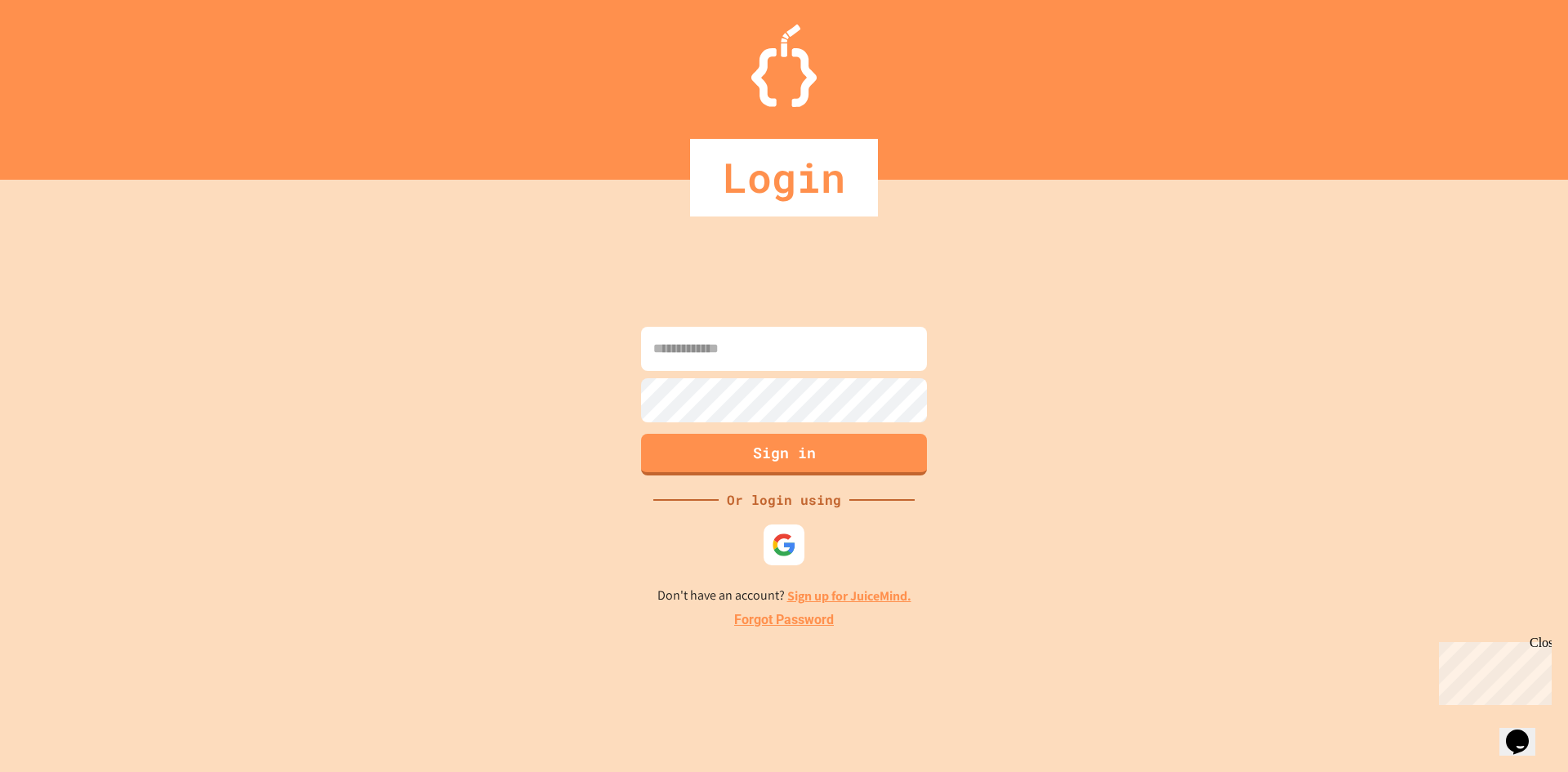 click at bounding box center (784, 349) 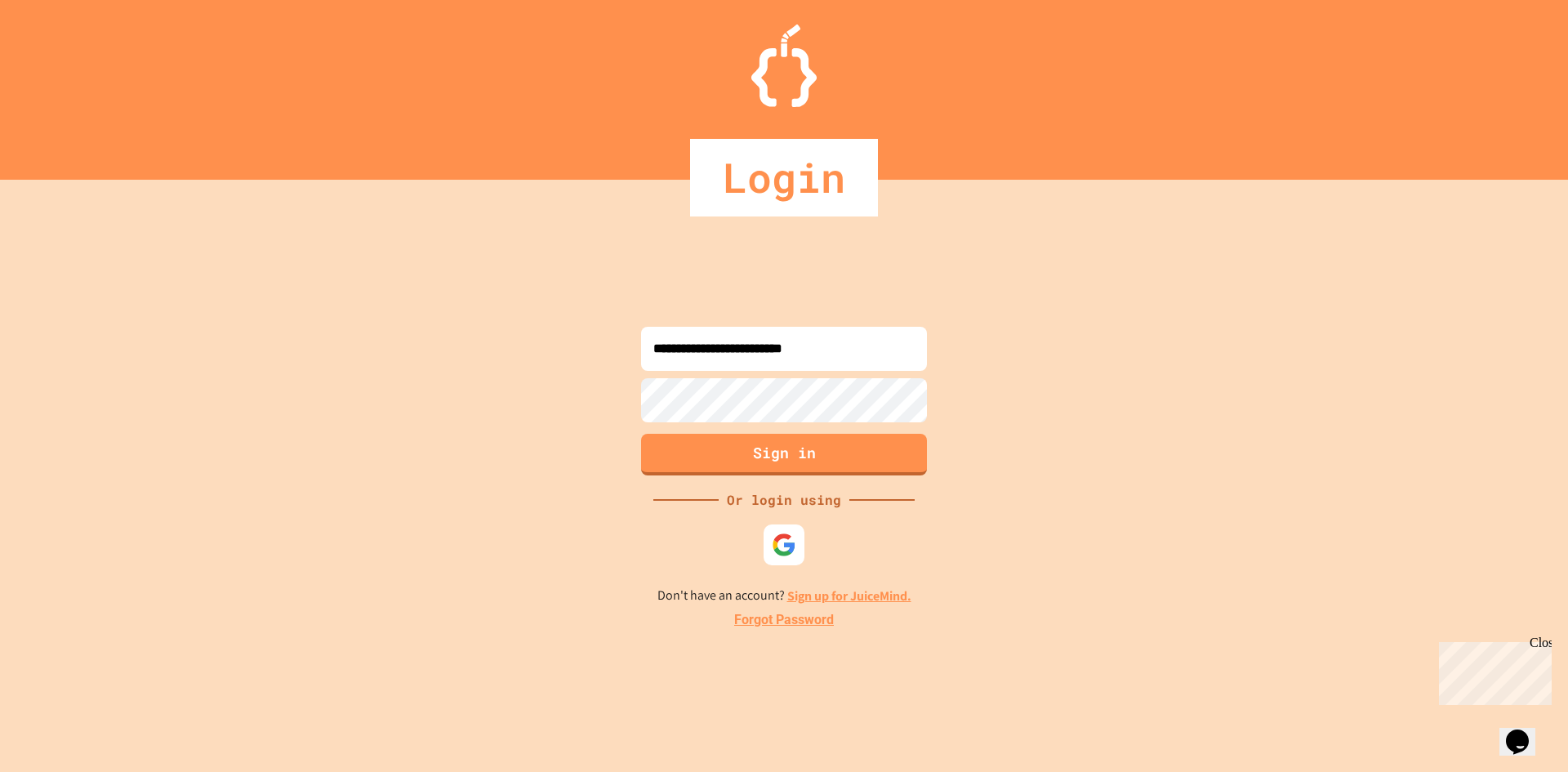 type on "**********" 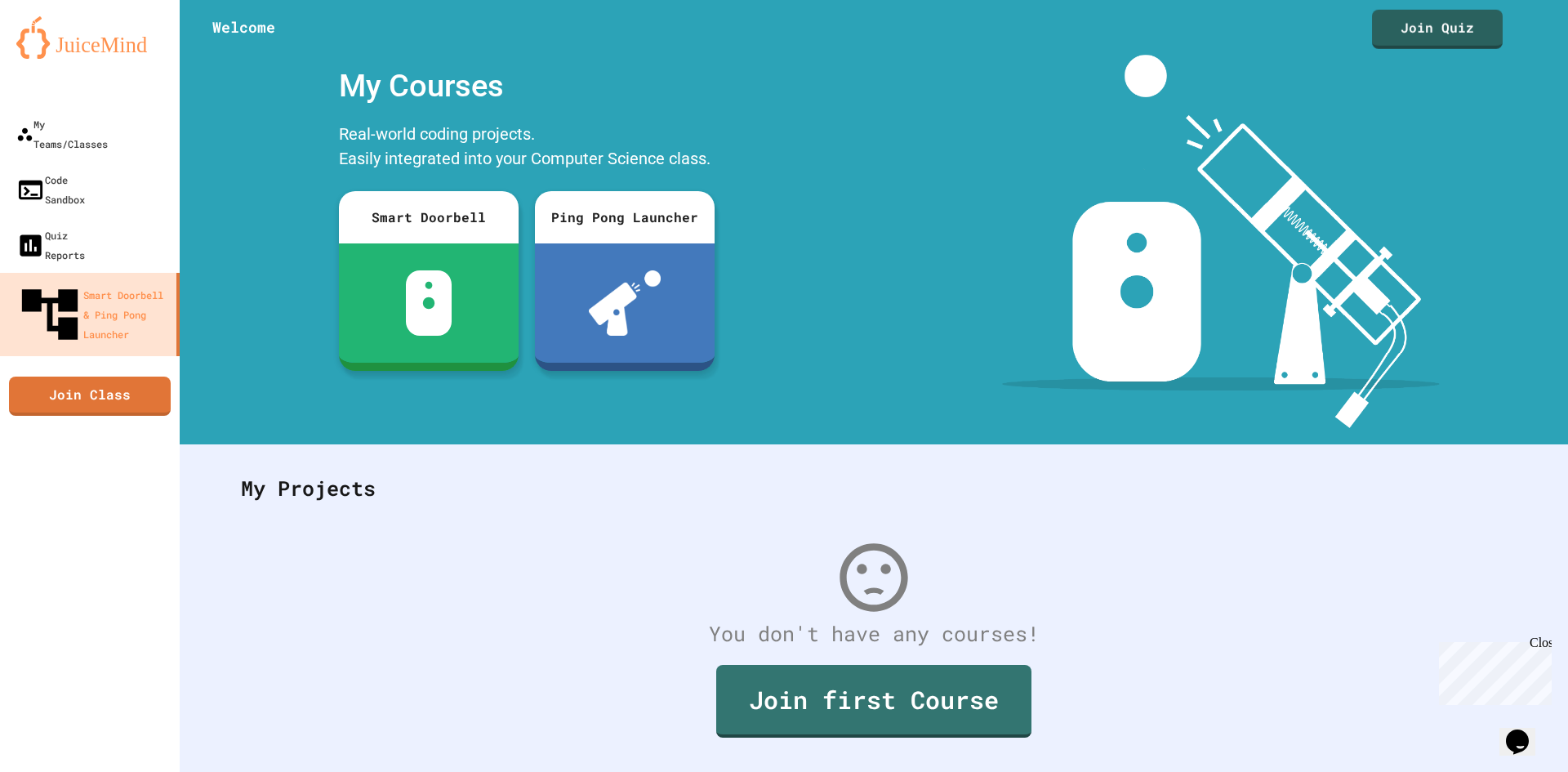 click on "Join Quiz" at bounding box center [1437, 29] 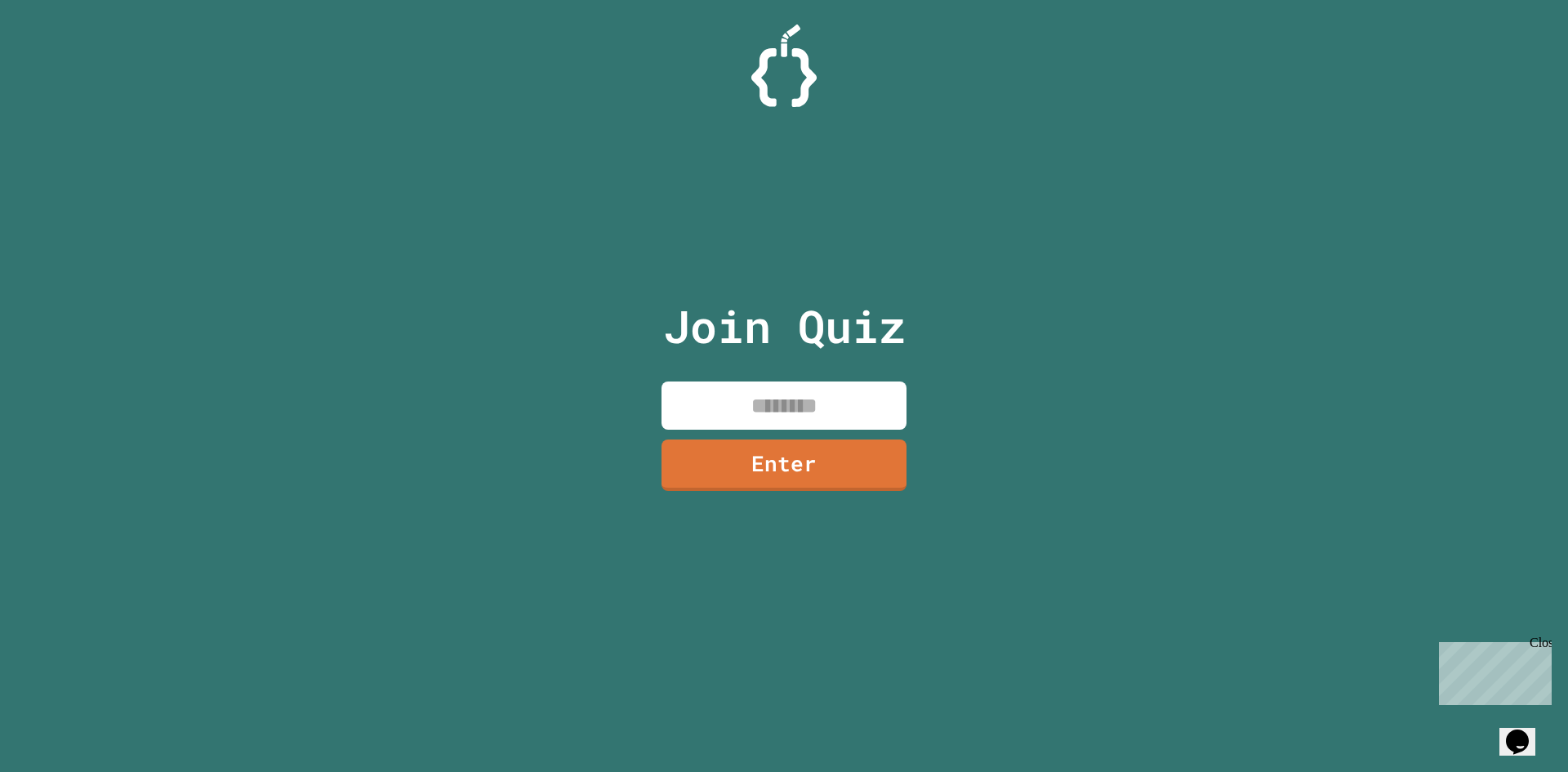 click at bounding box center [784, 405] 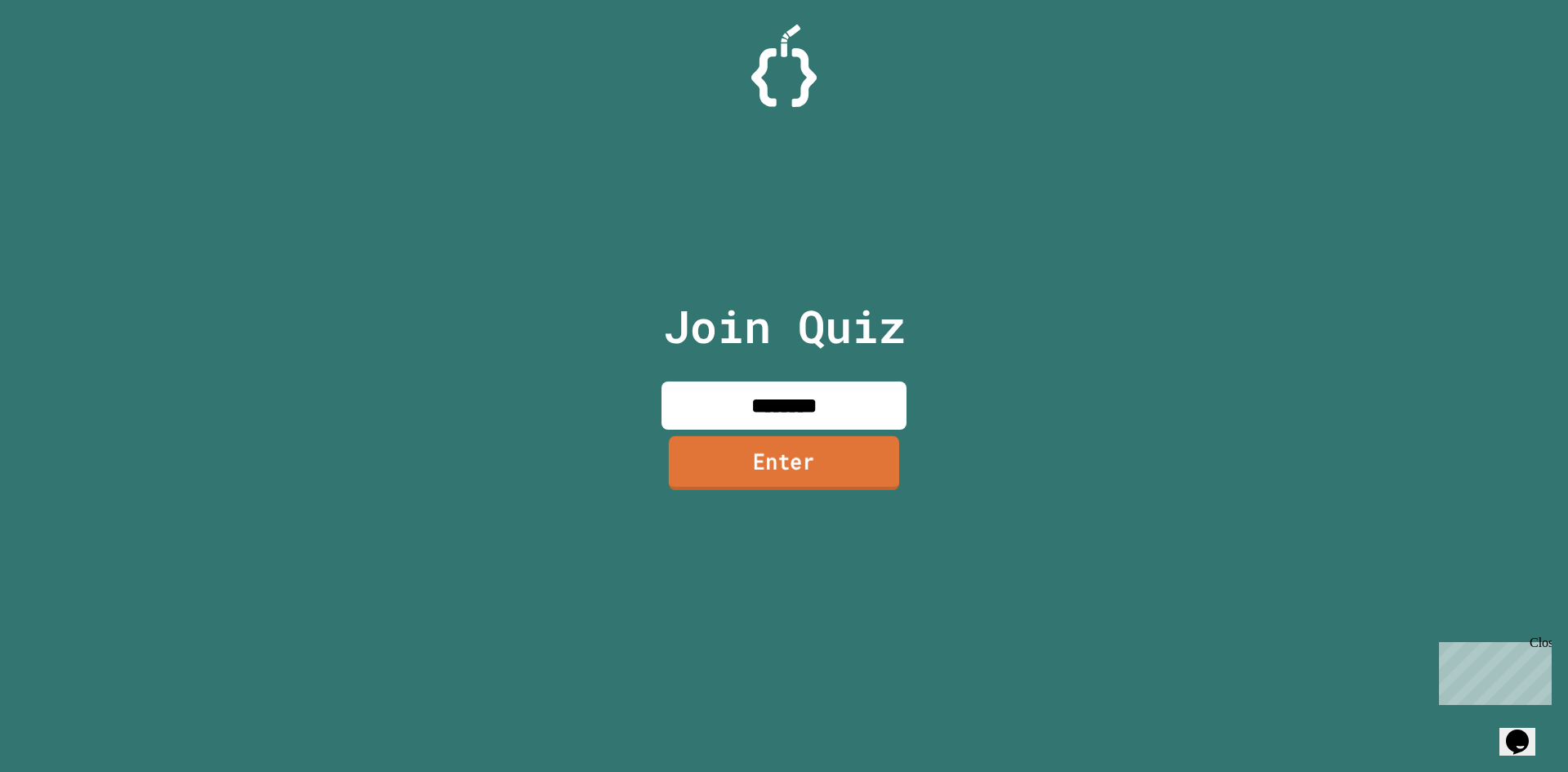 type on "********" 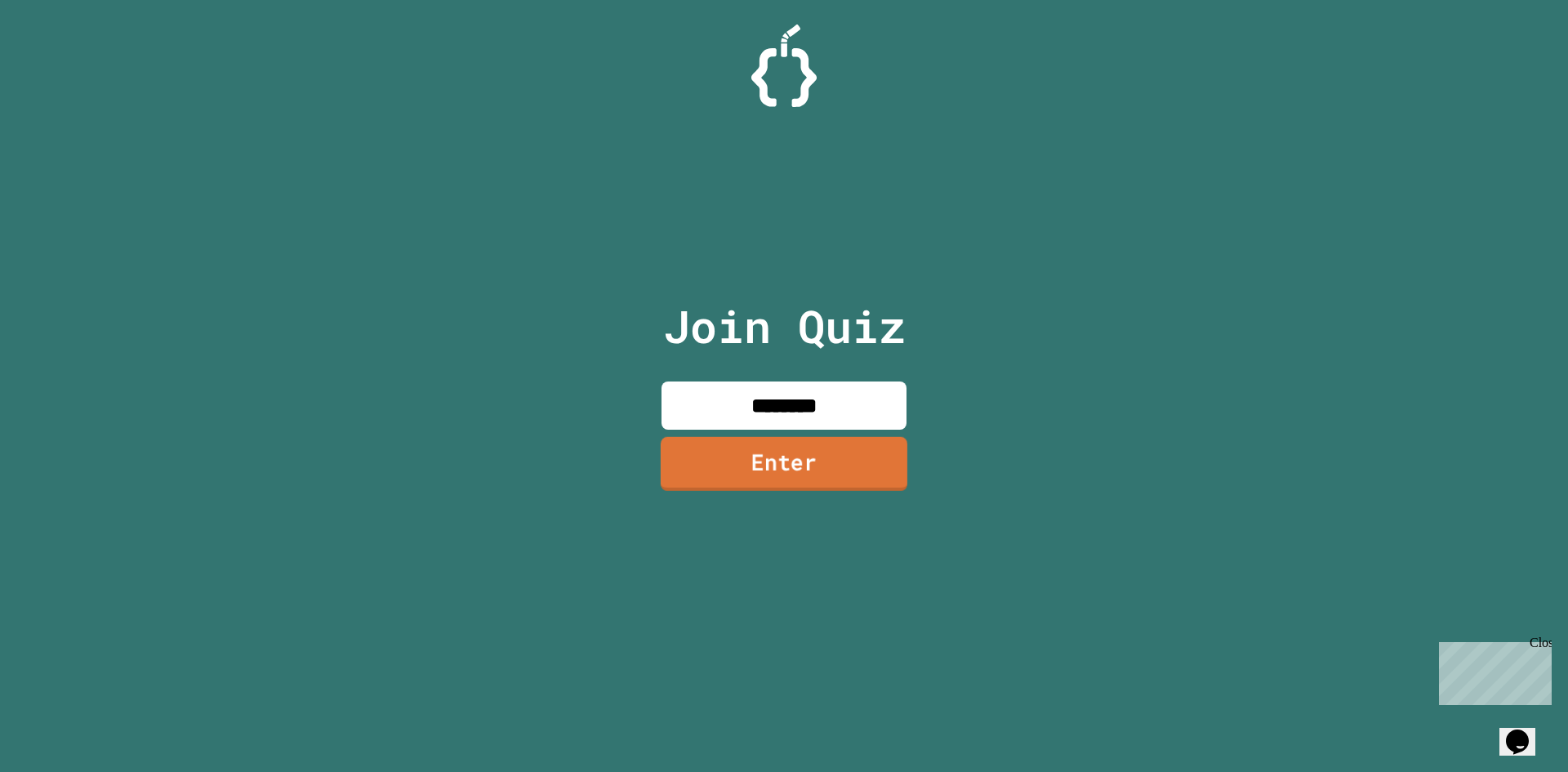 click on "Enter" at bounding box center (784, 464) 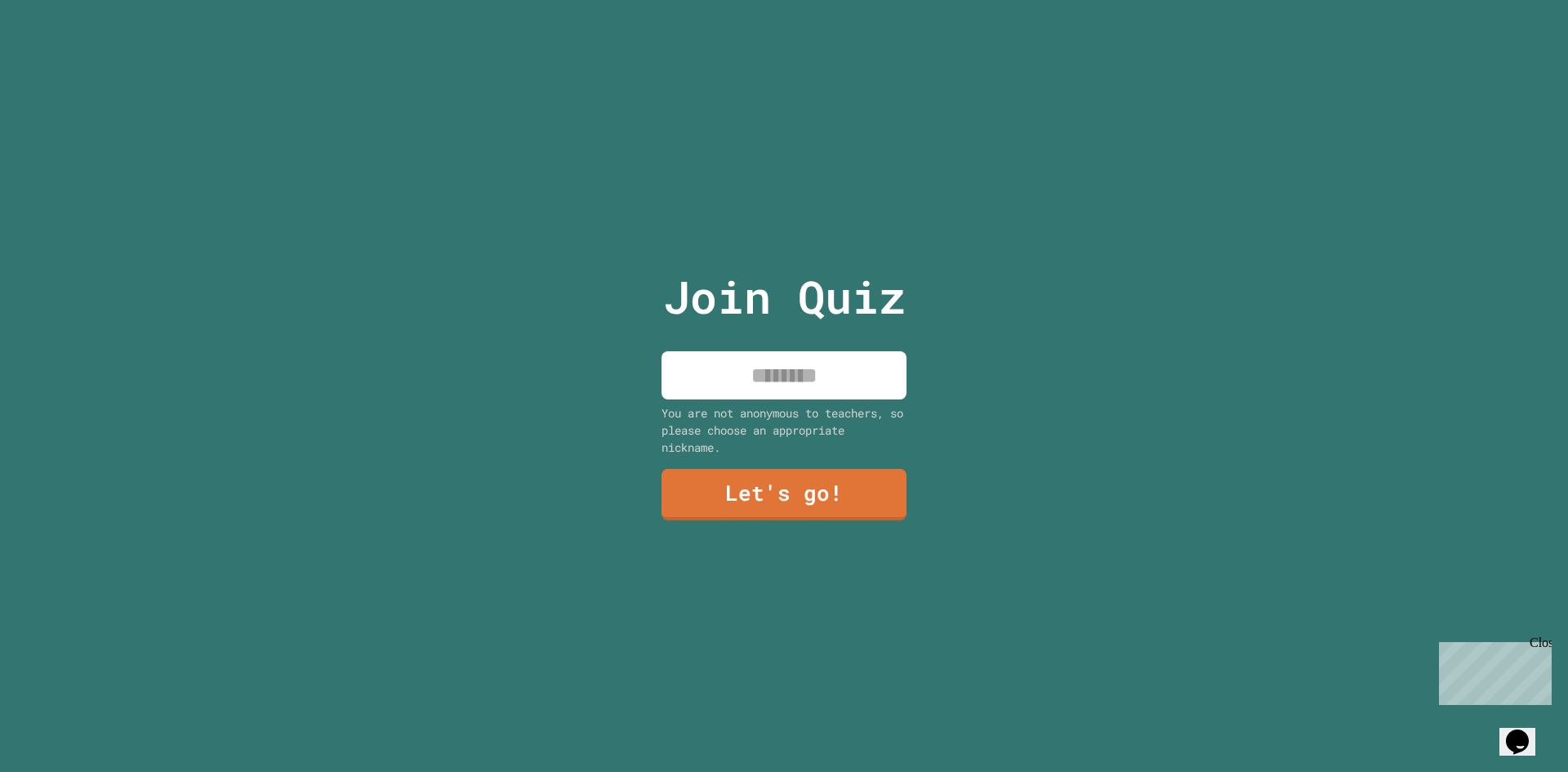 click at bounding box center [784, 375] 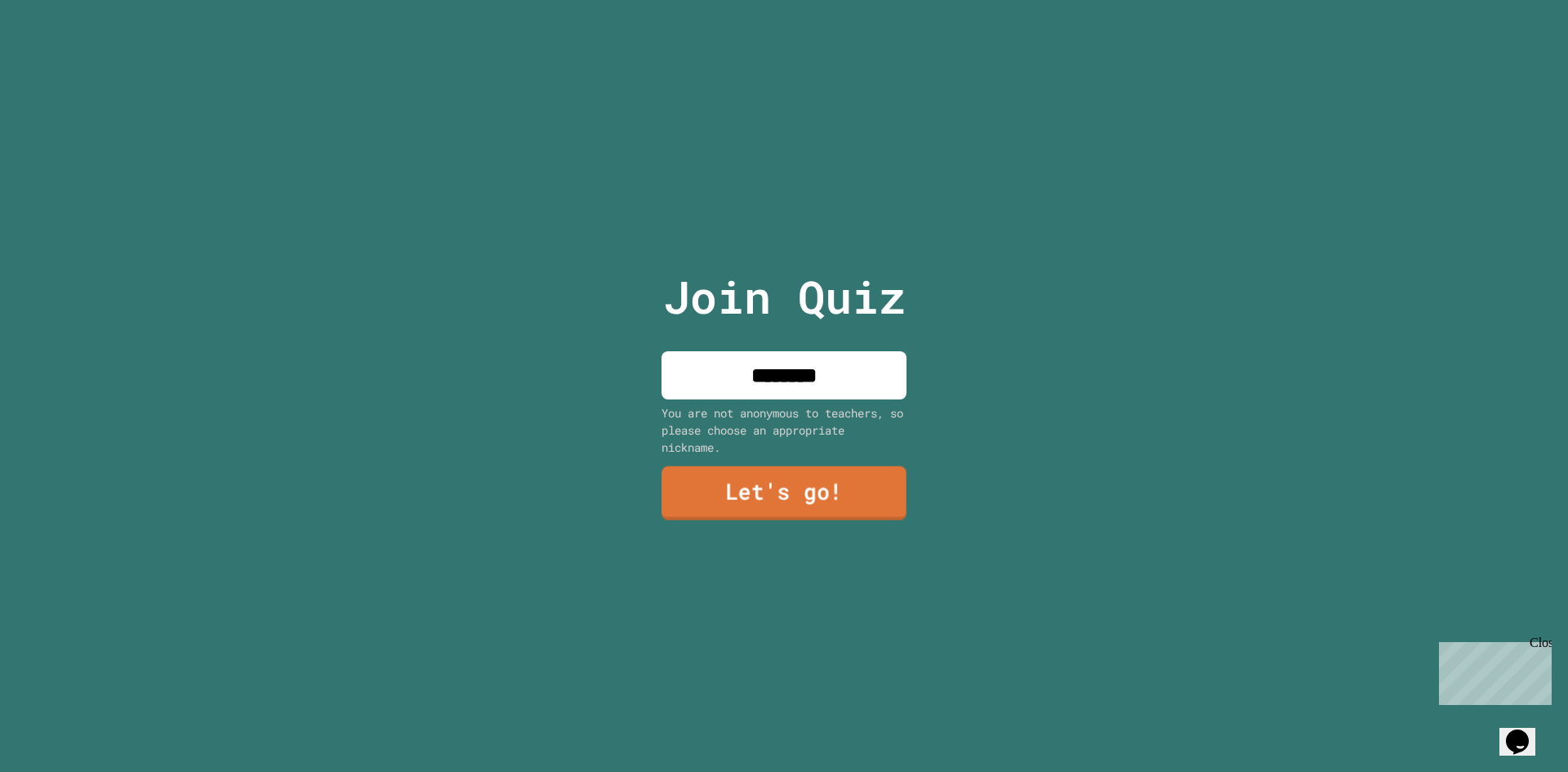 type on "********" 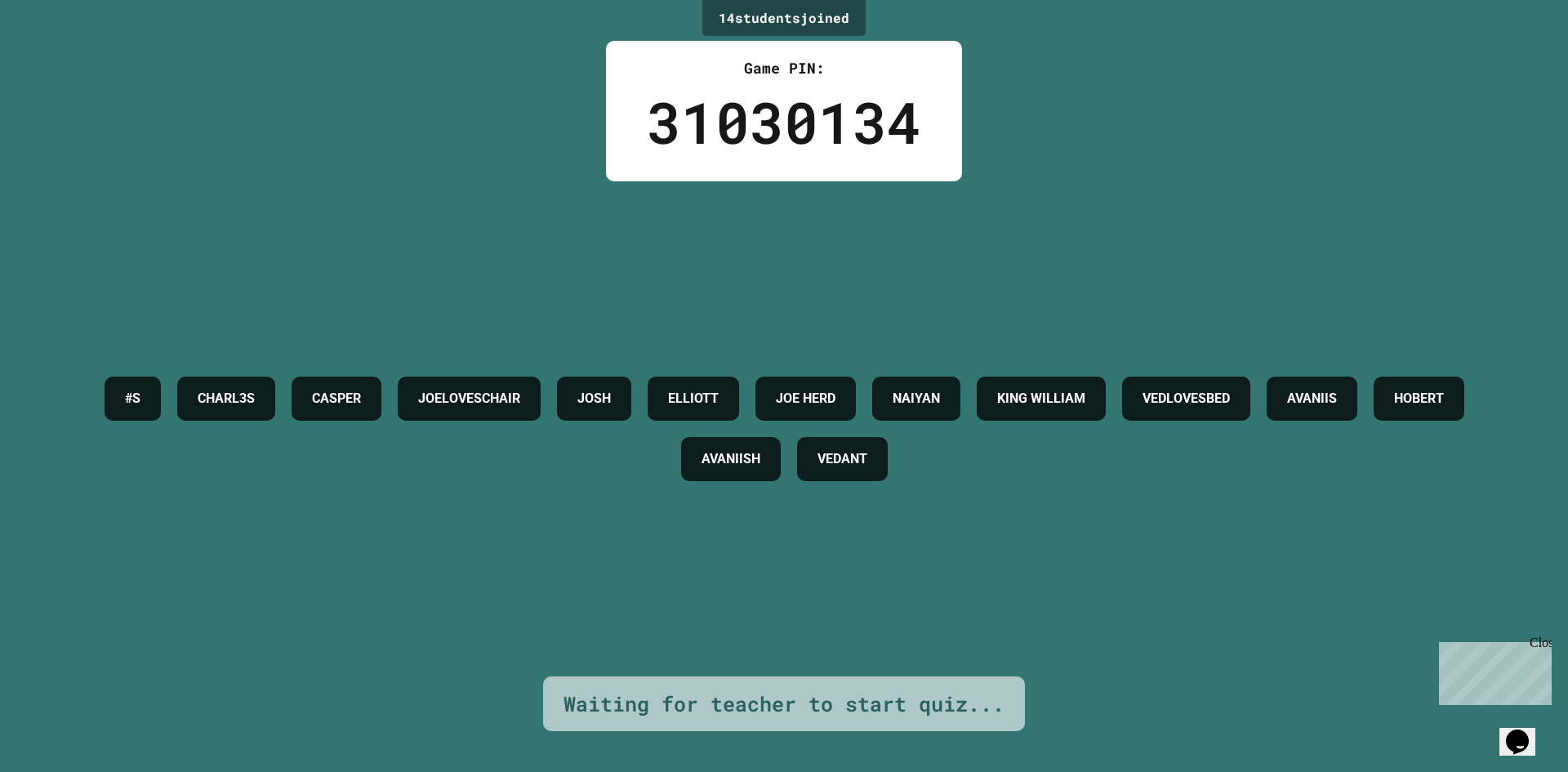 drag, startPoint x: 989, startPoint y: 199, endPoint x: 600, endPoint y: 96, distance: 402.40527 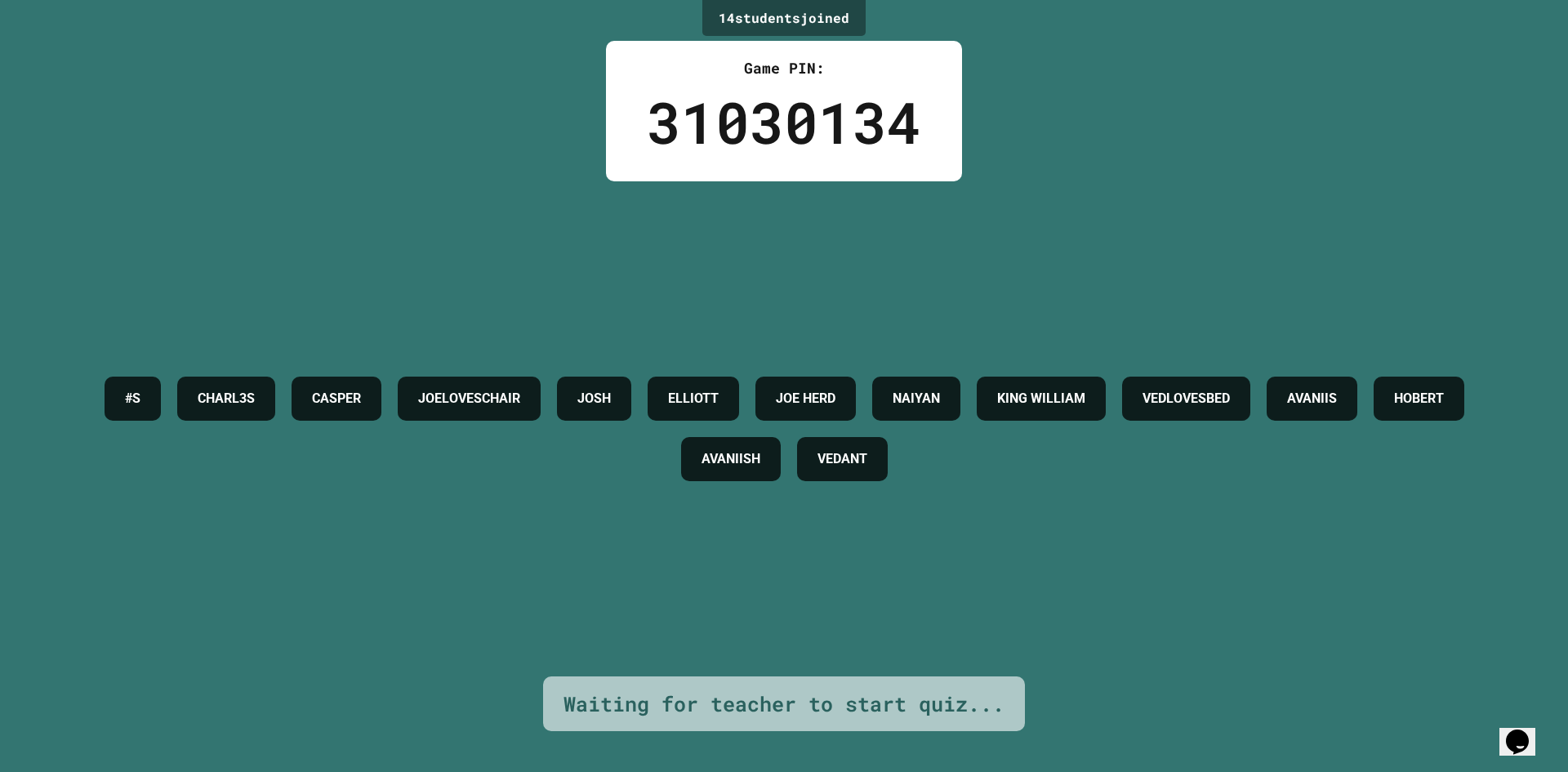 click on "#S [FIRST] [LAST] [FIRST] [LAST] [FIRST] [LAST] [FIRST] [LAST] [FIRST] [LAST] [FIRST] [LAST] [FIRST] [LAST] [FIRST] [LAST] [FIRST] [LAST] [FIRST] [LAST]" at bounding box center [784, 429] 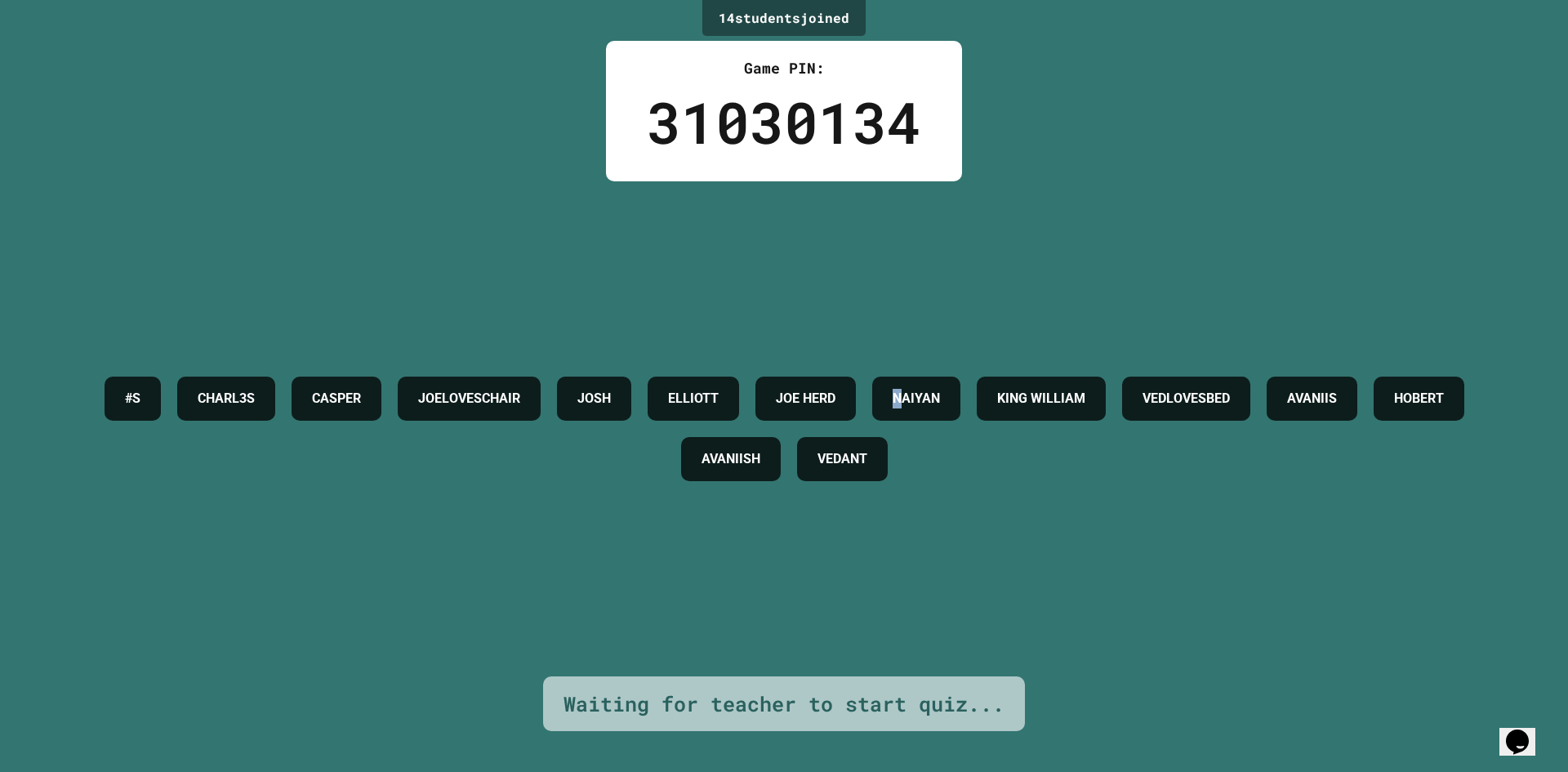 drag, startPoint x: 1294, startPoint y: 376, endPoint x: 1303, endPoint y: 376, distance: 9 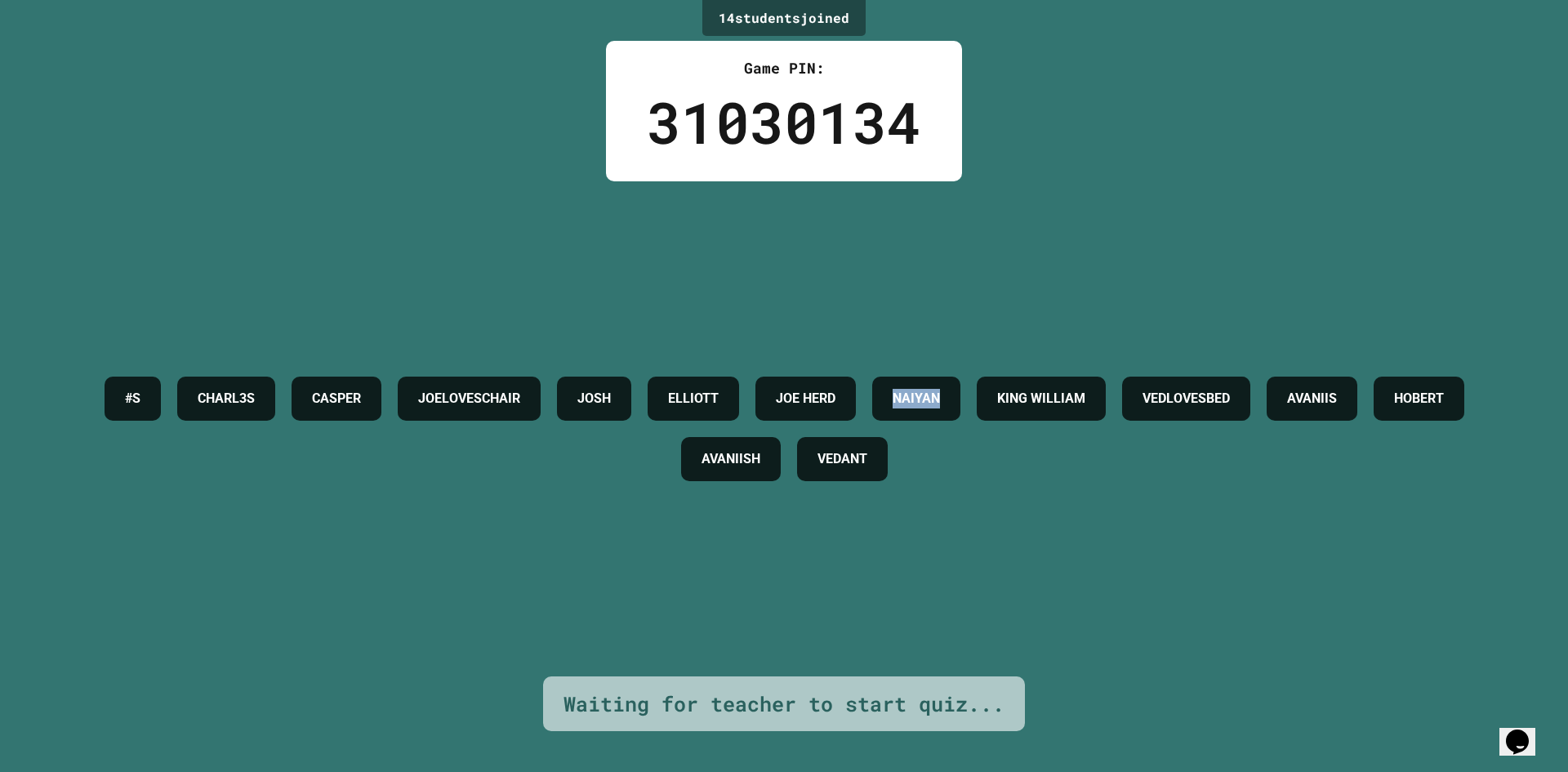 drag, startPoint x: 1303, startPoint y: 376, endPoint x: 1312, endPoint y: 373, distance: 9.486833 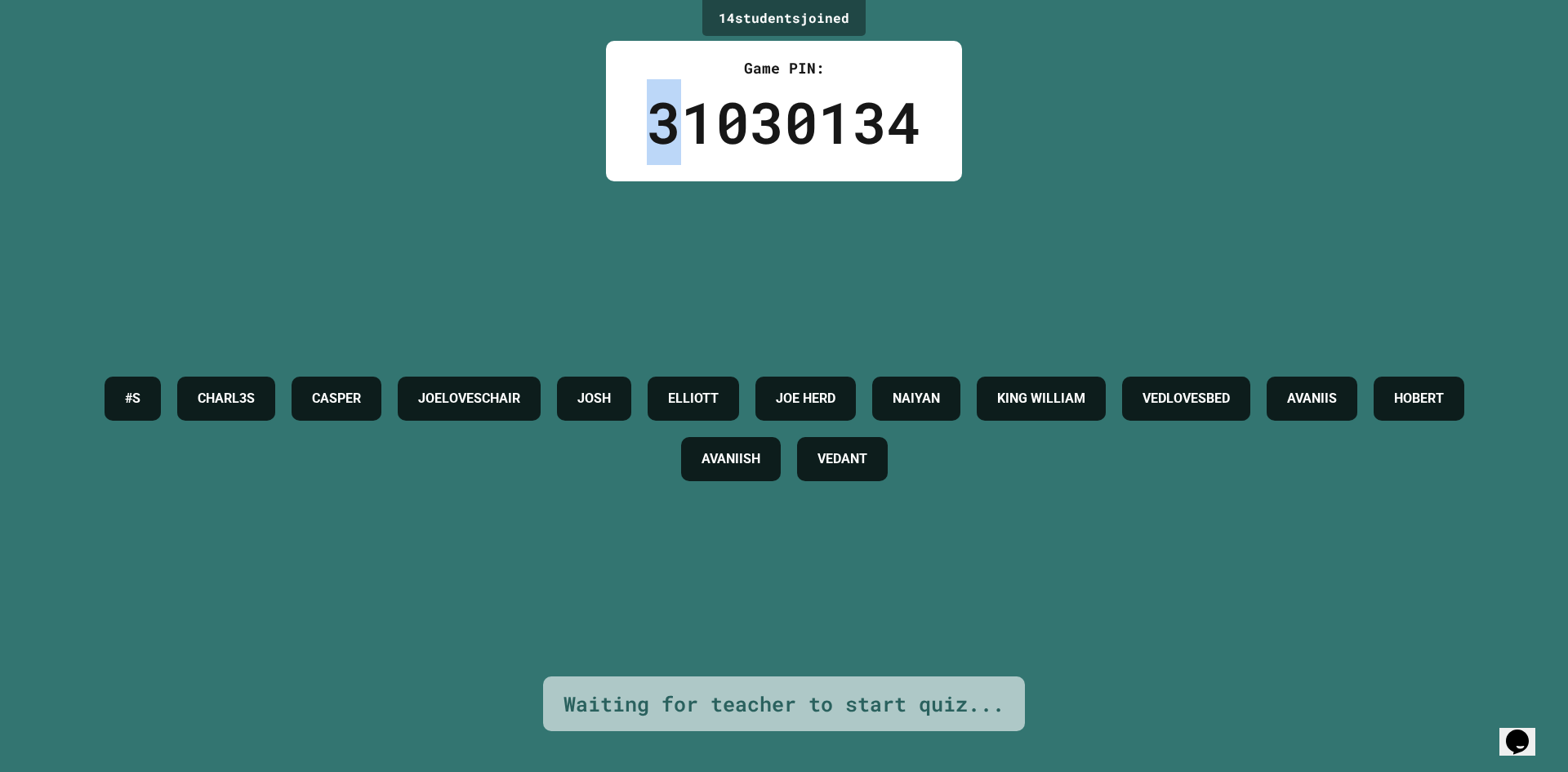drag, startPoint x: 653, startPoint y: 122, endPoint x: 670, endPoint y: 127, distance: 17.720045 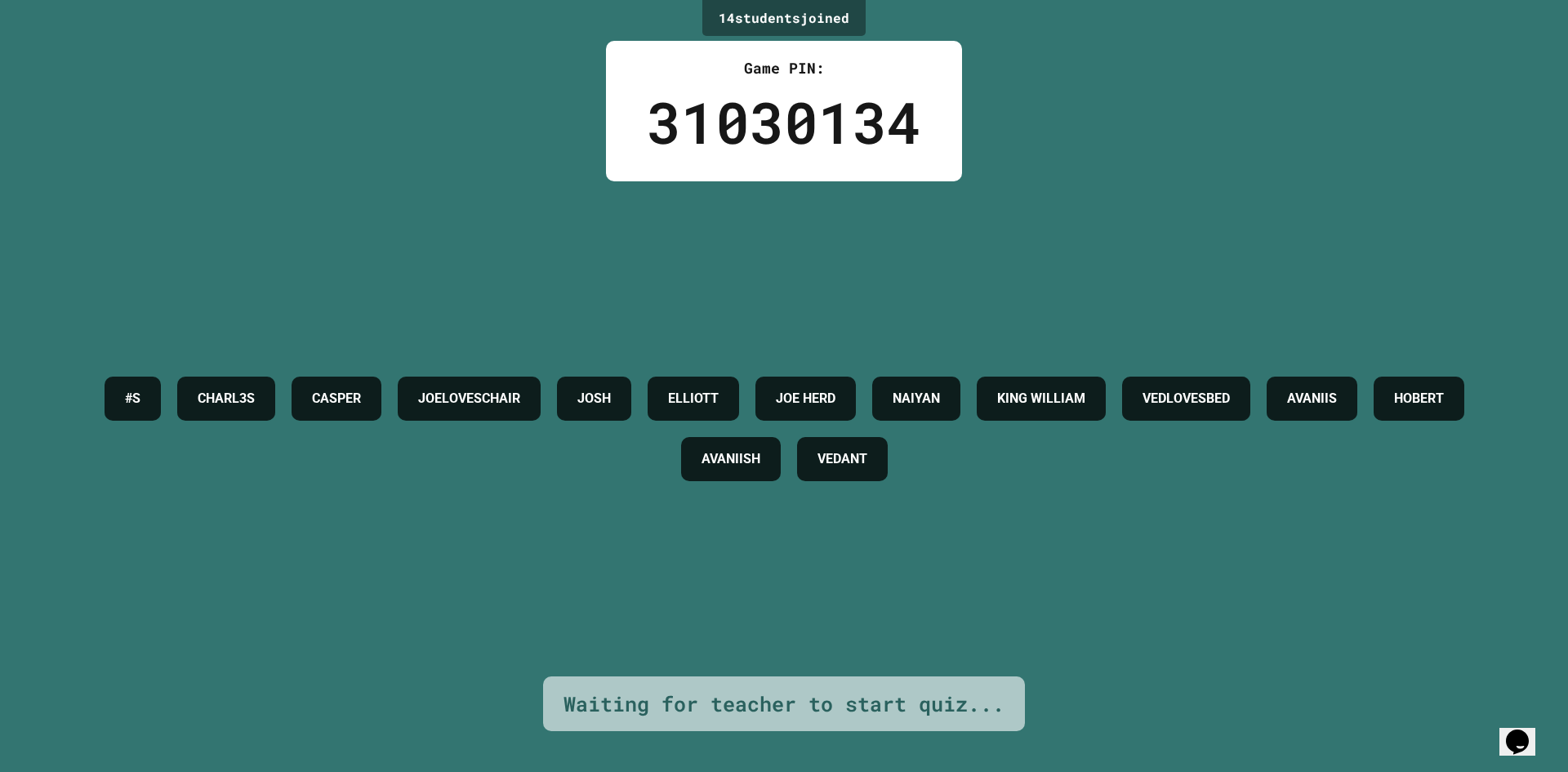 click on "31030134" at bounding box center (784, 122) 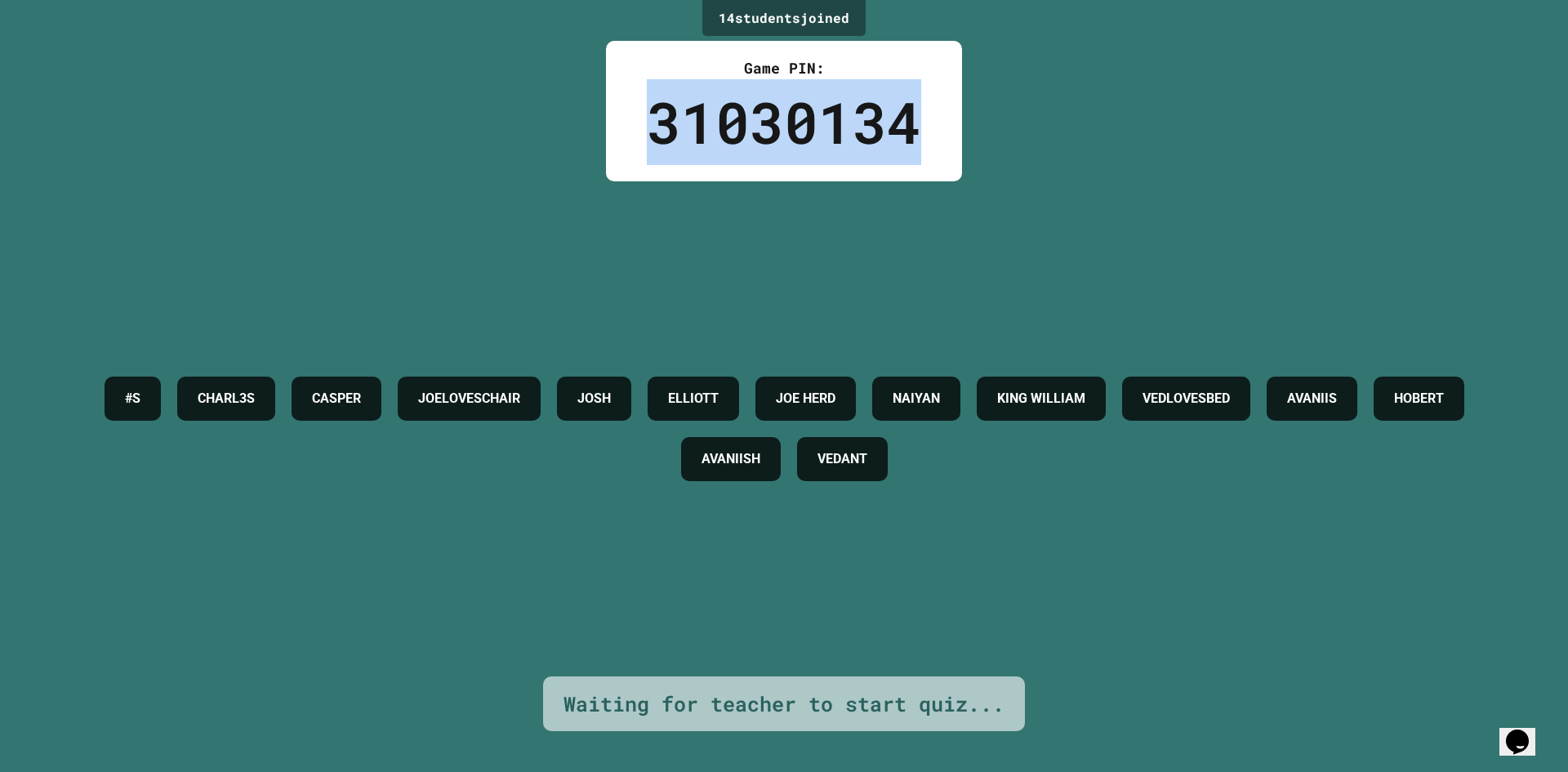 drag, startPoint x: 713, startPoint y: 121, endPoint x: 746, endPoint y: 110, distance: 34.785054 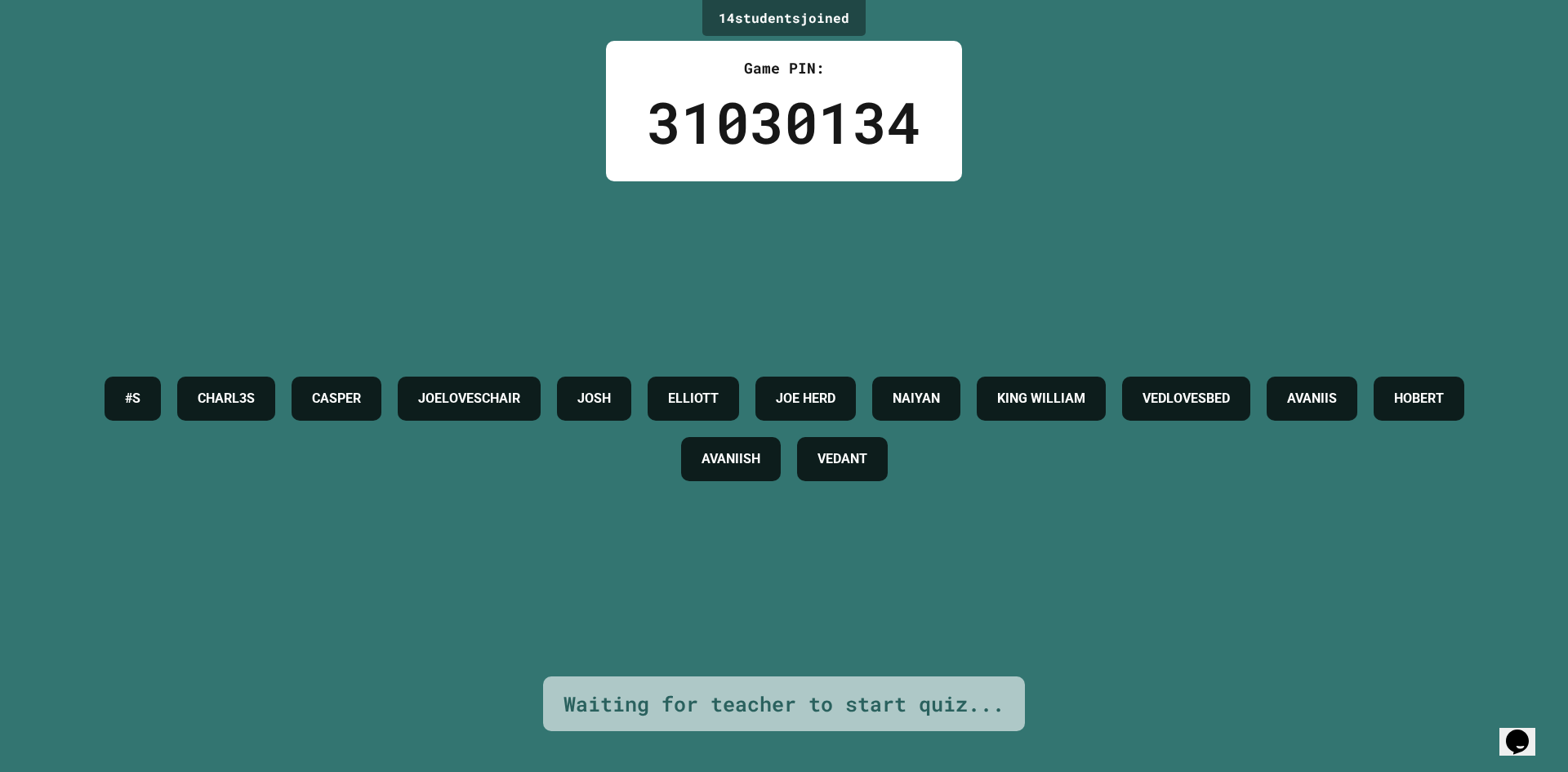 click on "#S [FIRST] [LAST] [FIRST] [LAST] [FIRST] [LAST] [FIRST] [LAST] [FIRST] [LAST] [FIRST] [LAST] [FIRST] [LAST] [FIRST] [LAST] [FIRST] [LAST] [FIRST] [LAST]" at bounding box center [784, 429] 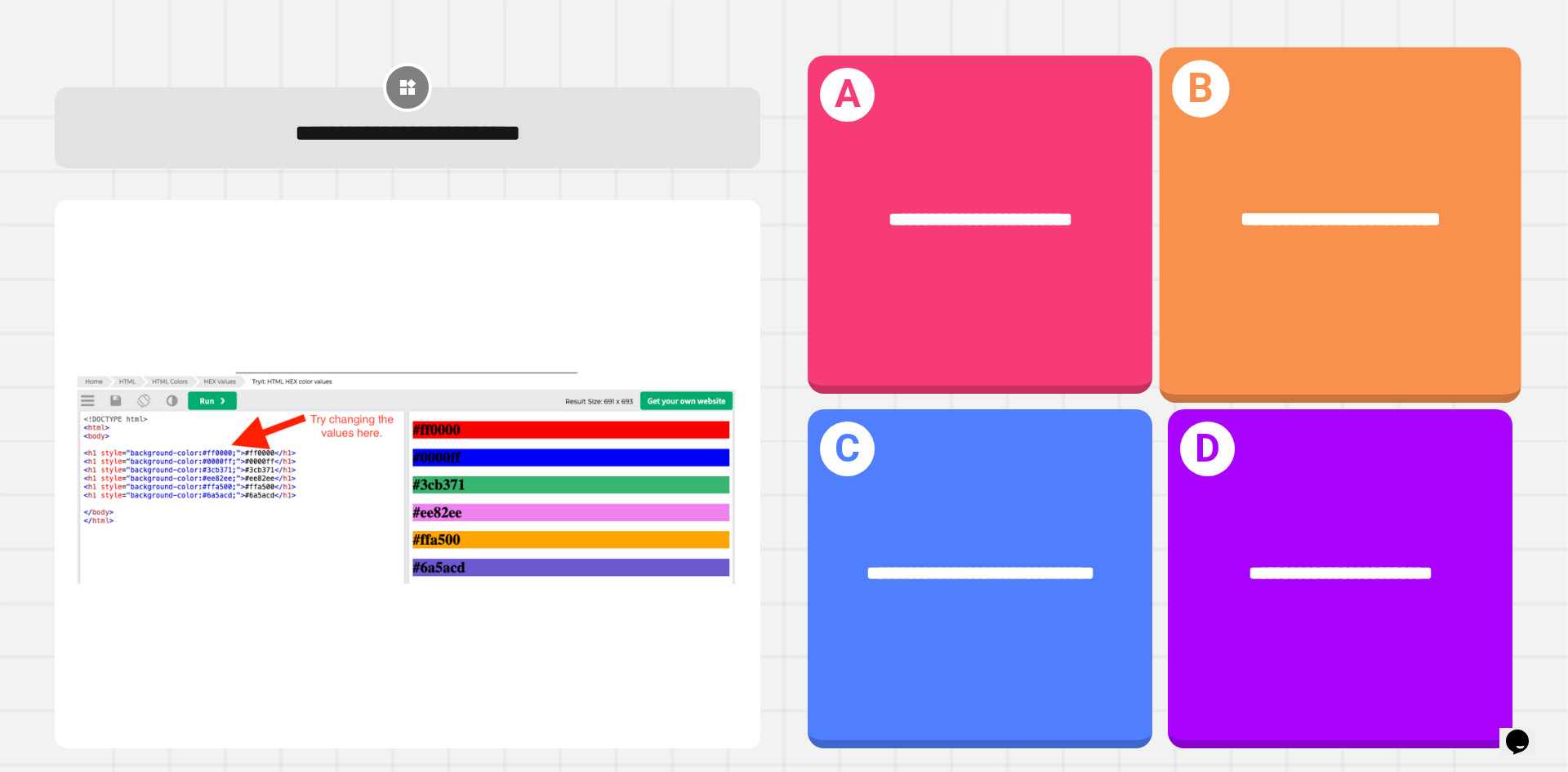 click on "**********" at bounding box center [1340, 220] 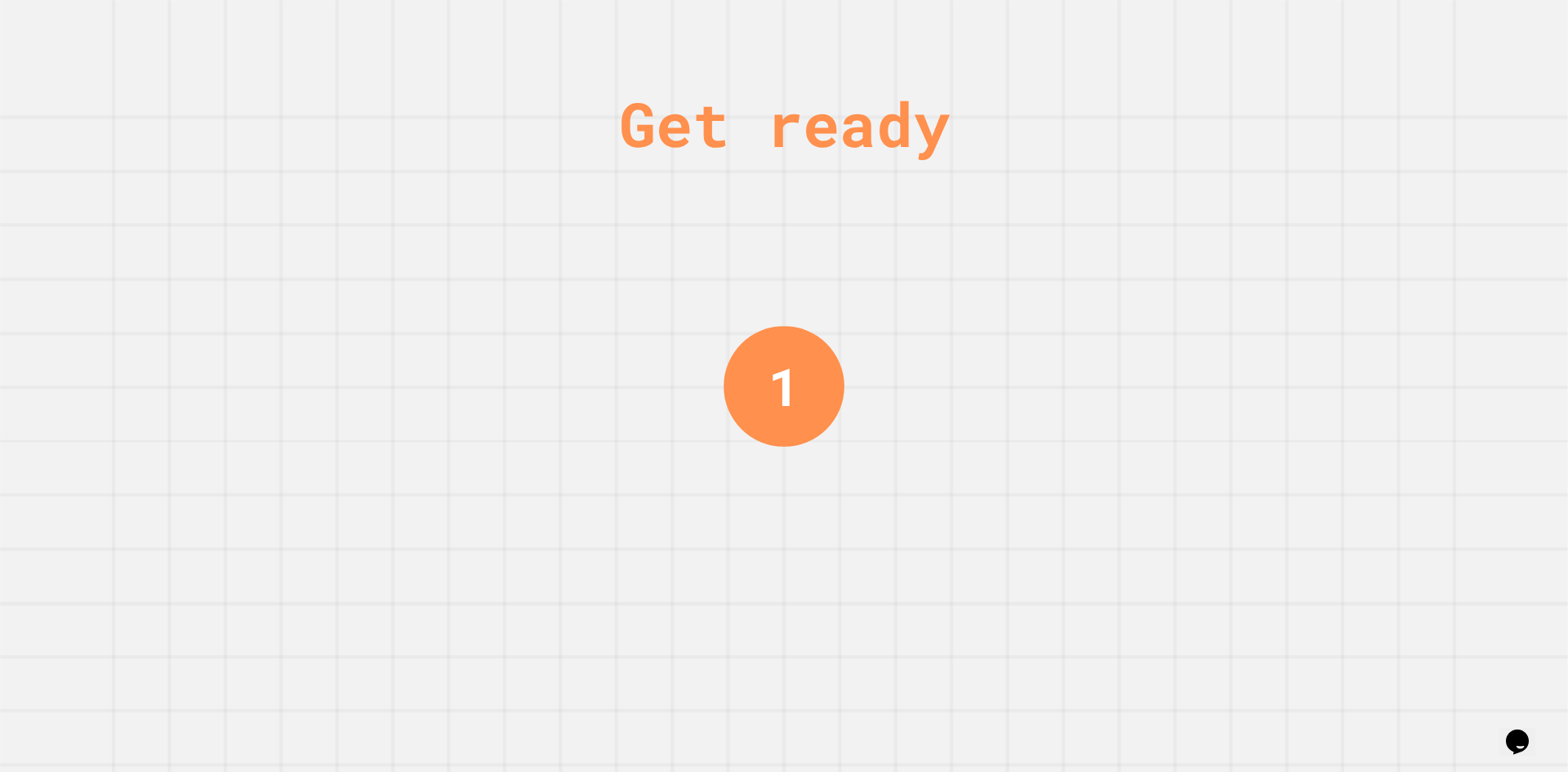 drag, startPoint x: 853, startPoint y: 377, endPoint x: 577, endPoint y: 358, distance: 276.653 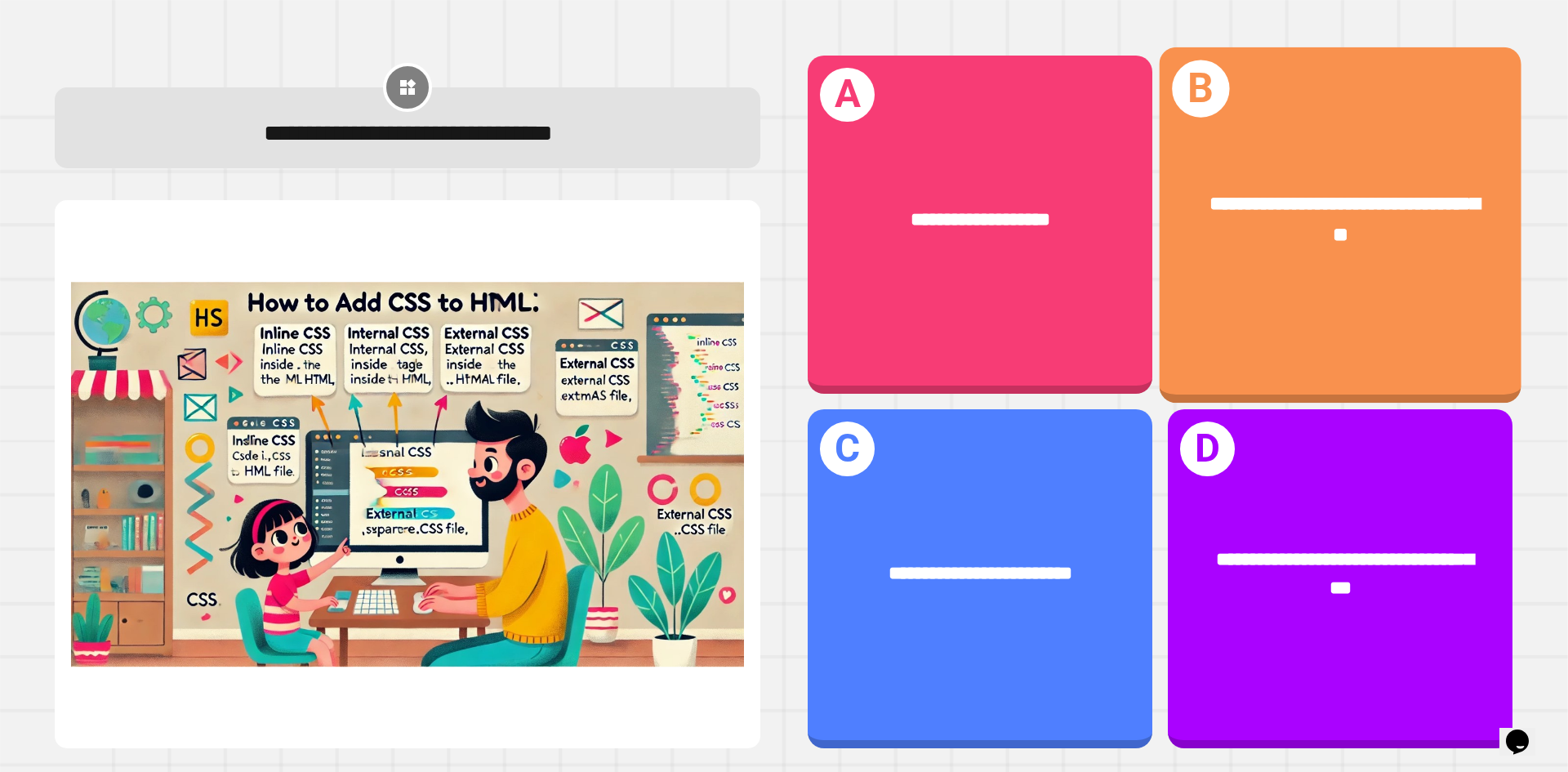 click on "**********" at bounding box center (1340, 220) 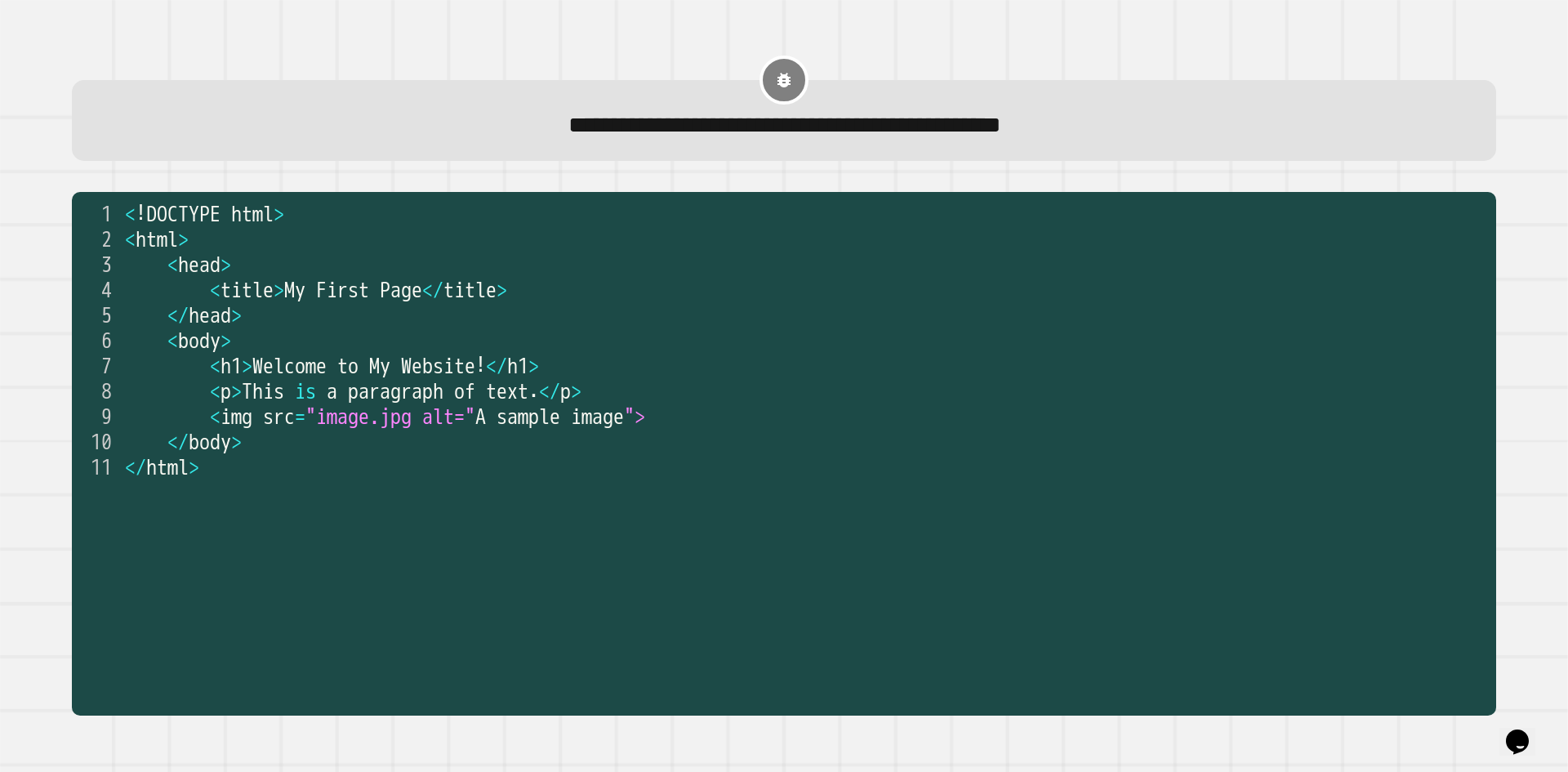 click on "1 2 3 4 5 6 7 8 9 10 11 < ! DOCTYPE   html > < html >      < head >           < title > My   First   Page </ title >      </ head >      < body >           < h1 > Welcome   to   My   Website ! </ h1 >           < p > This   is   a   paragraph   of   text . </ p >           < img   src = "image.jpg alt=" A   sample   image ">      </ body > </ html >     XXXXXXXXXXXXXXXXXXXXXXXXXXXXXXXXXXXXXXXXXXXXXXXXXXXXXXXXXXXXXXXXXXXXXXXXXXXXXXXXXXXXXXXXXXXXXXXXXXXXXXXXXXXXXXXXXXXXXXXXXXXXXXXXXXXXXXXXXXXXXXXXXXXXXXXXXXXXXXXXXXXXXXXXXXXXXXXXXXXXXXXXXXXXXXXXXXXXXXXXXXXXXXXXXXXXXXXXXXXXXXXXXXXXXXXXXXXXXXXXXXXXXXXXXXXXXXXXXXXXXXXXXXXXXXXXXXXXXXXXXXXXXXXXXXXXXXXXXXXXXXXXXXXXXXXXXXXXXXXXXXXXXXXXXXXXXXXXXXXXXXXXXXXXXXXXXXXXXXXXXXXXXXXXXXXXXXXXXXXXXXXXXXXXXXXXXXXXXXXXXXXXXXXXXXXXXXXXXXXXXXXXXXXXXXXXXXXXXXXXXXXXXXXXXXXXXXXXXXXXXXXXXXXXXXXXXXXXXXXXXXXXXXXXXXXXXXXXXXXXXXXXXXXXXXXX" at bounding box center (783, 453) 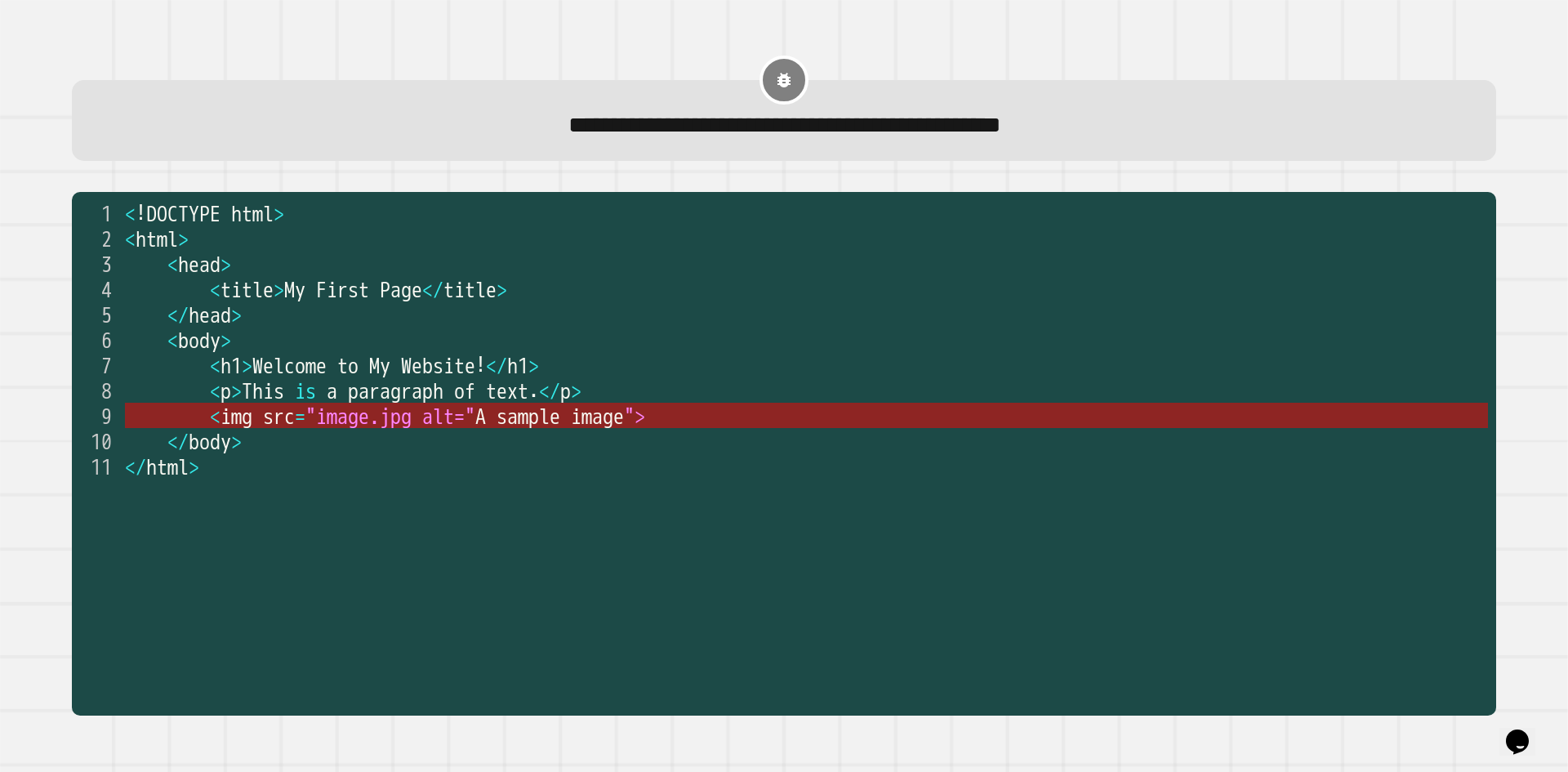 click on "src" at bounding box center [278, 417] 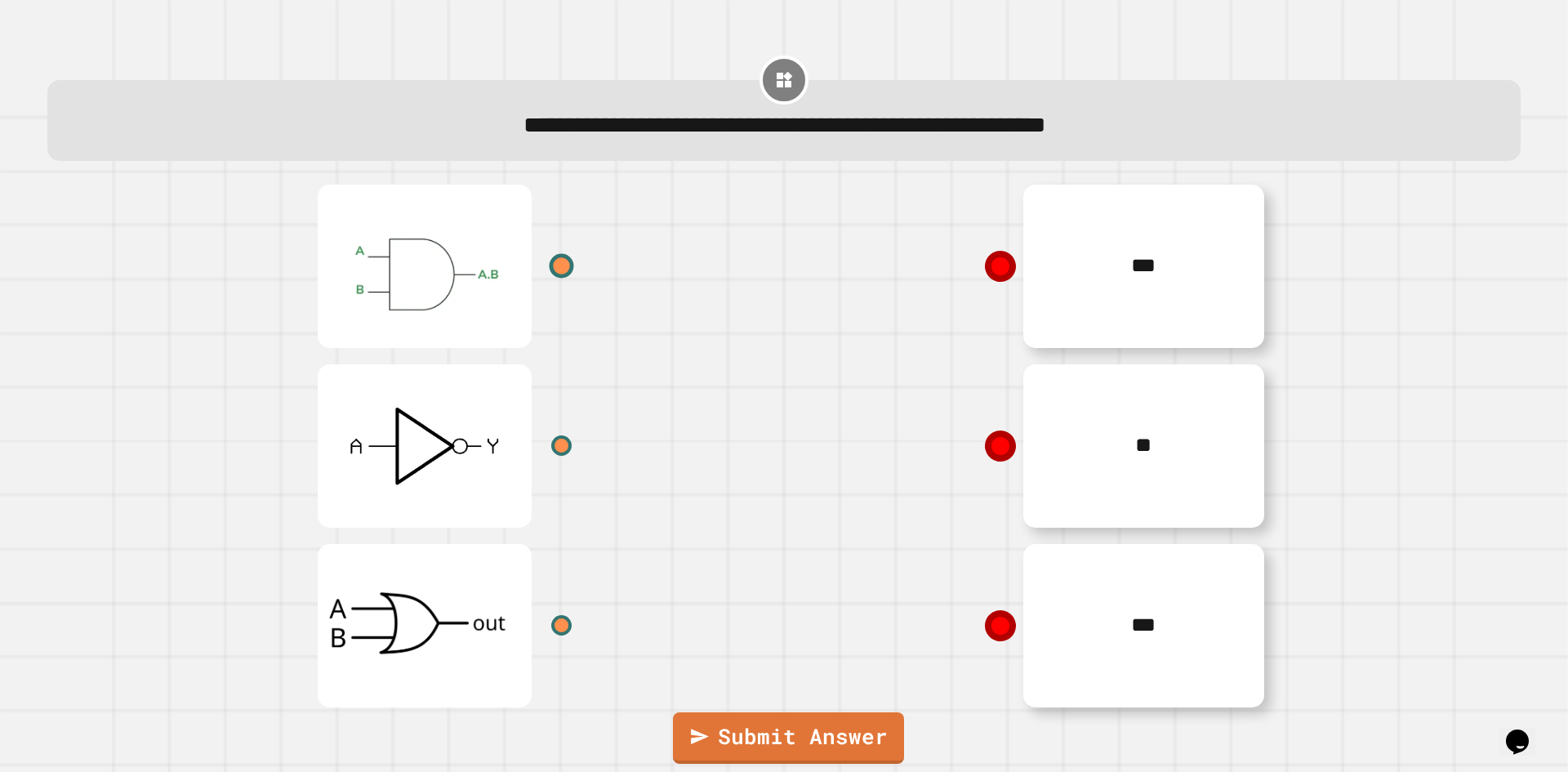 click at bounding box center (562, 266) 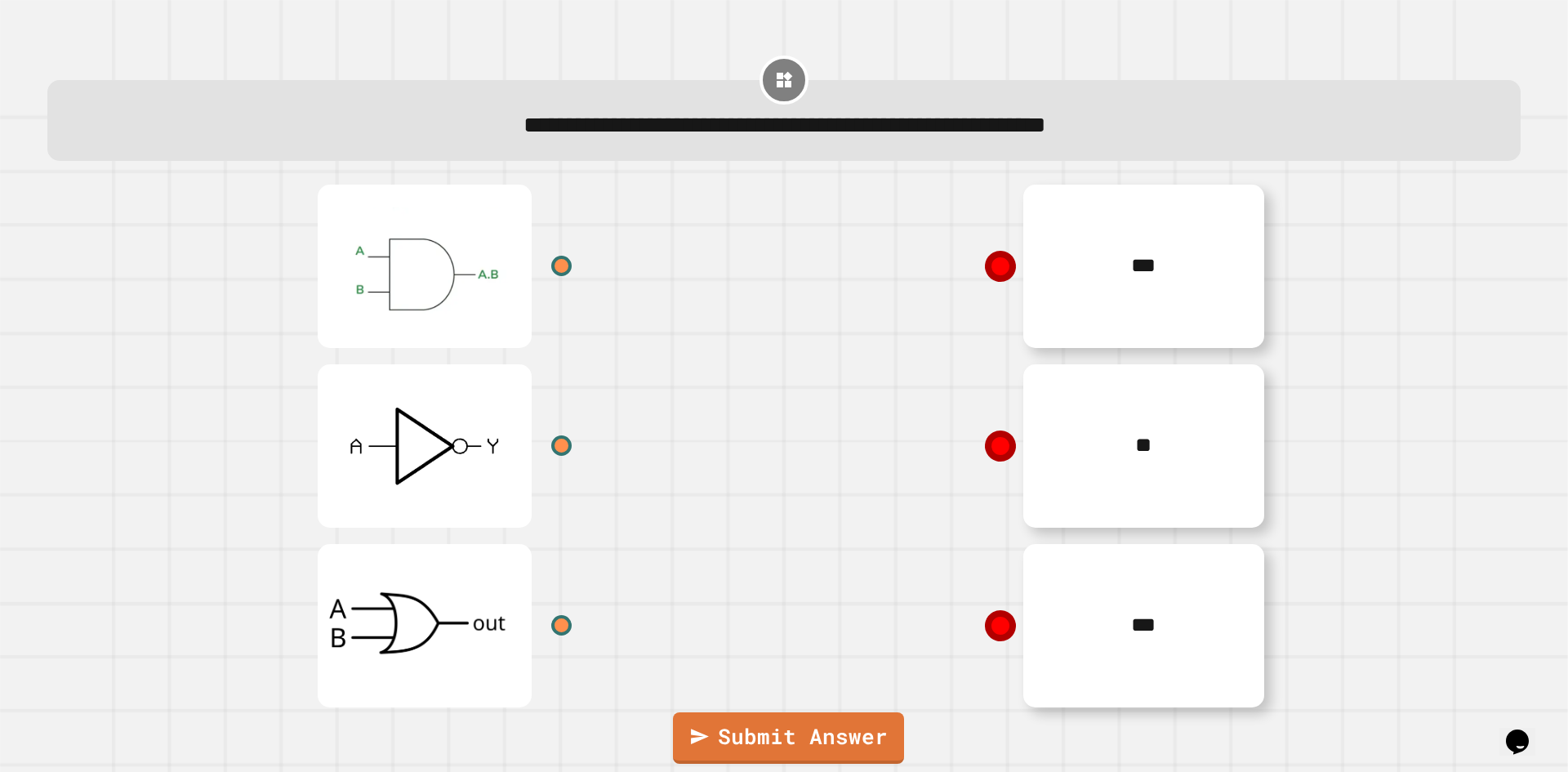 click 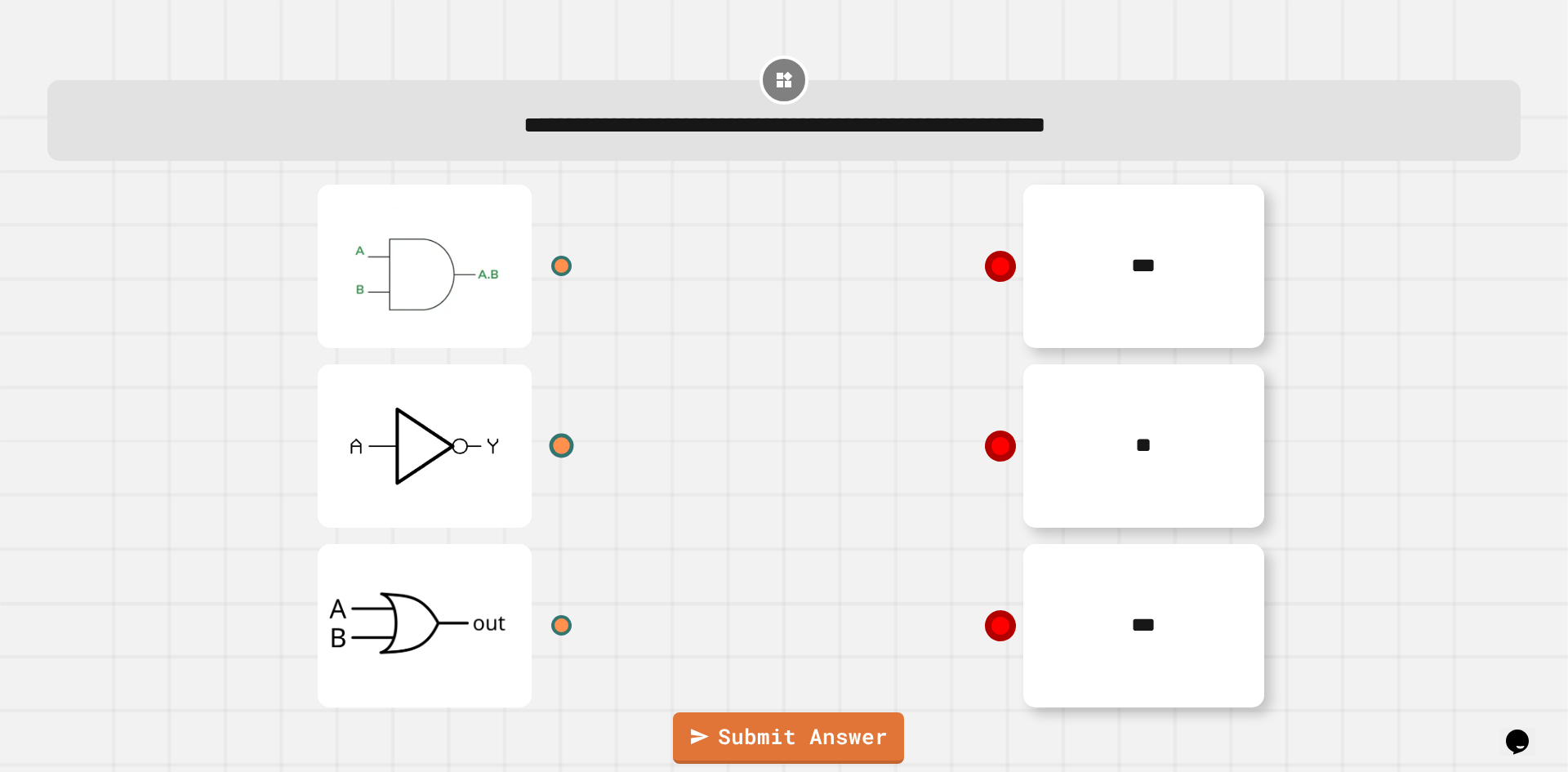 click at bounding box center [562, 446] 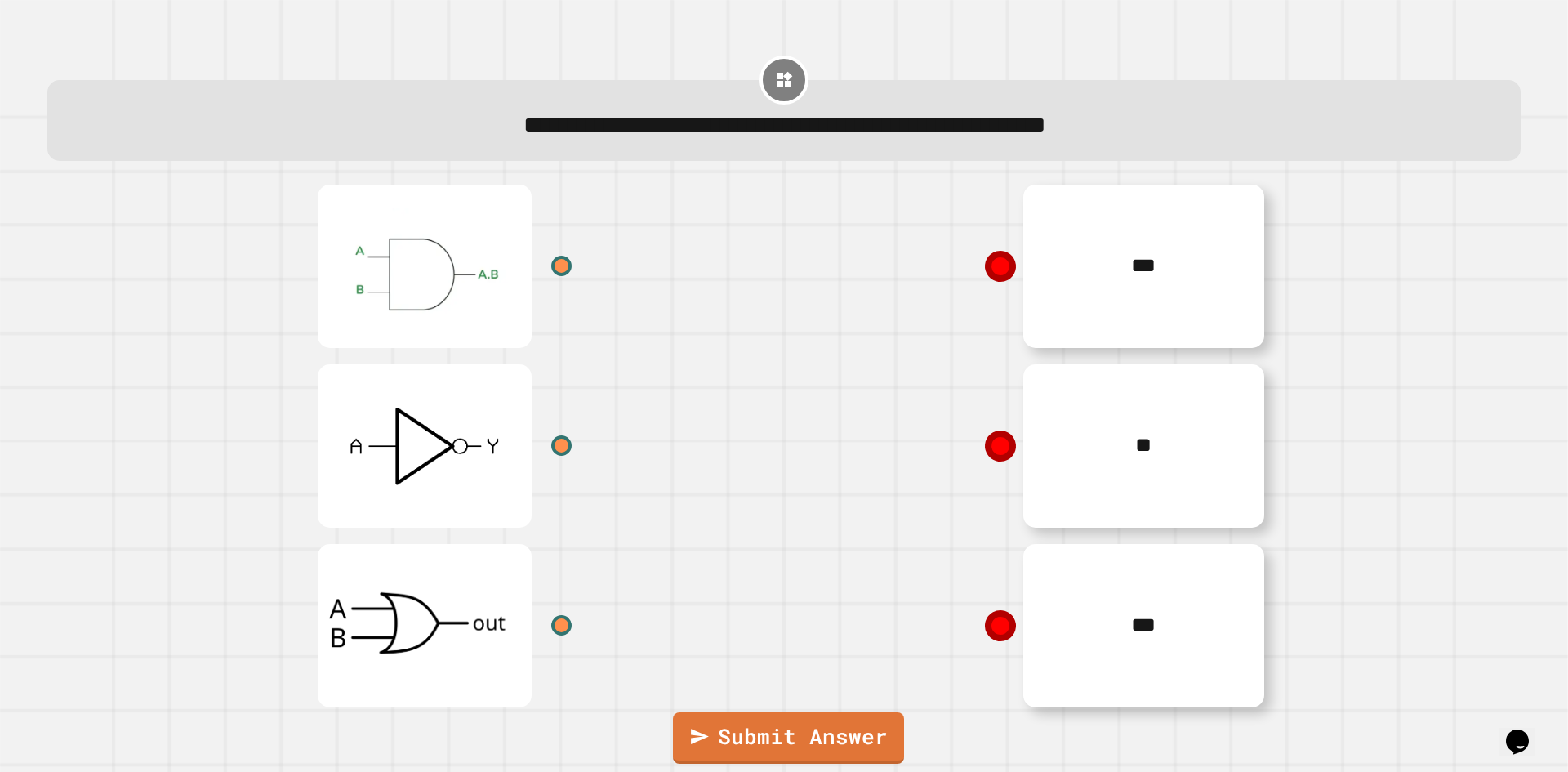 click 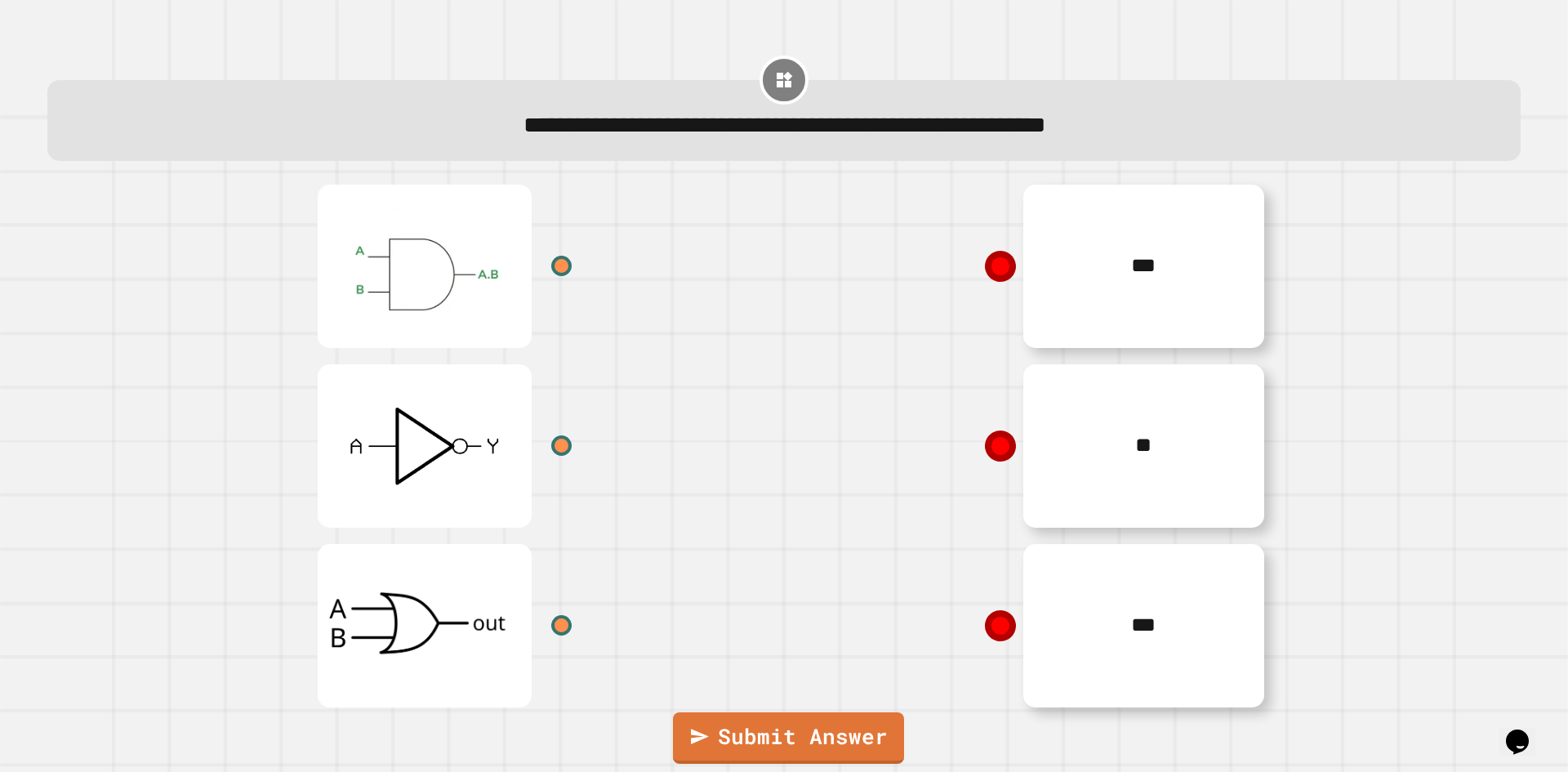 click 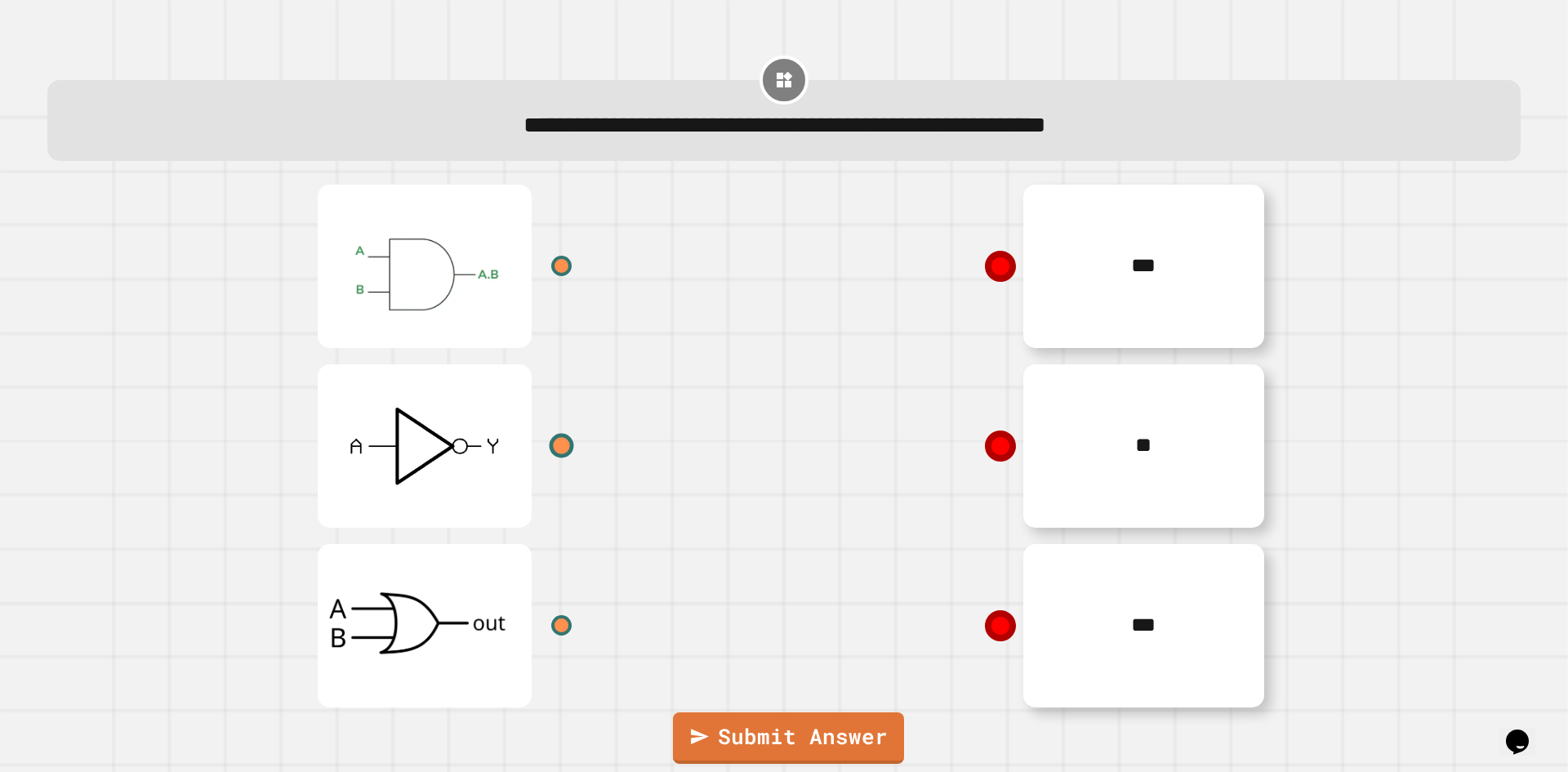 click at bounding box center (562, 446) 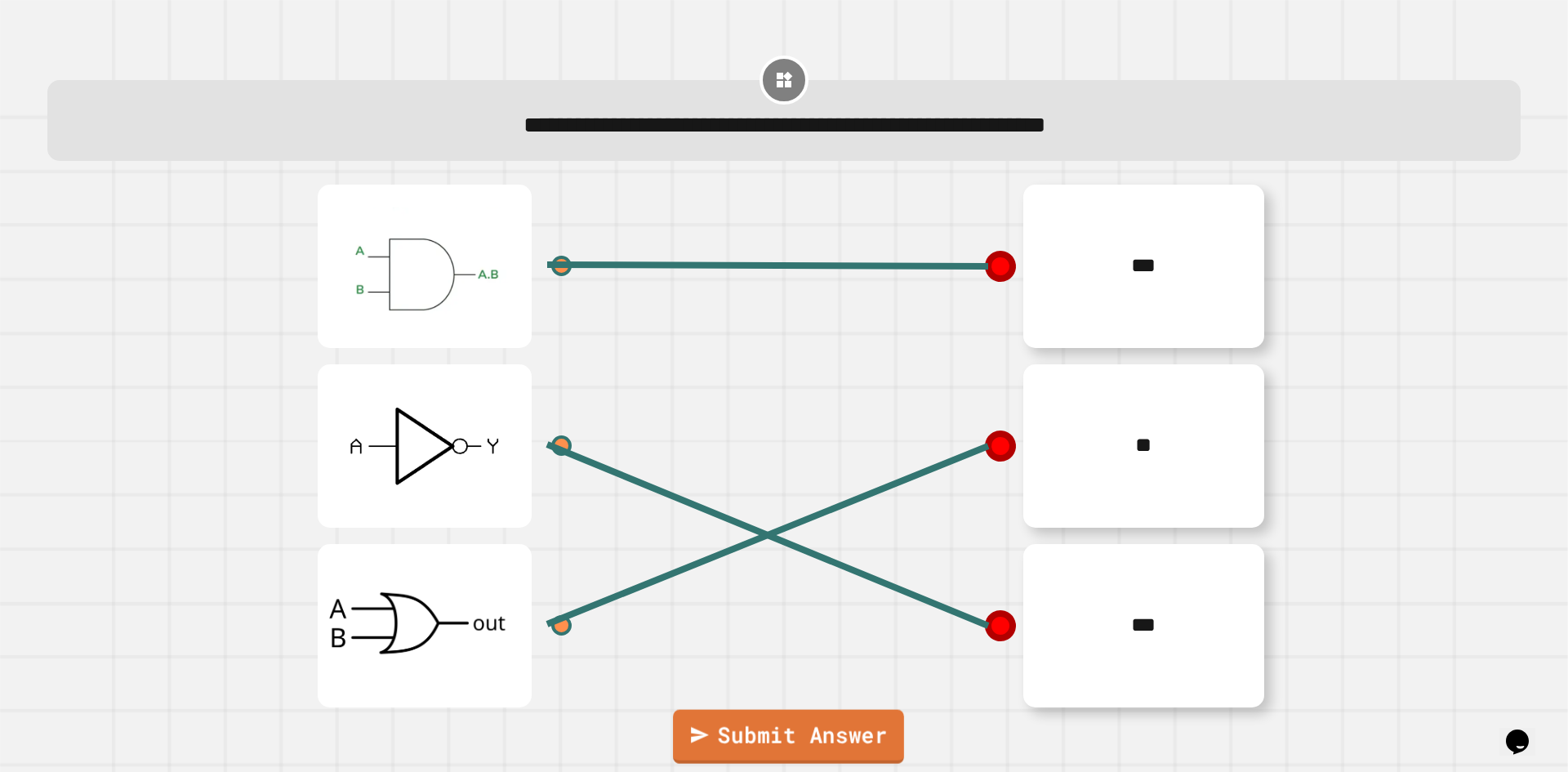 click on "Submit Answer" at bounding box center [788, 737] 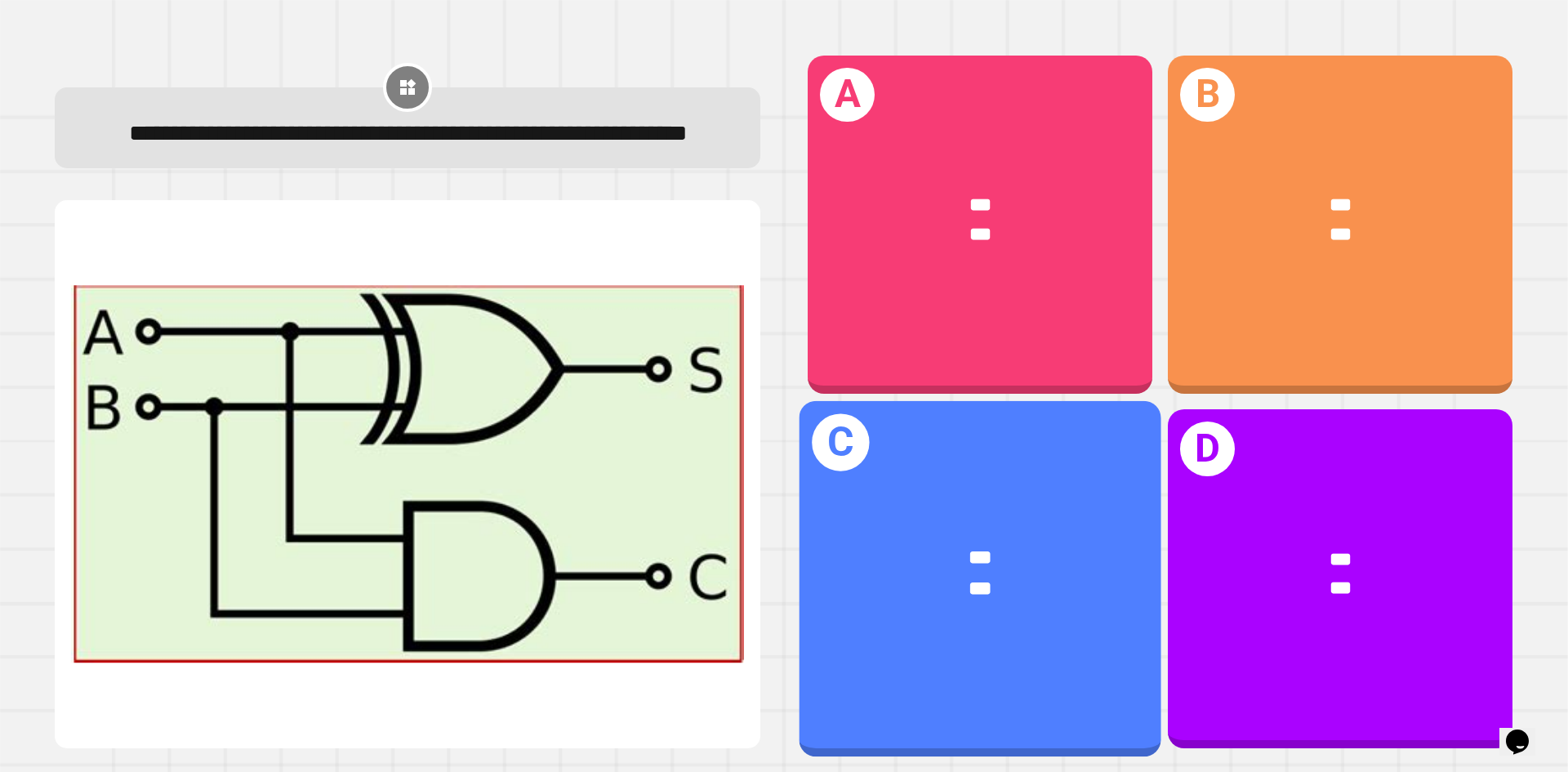 click on "*** ***" at bounding box center (980, 574) 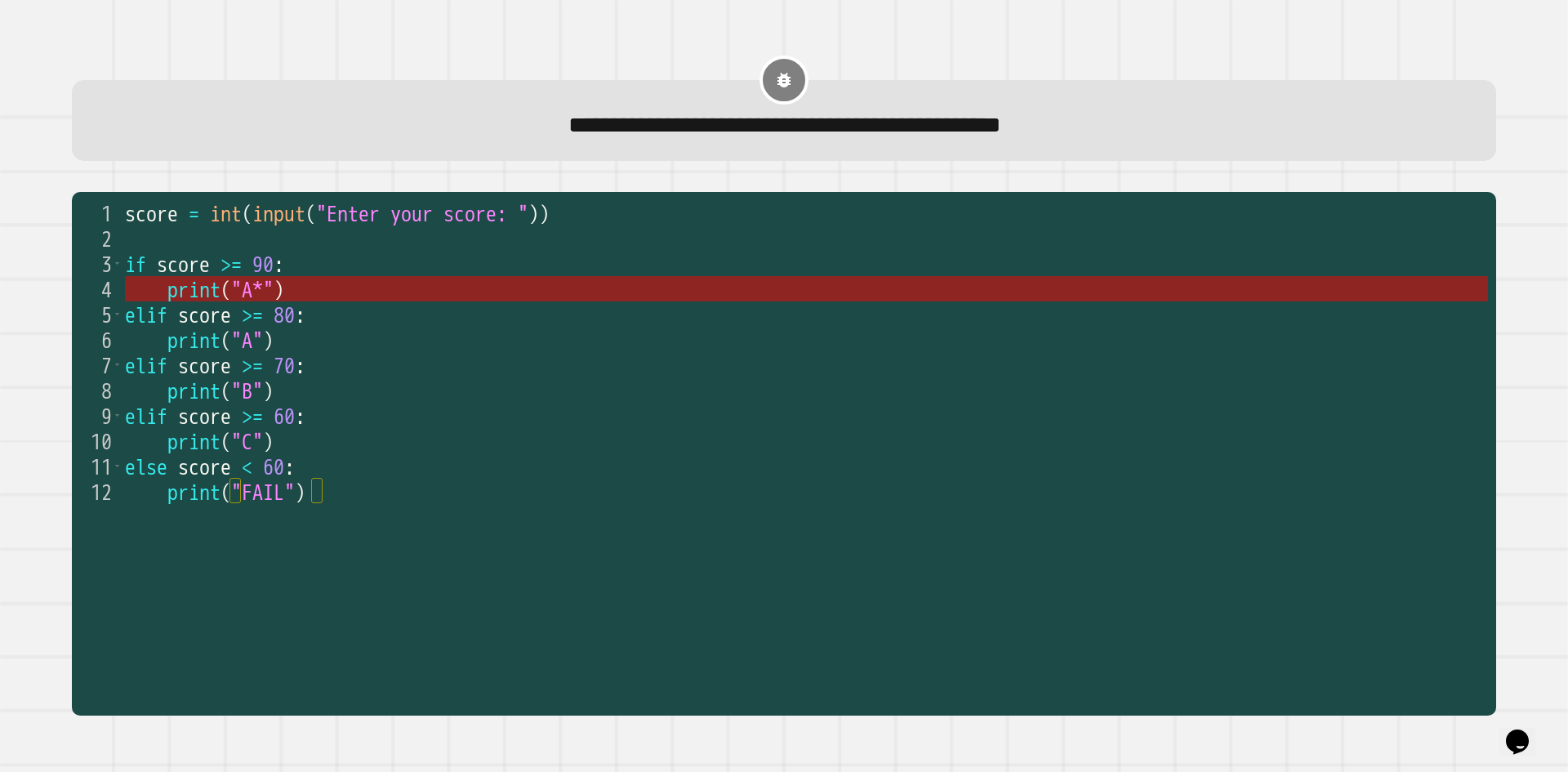 click on "print ( "A*" )" at bounding box center [408458, 288] 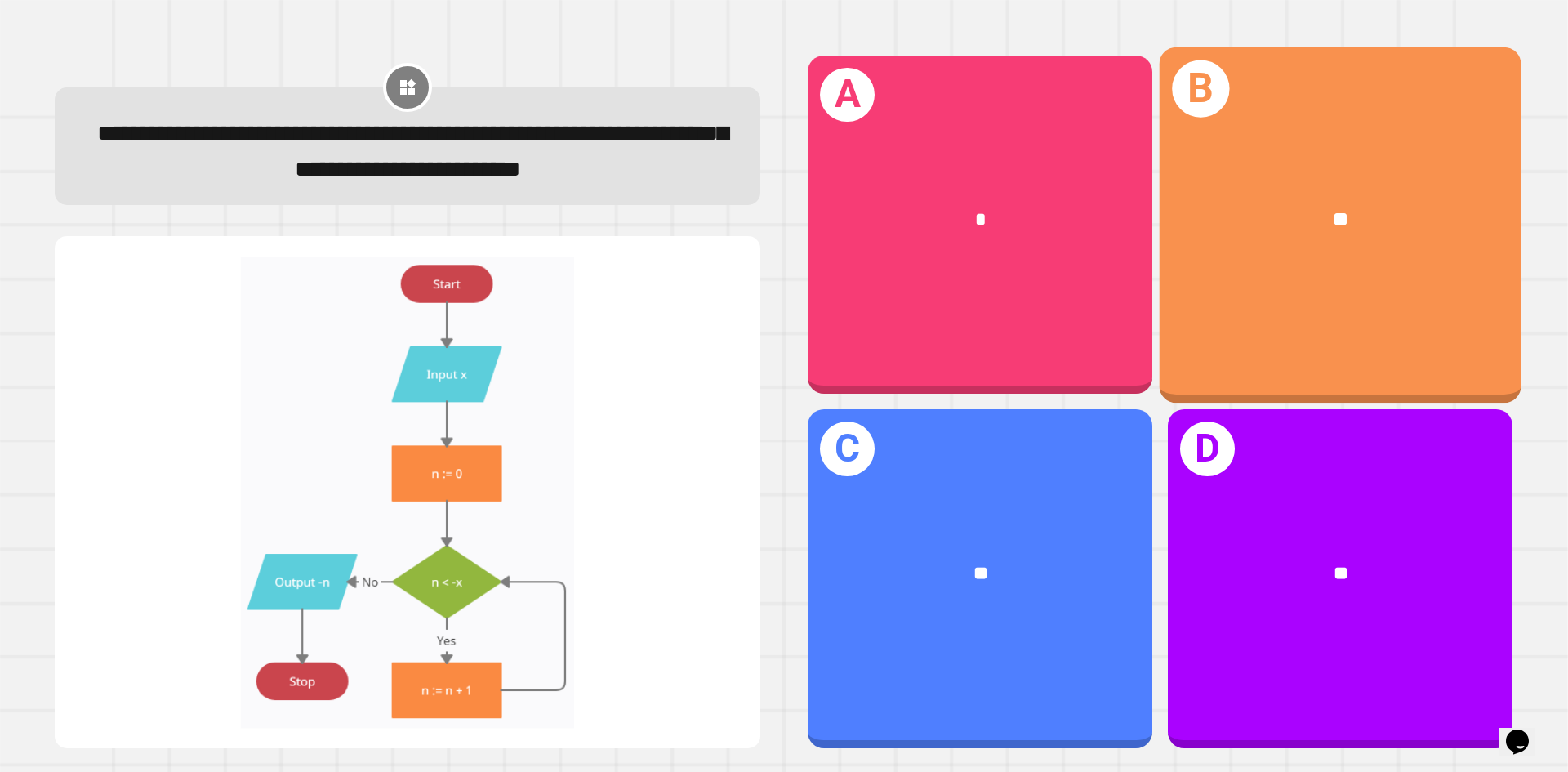 click on "**" at bounding box center [1340, 220] 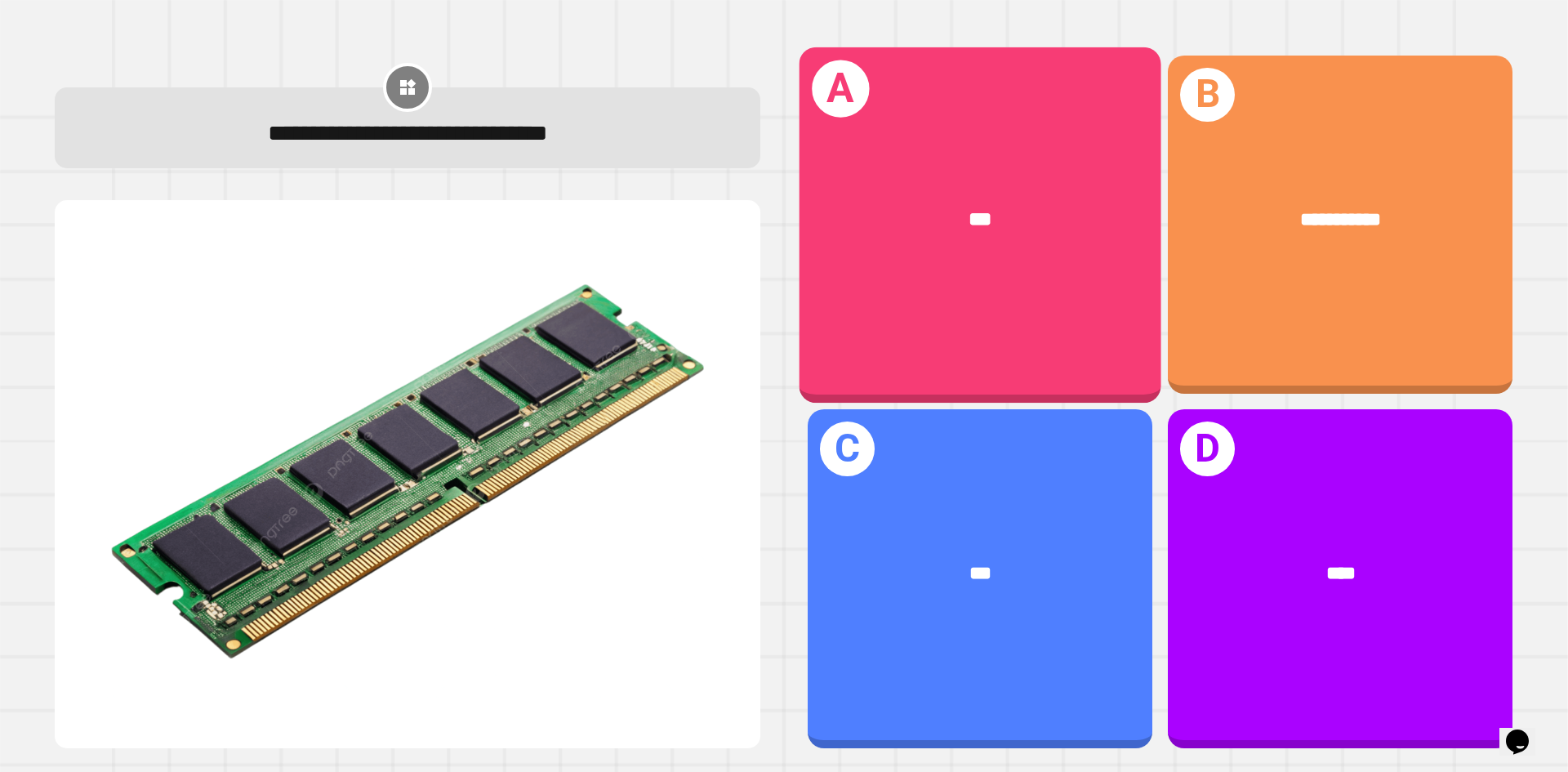 click on "***" at bounding box center (980, 220) 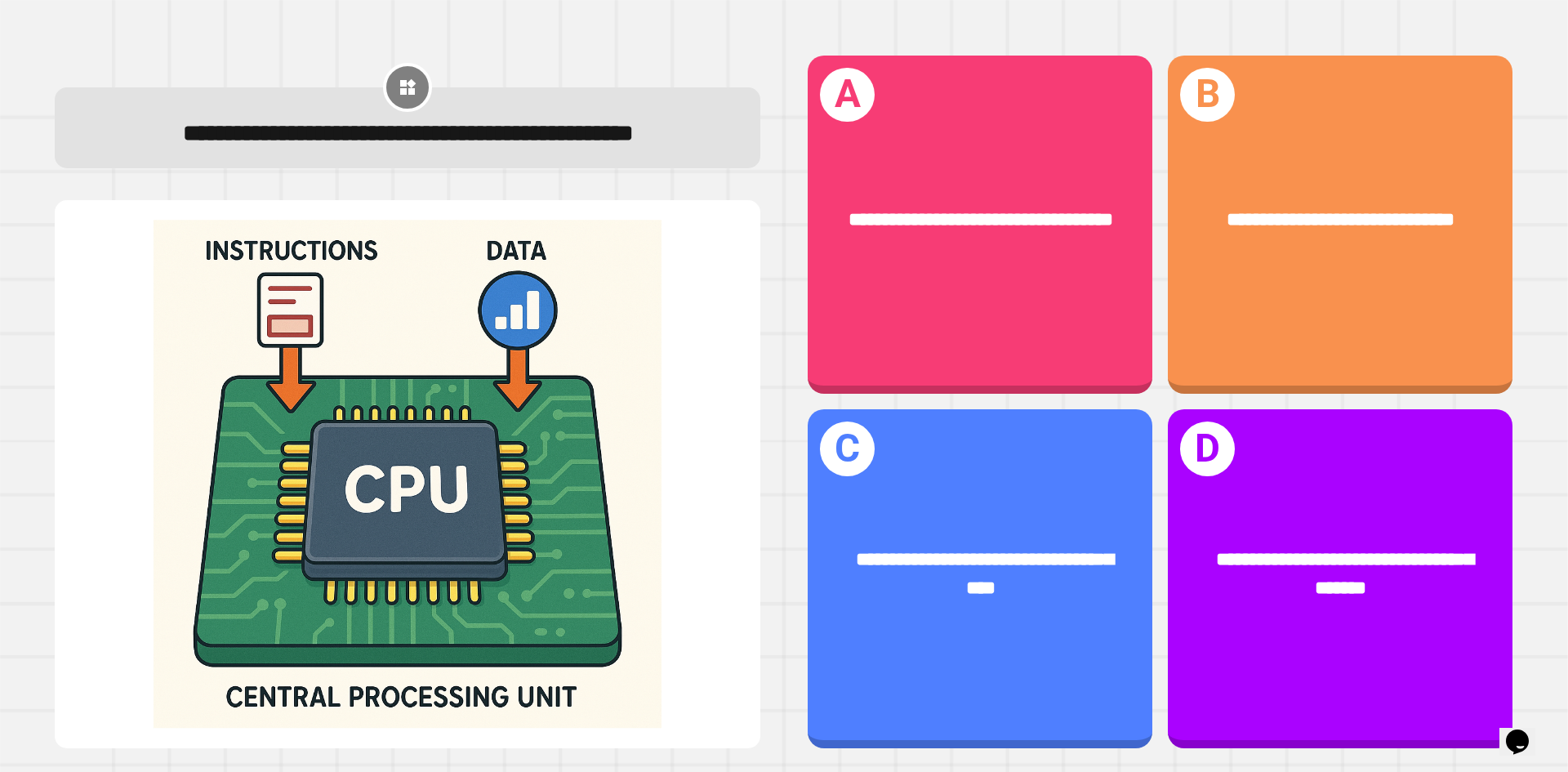 click on "**********" at bounding box center (1340, 579) 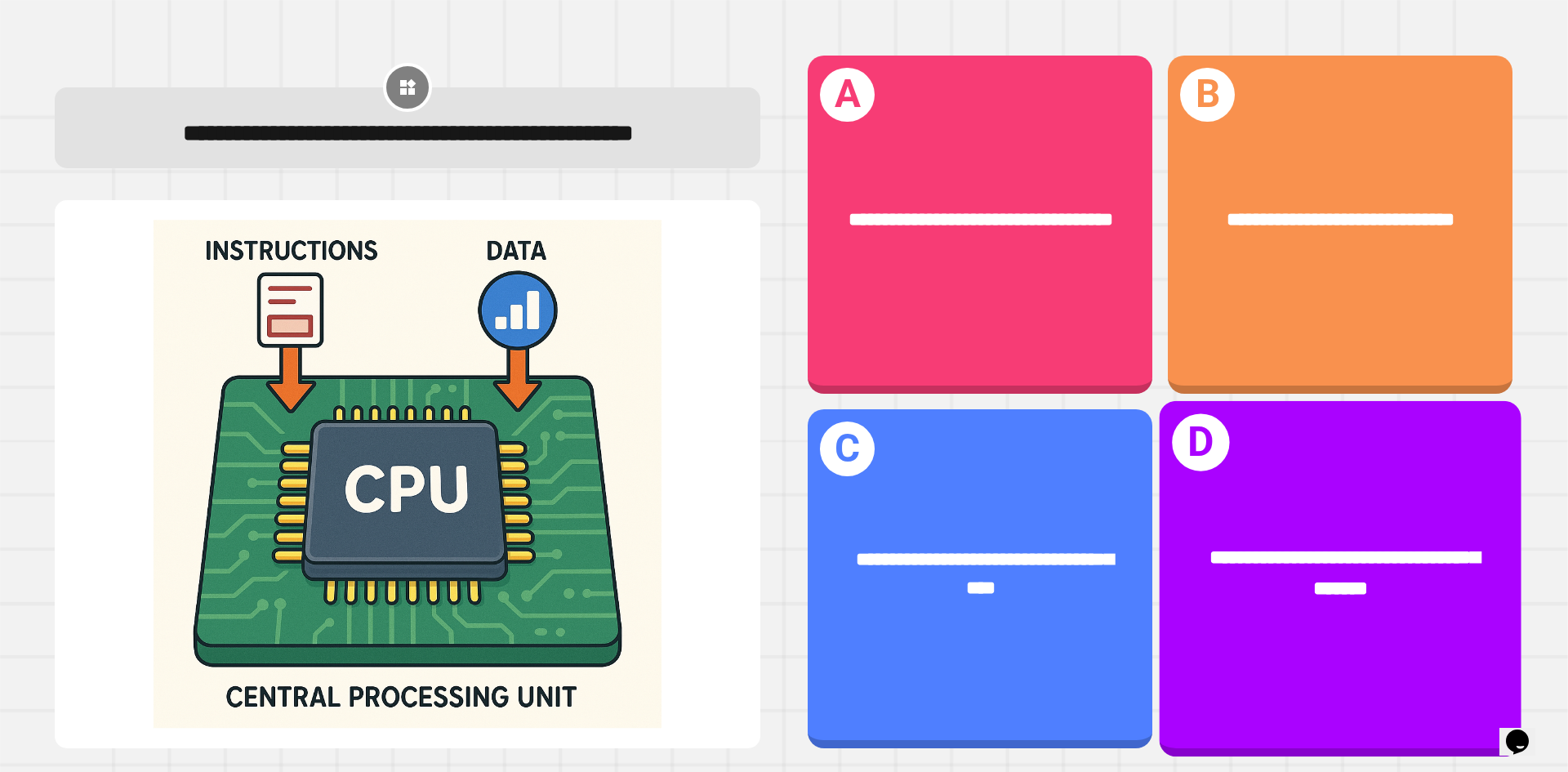 click on "**********" at bounding box center (1344, 573) 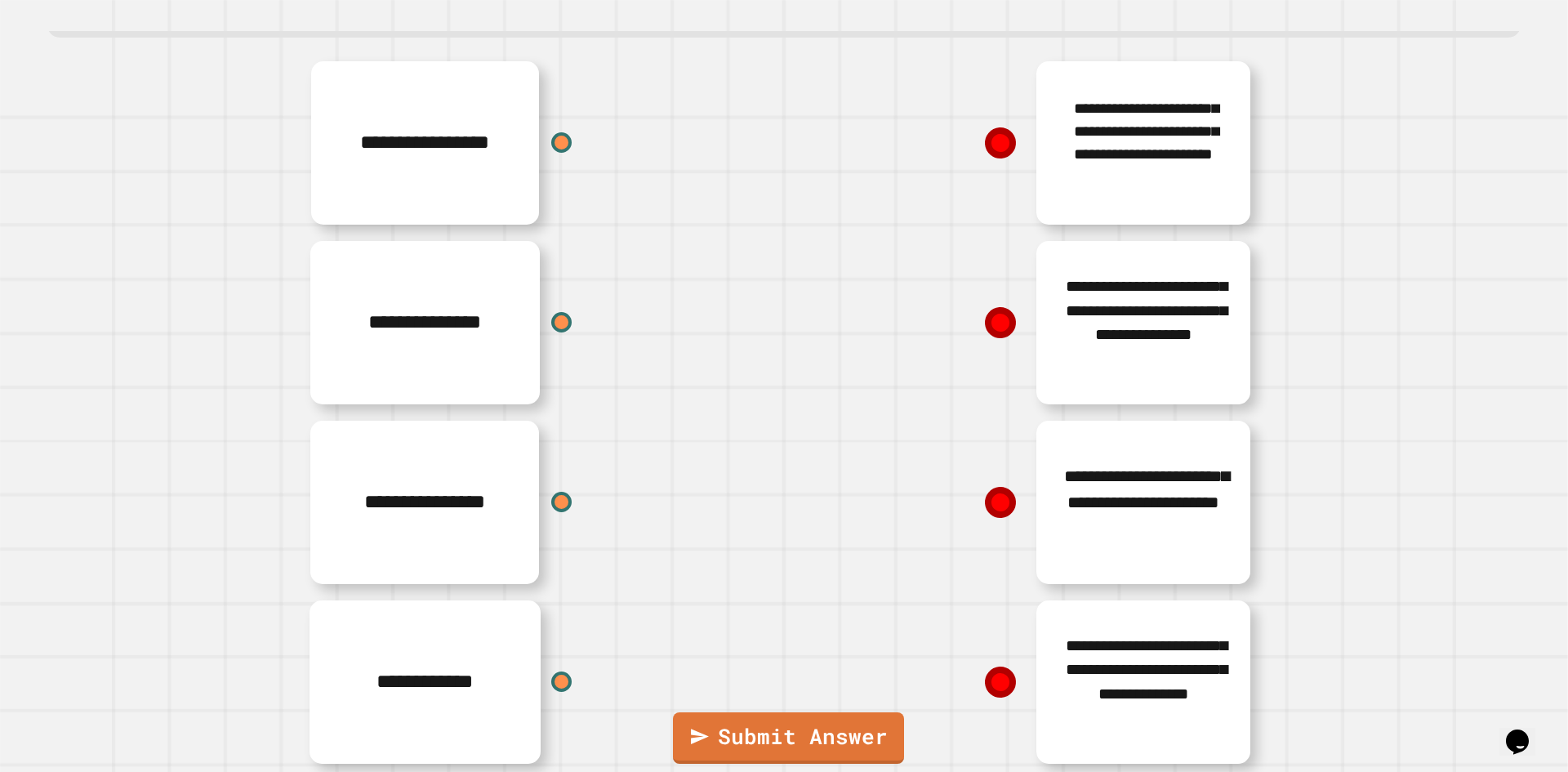 scroll, scrollTop: 0, scrollLeft: 0, axis: both 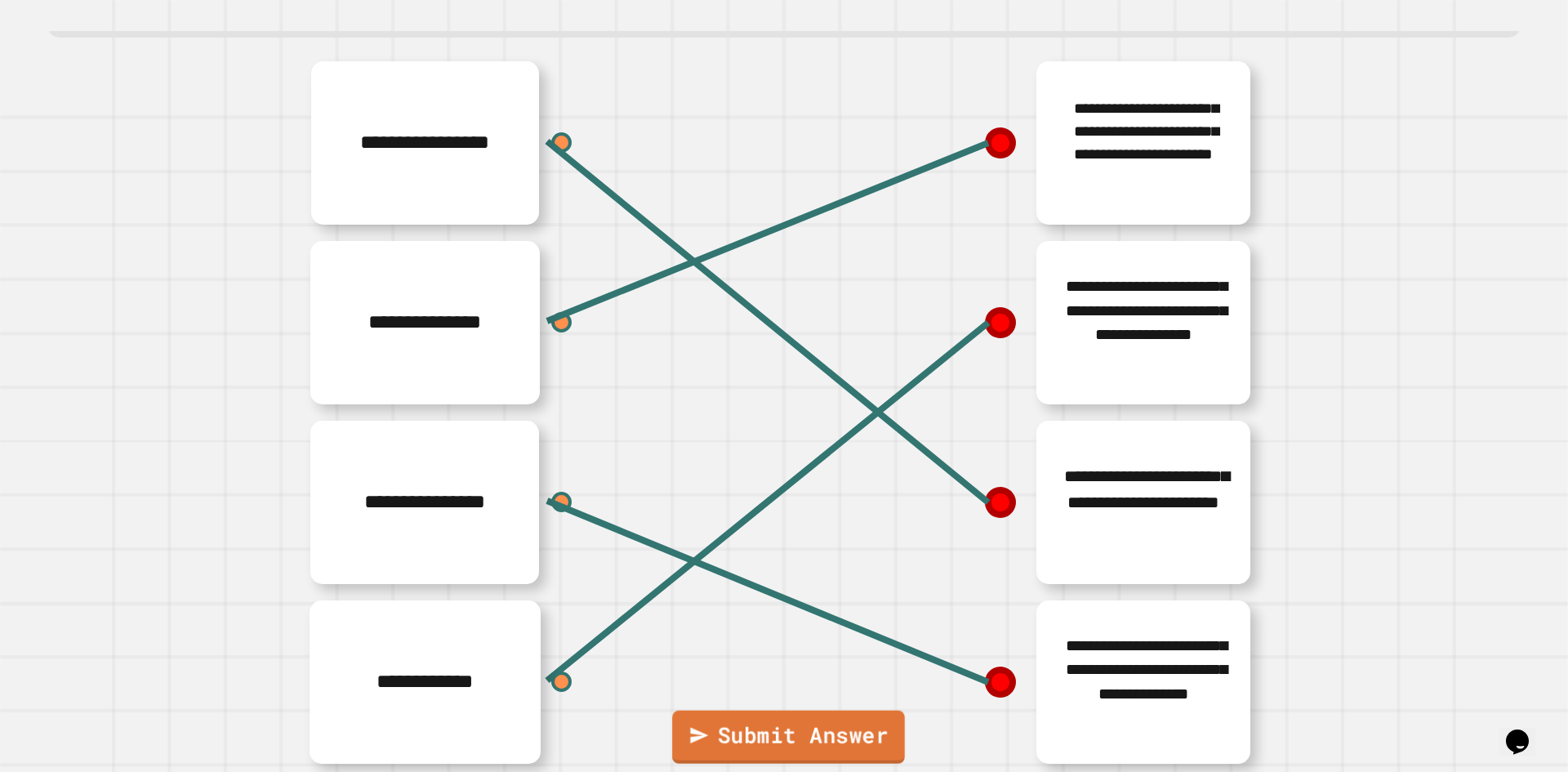 click on "Submit Answer" at bounding box center [788, 737] 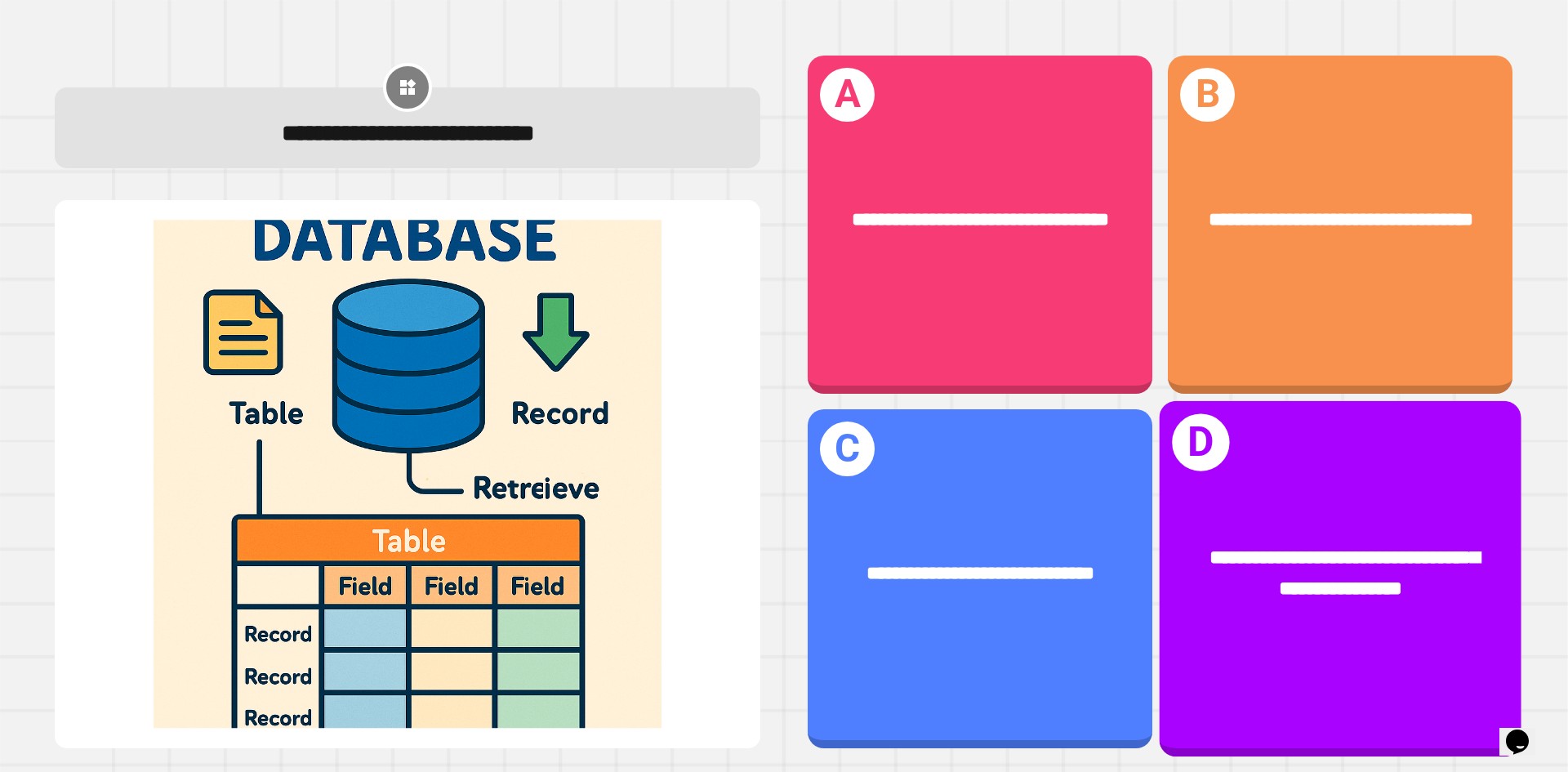 click on "**********" at bounding box center (1344, 574) 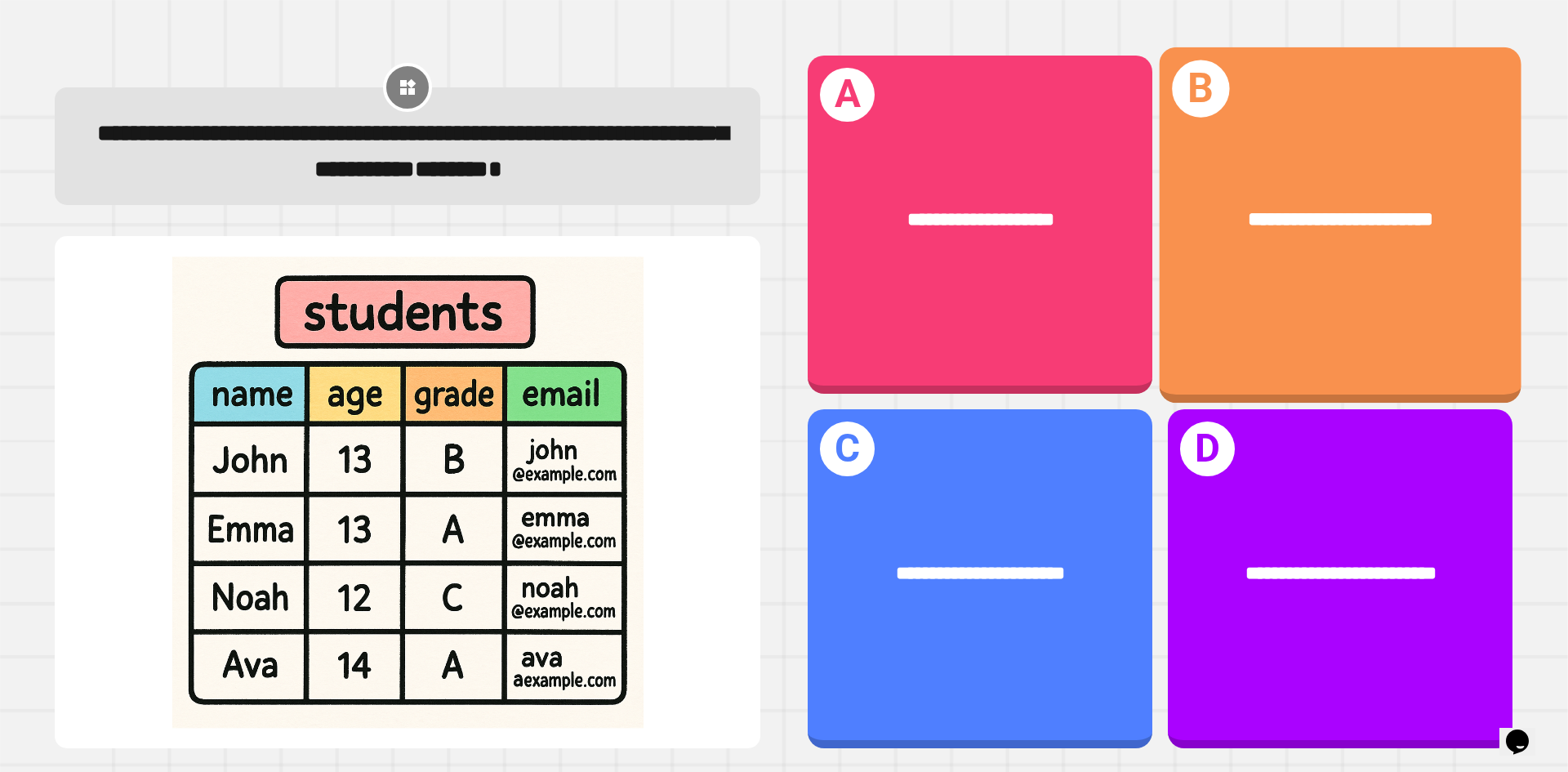 click on "**********" at bounding box center (1340, 220) 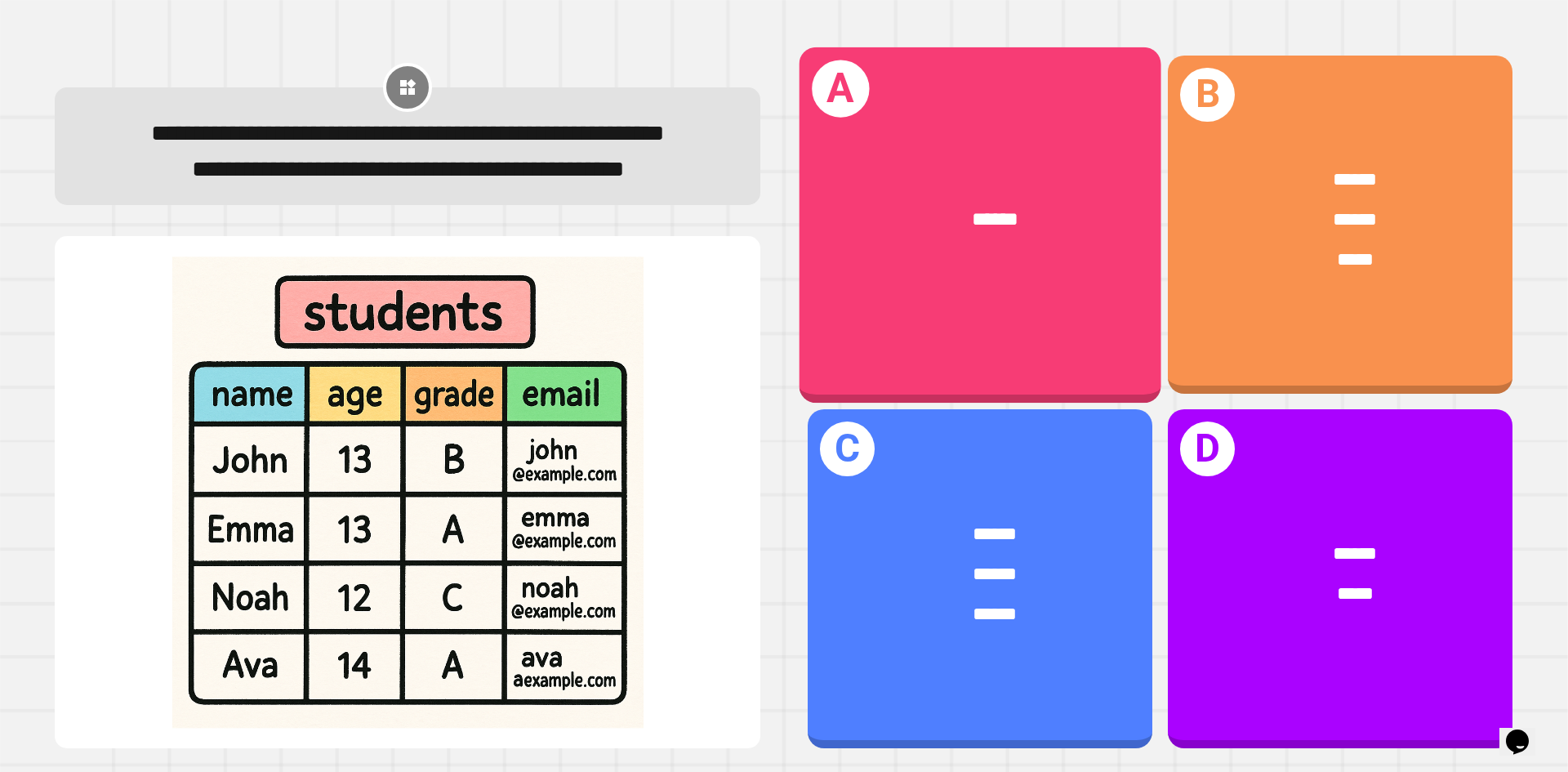 click on "******" at bounding box center [980, 221] 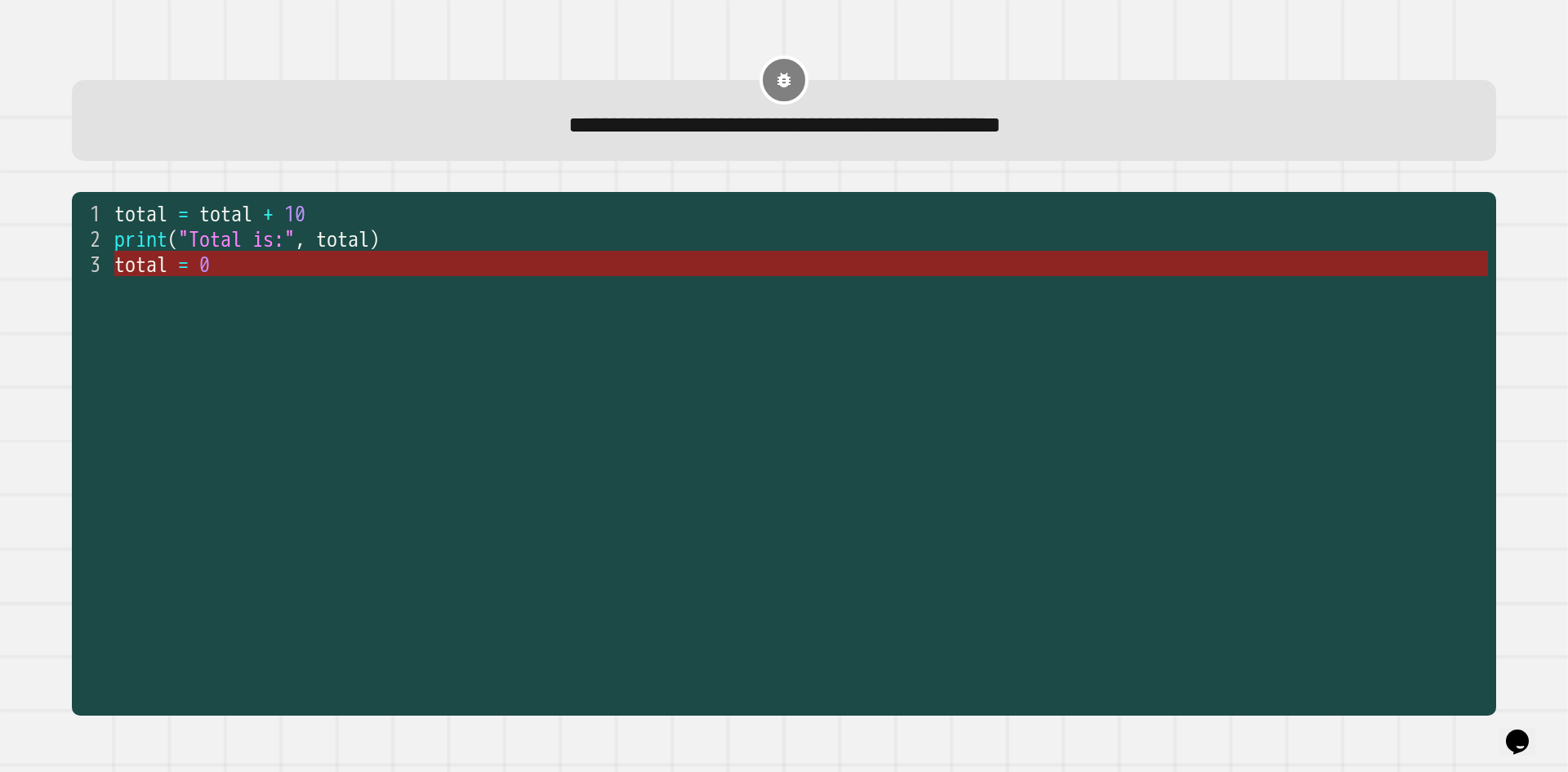 click on "total   =   0" at bounding box center [408448, 263] 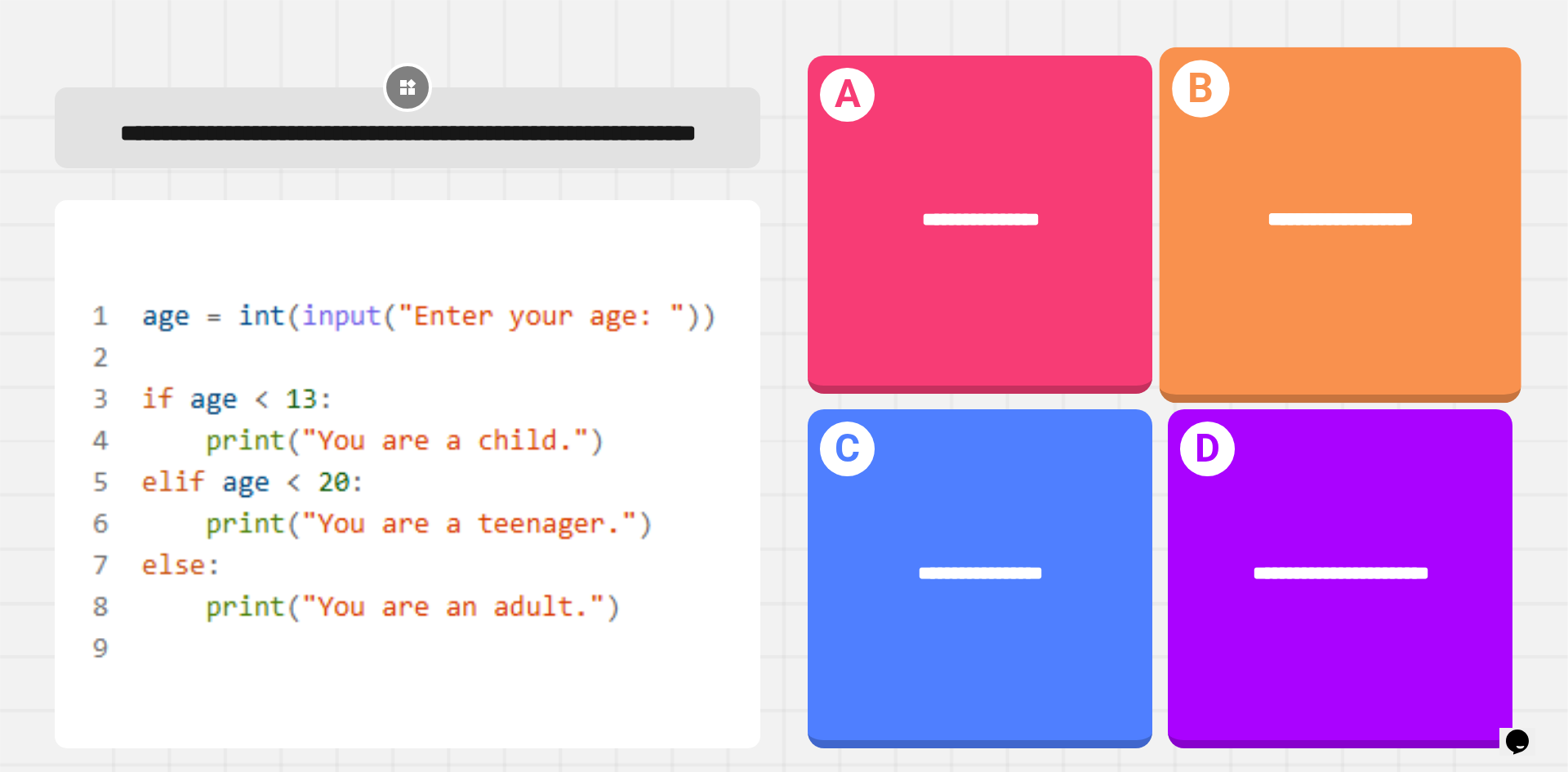 click on "**********" at bounding box center [1340, 220] 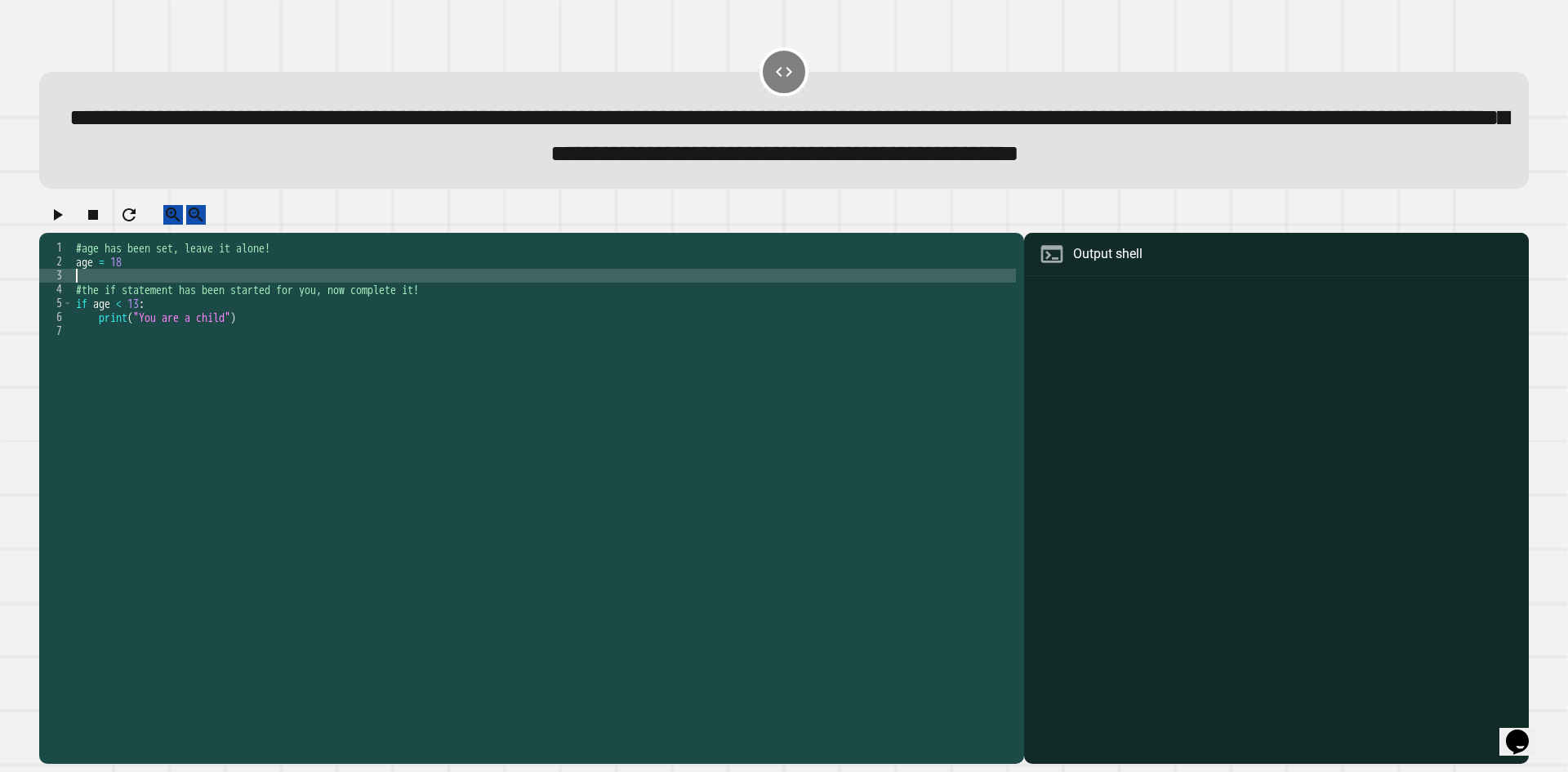 click on "#age has been set, leave it alone! age   =   18 #the if statement has been started for you, now complete it! if   age   <   13 :      print ( "You are a child" )" at bounding box center [544, 463] 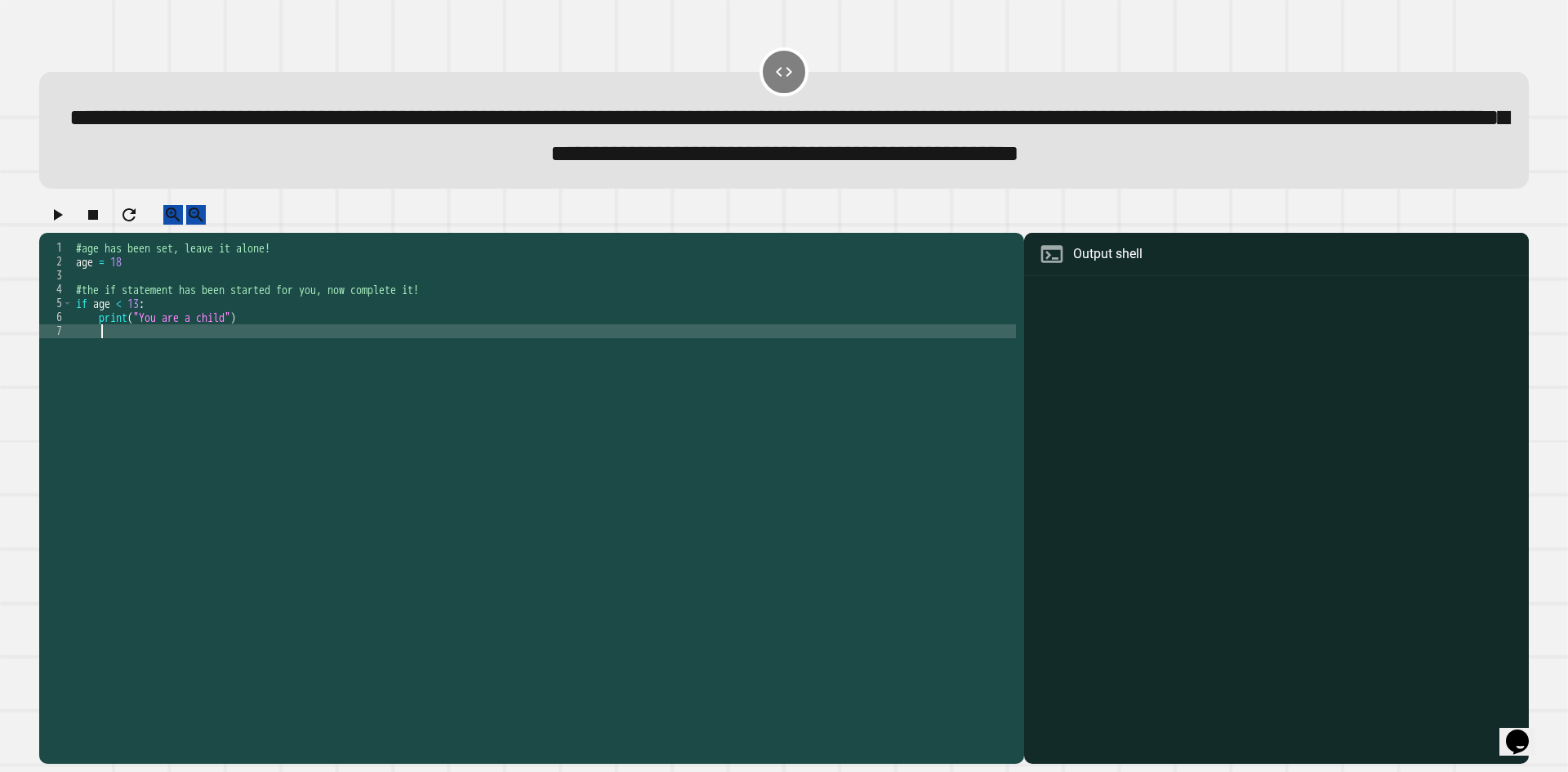 click on "#age has been set, leave it alone! age   =   18 #the if statement has been started for you, now complete it! if   age   <   13 :      print ( "You are a child" )" at bounding box center (544, 463) 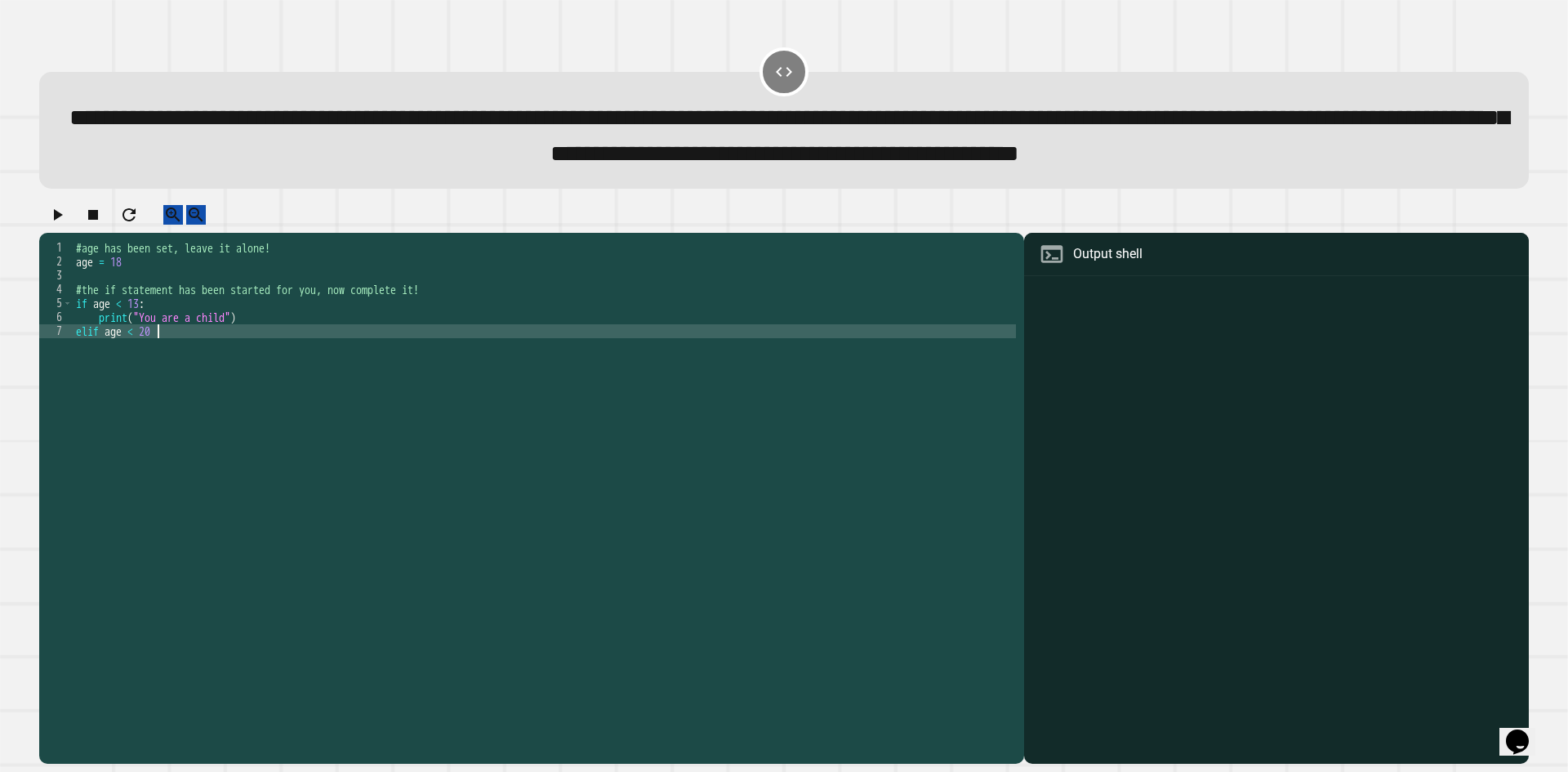 scroll, scrollTop: 0, scrollLeft: 5, axis: horizontal 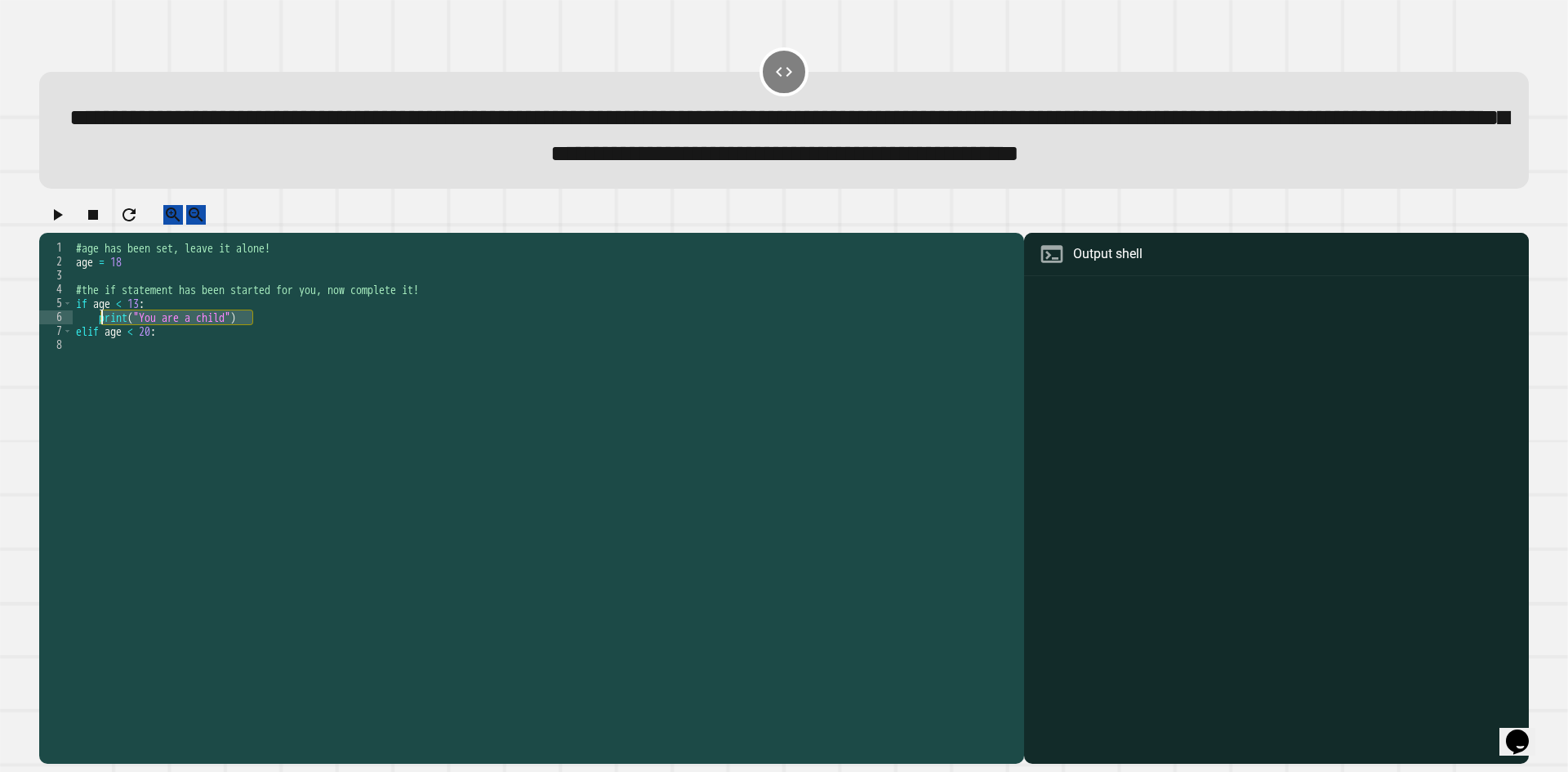 drag, startPoint x: 282, startPoint y: 377, endPoint x: 100, endPoint y: 377, distance: 182 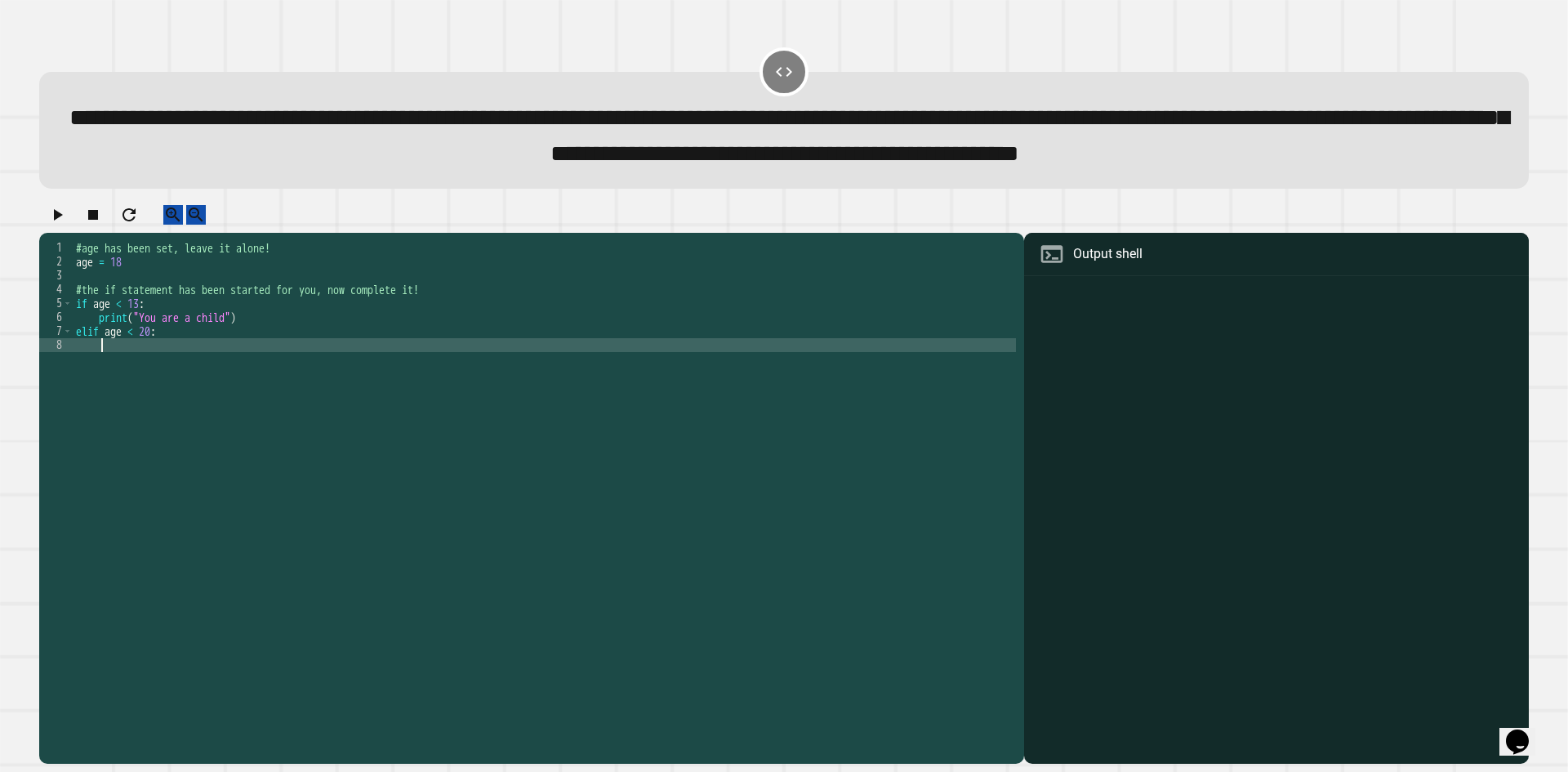 click on "#age has been set, leave it alone! age   =   18 #the if statement has been started for you, now complete it! if   age   <   13 :      print ( "You are a child" ) elif   age   <   20 :" at bounding box center [544, 463] 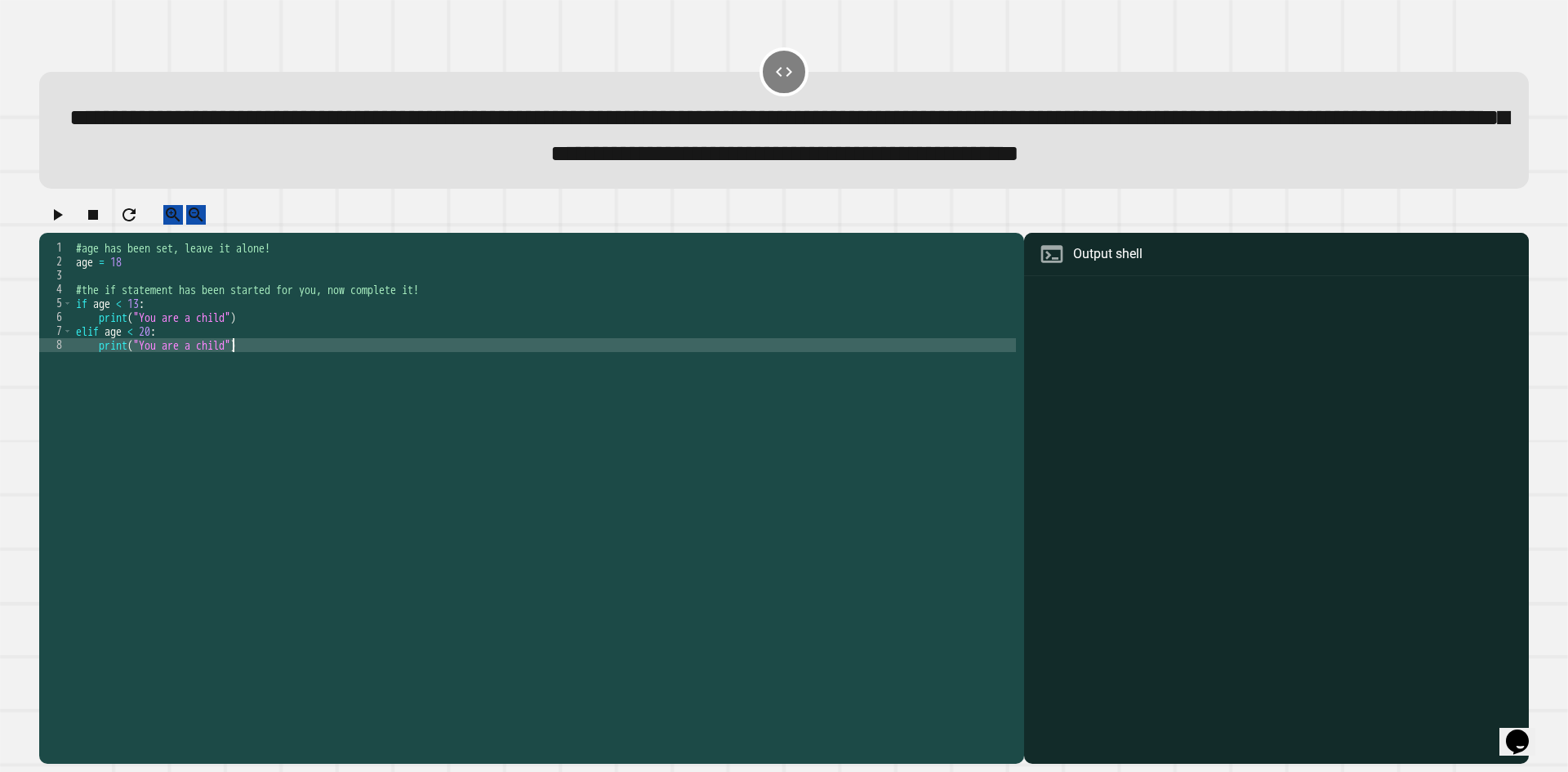 click on "#age has been set, leave it alone! age   =   18 #the if statement has been started for you, now complete it! if   age   <   13 :      print ( "You are a child" ) elif   age   <   20 :      print ( "You are a child" )" at bounding box center (544, 463) 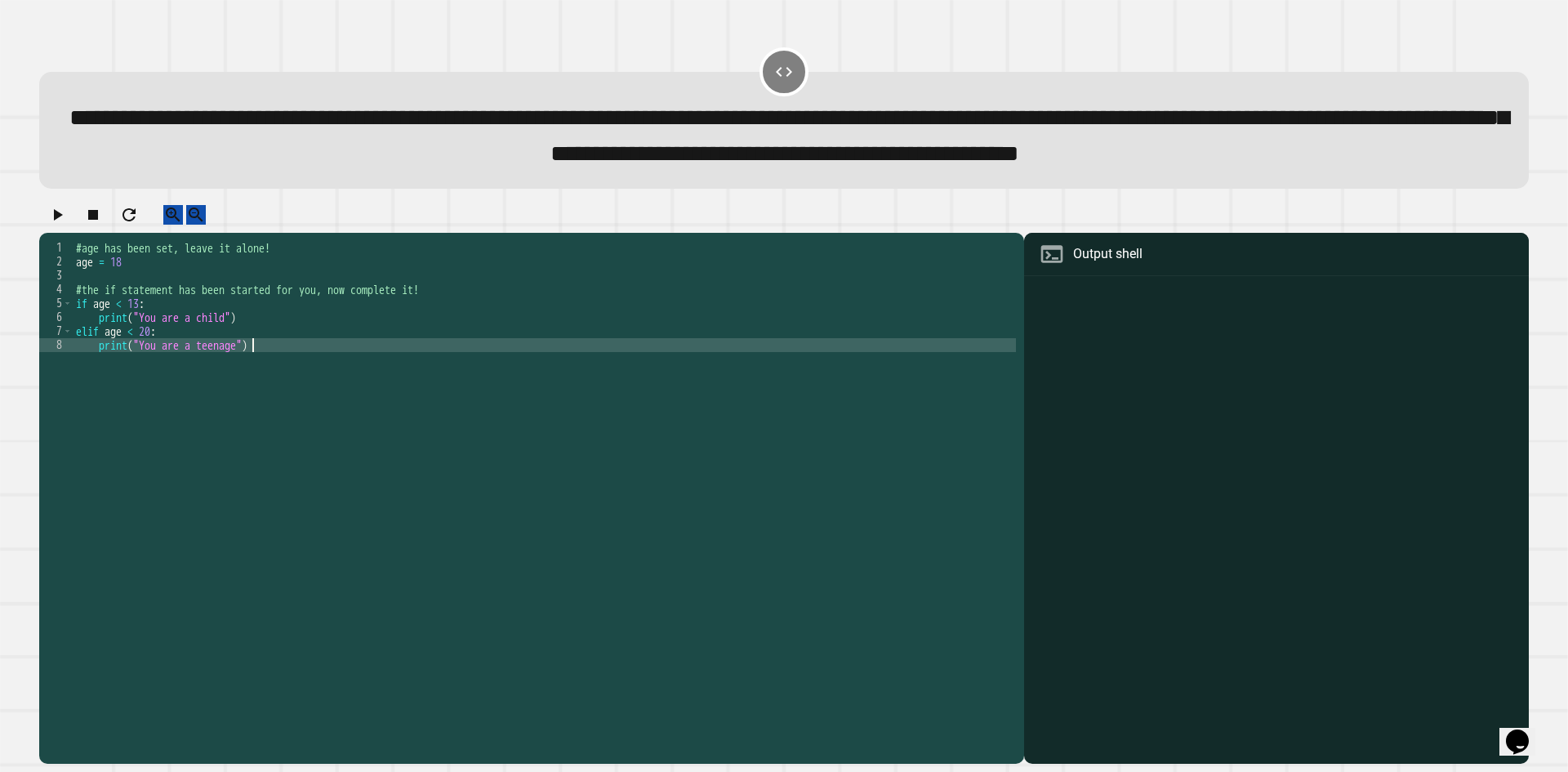 scroll, scrollTop: 0, scrollLeft: 12, axis: horizontal 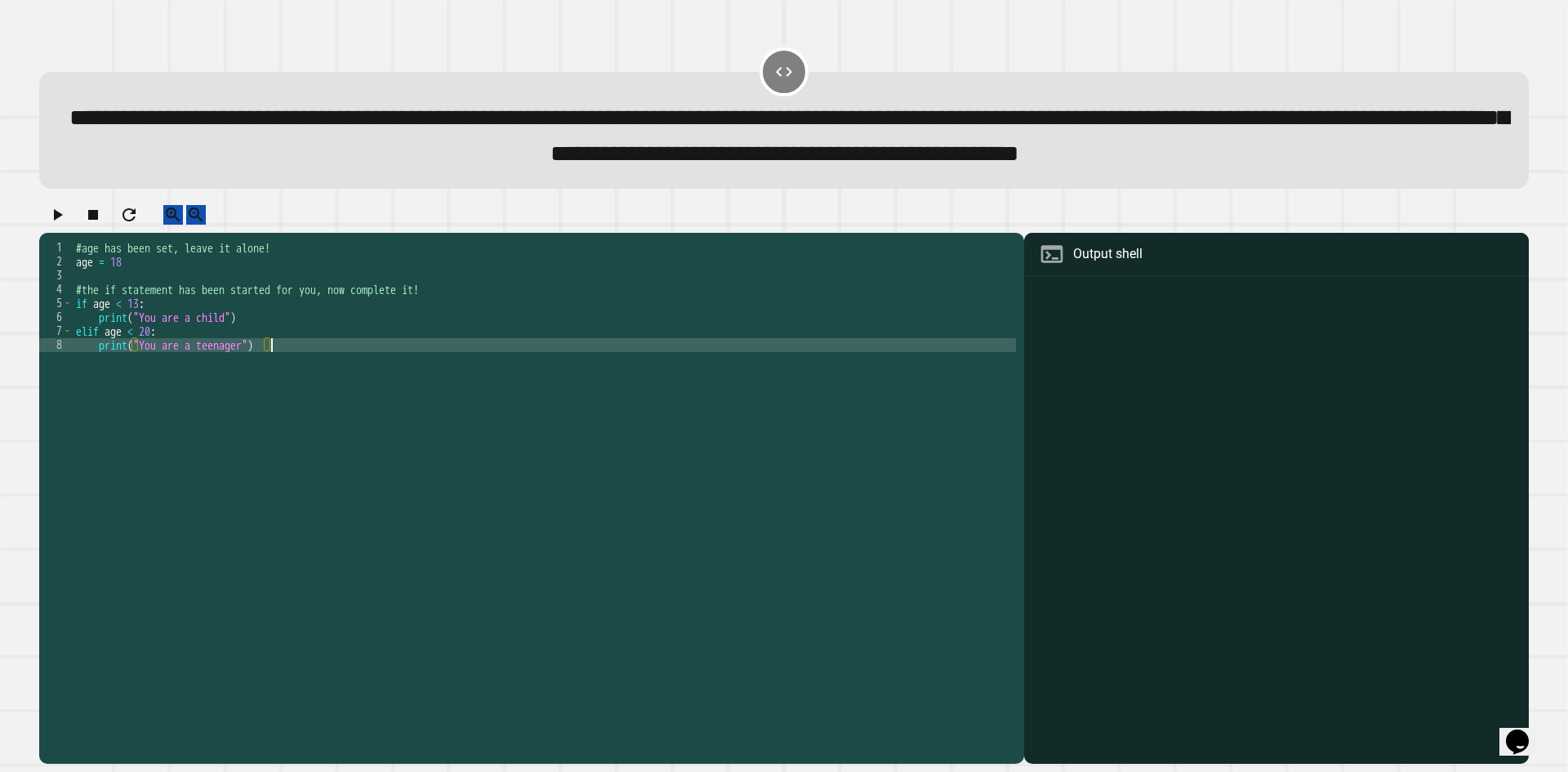 drag, startPoint x: 283, startPoint y: 404, endPoint x: 246, endPoint y: 418, distance: 39.560081 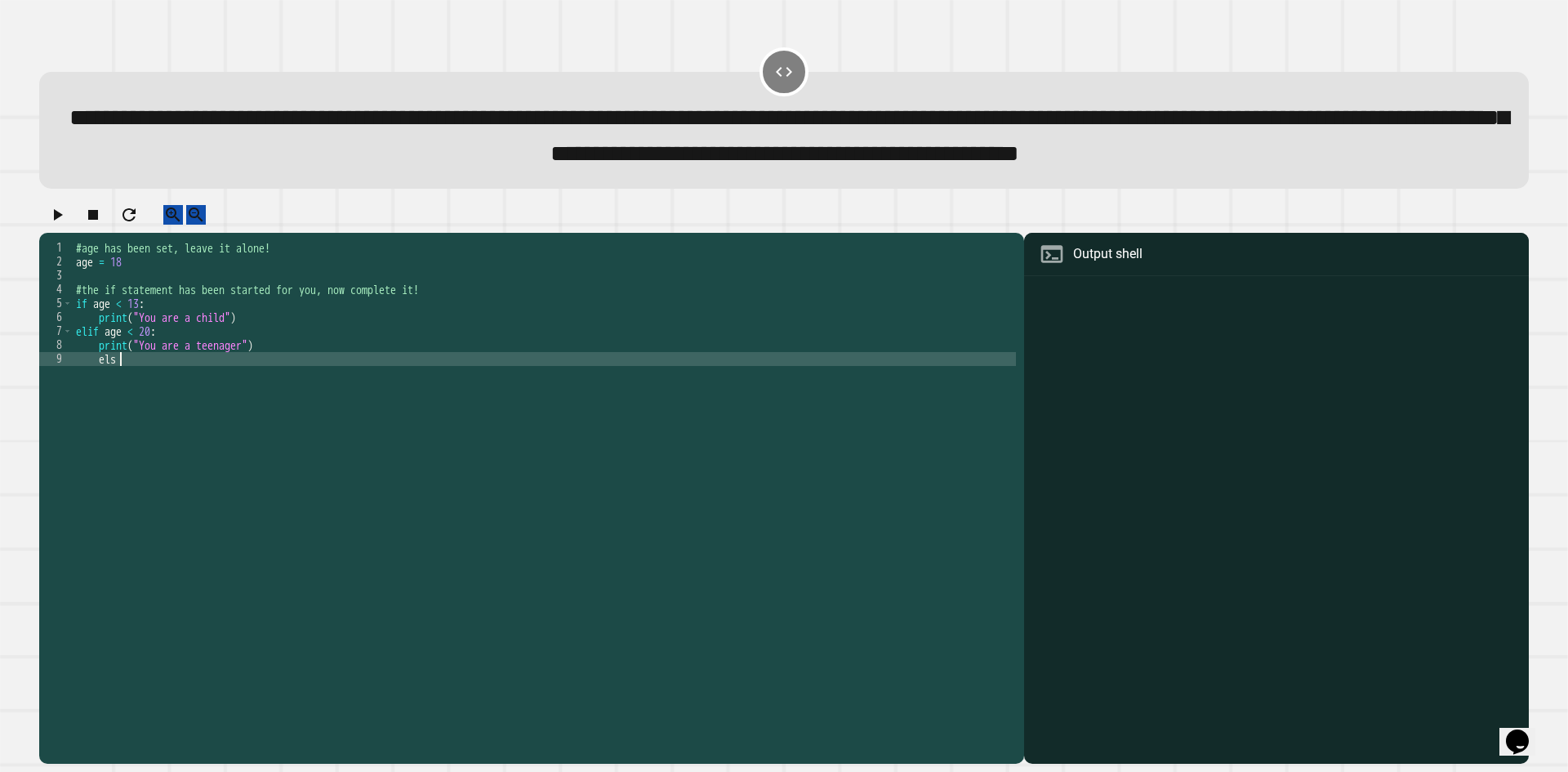 scroll, scrollTop: 0, scrollLeft: 2, axis: horizontal 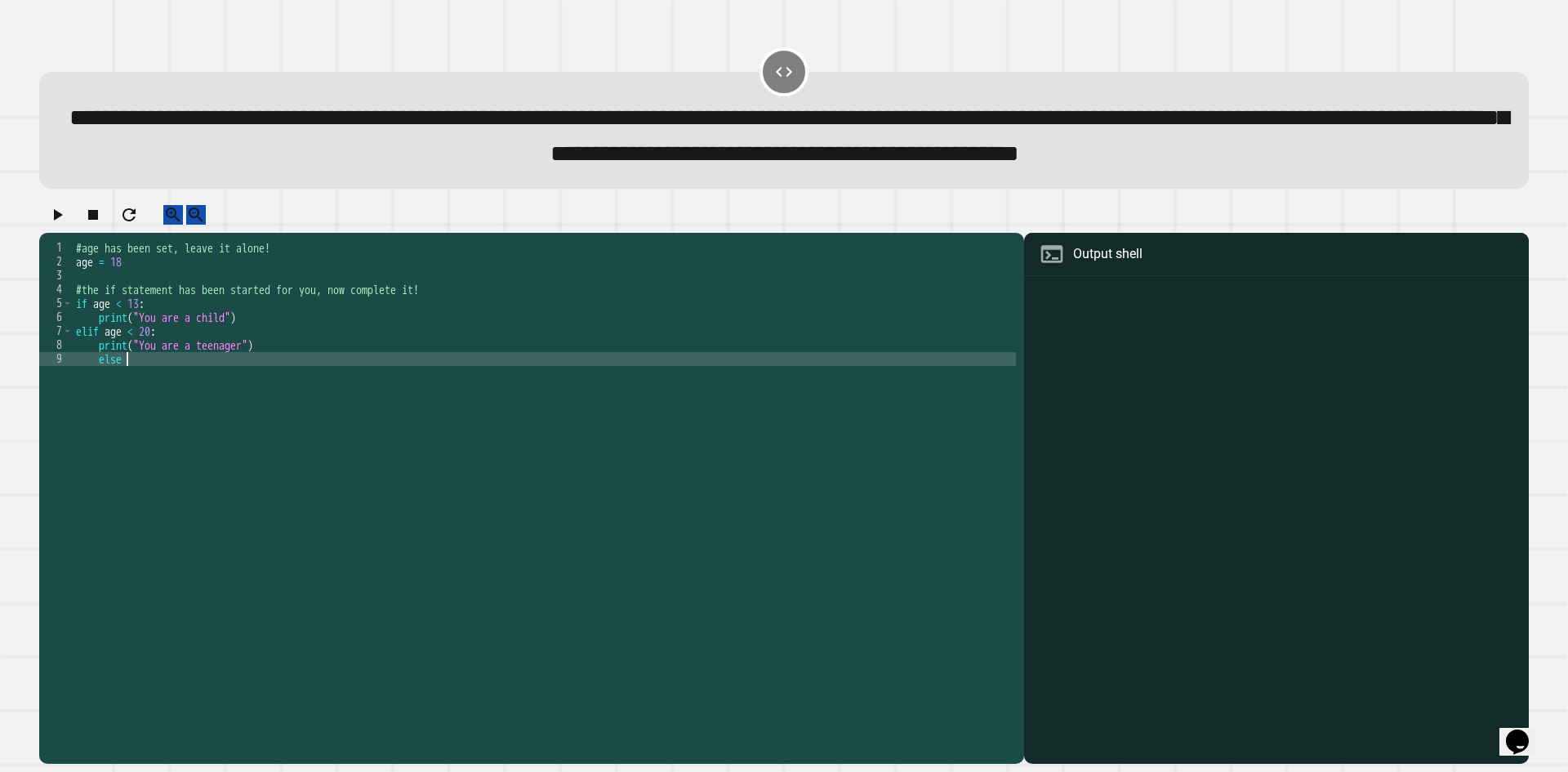 type on "*****" 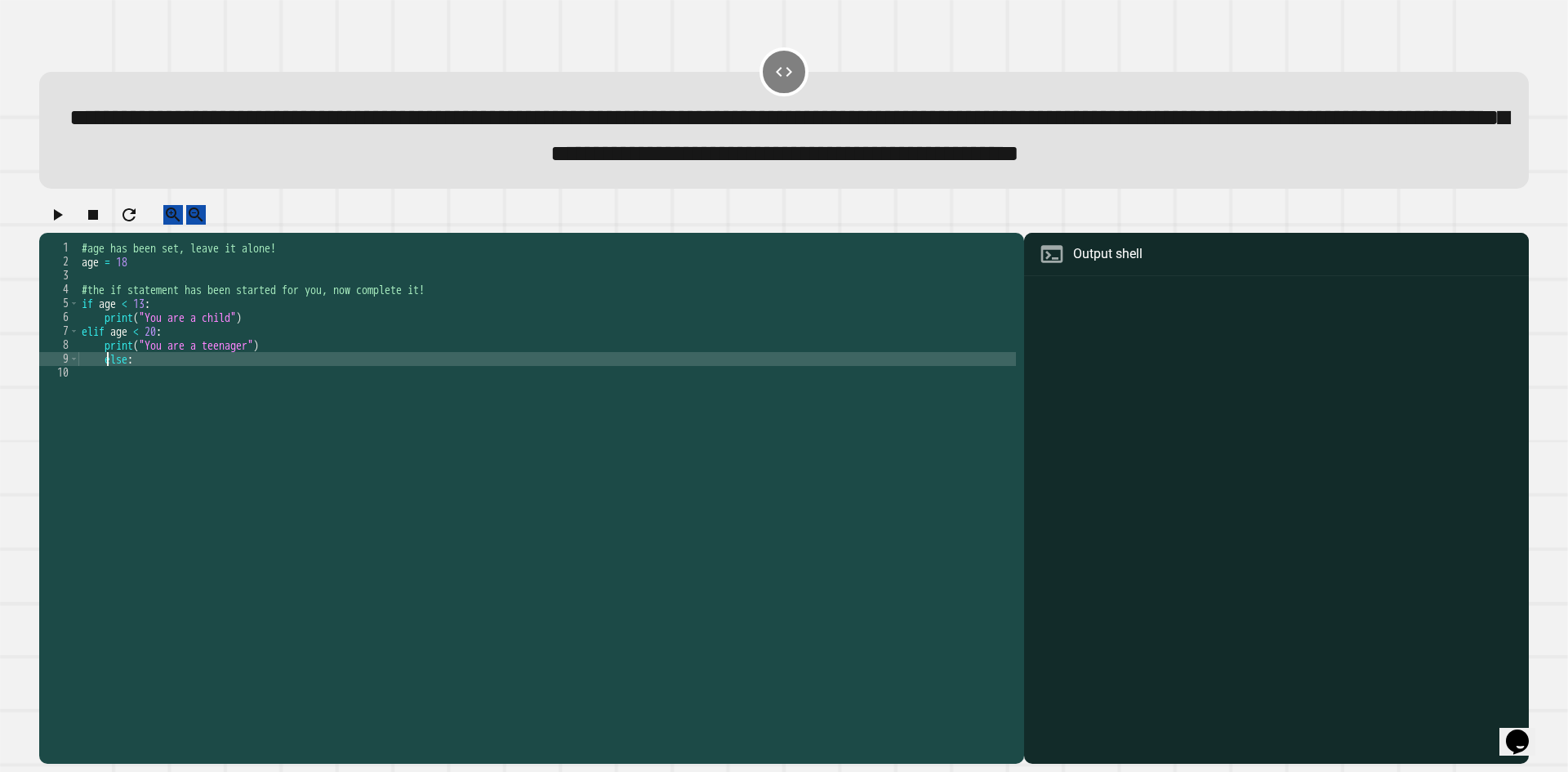 click on "#age has been set, leave it alone! age   =   18 #the if statement has been started for you, now complete it! if   age   <   13 :      print ( "You are a child" ) elif   age   <   20 :      print ( "You are a teenager" )      else :" at bounding box center (547, 463) 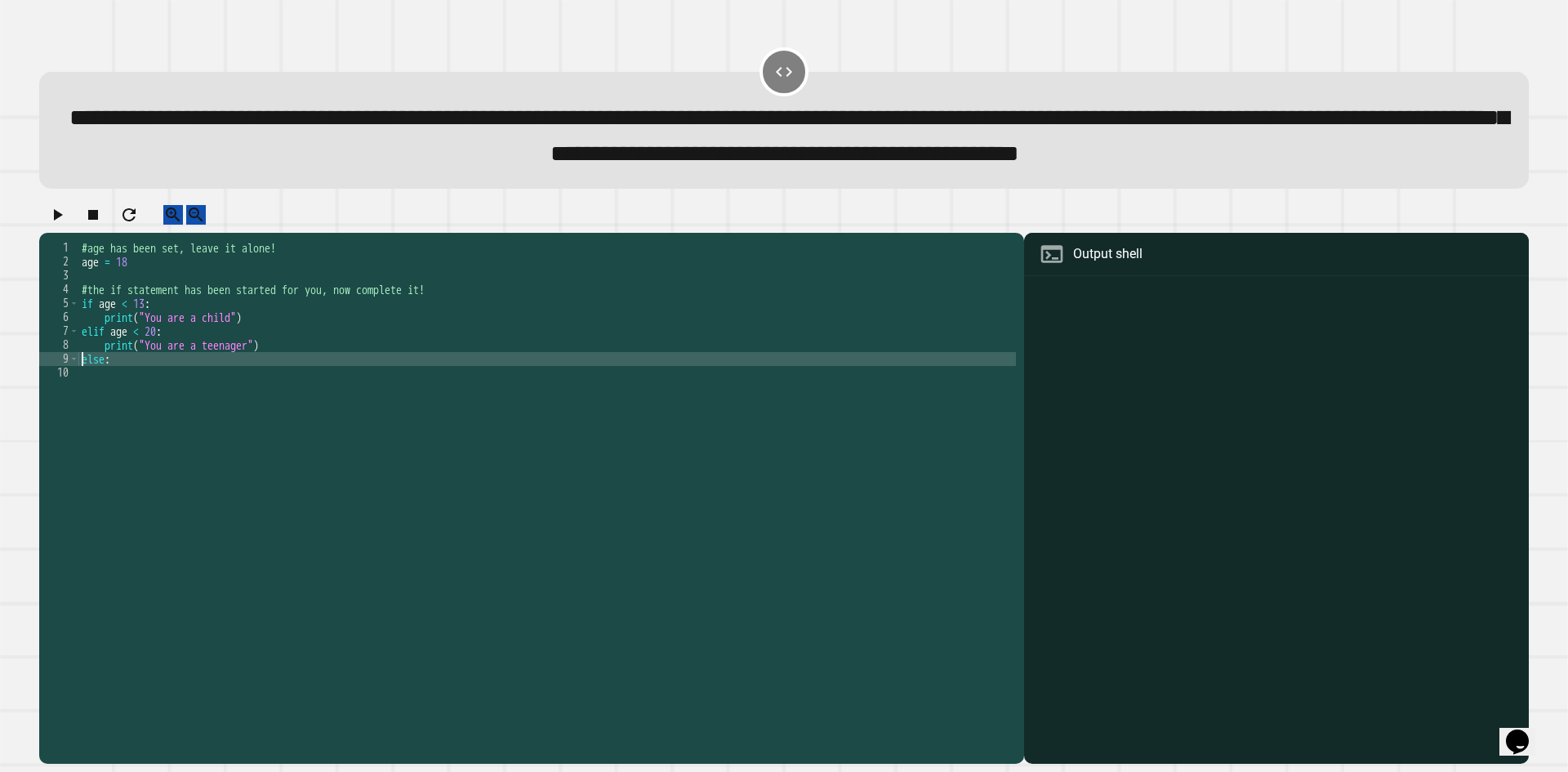 scroll, scrollTop: 0, scrollLeft: 2, axis: horizontal 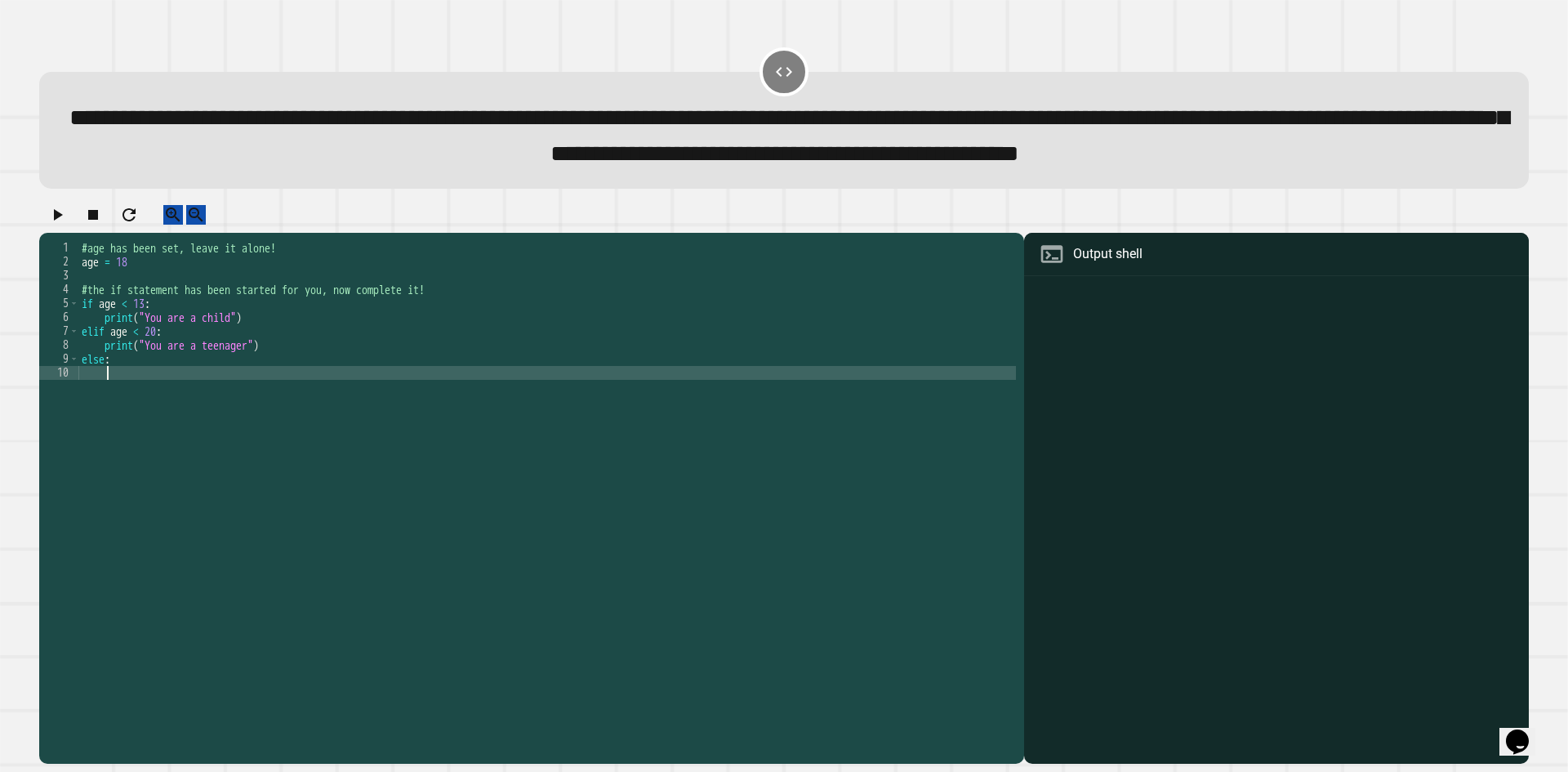 paste on "**********" 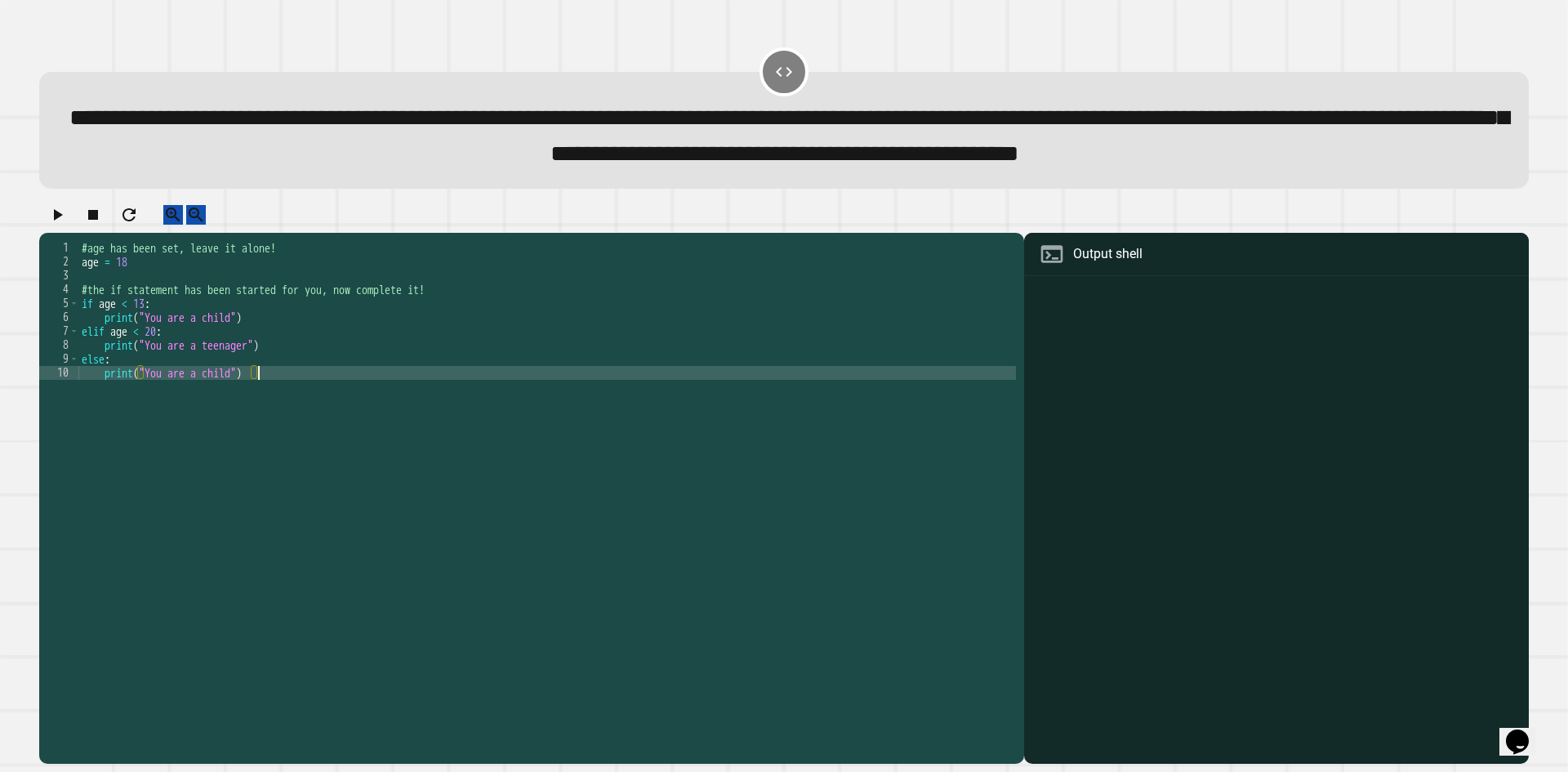 click on "#age has been set, leave it alone! age   =   18 #the if statement has been started for you, now complete it! if   age   <   13 :      print ( "You are a child" ) elif   age   <   20 :      print ( "You are a teenager" ) else :      print ( "You are a child" )" at bounding box center [547, 463] 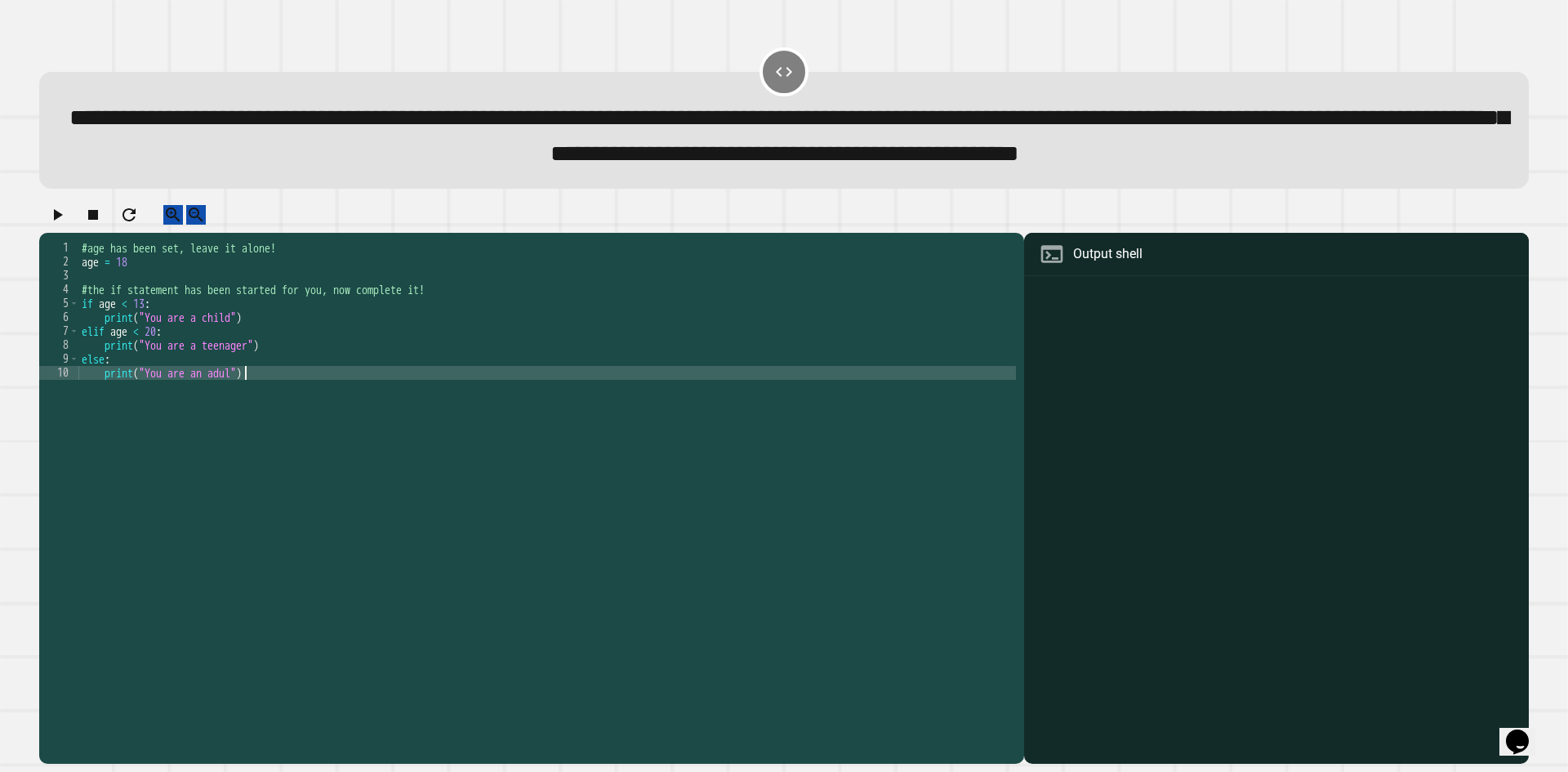 scroll, scrollTop: 0, scrollLeft: 11, axis: horizontal 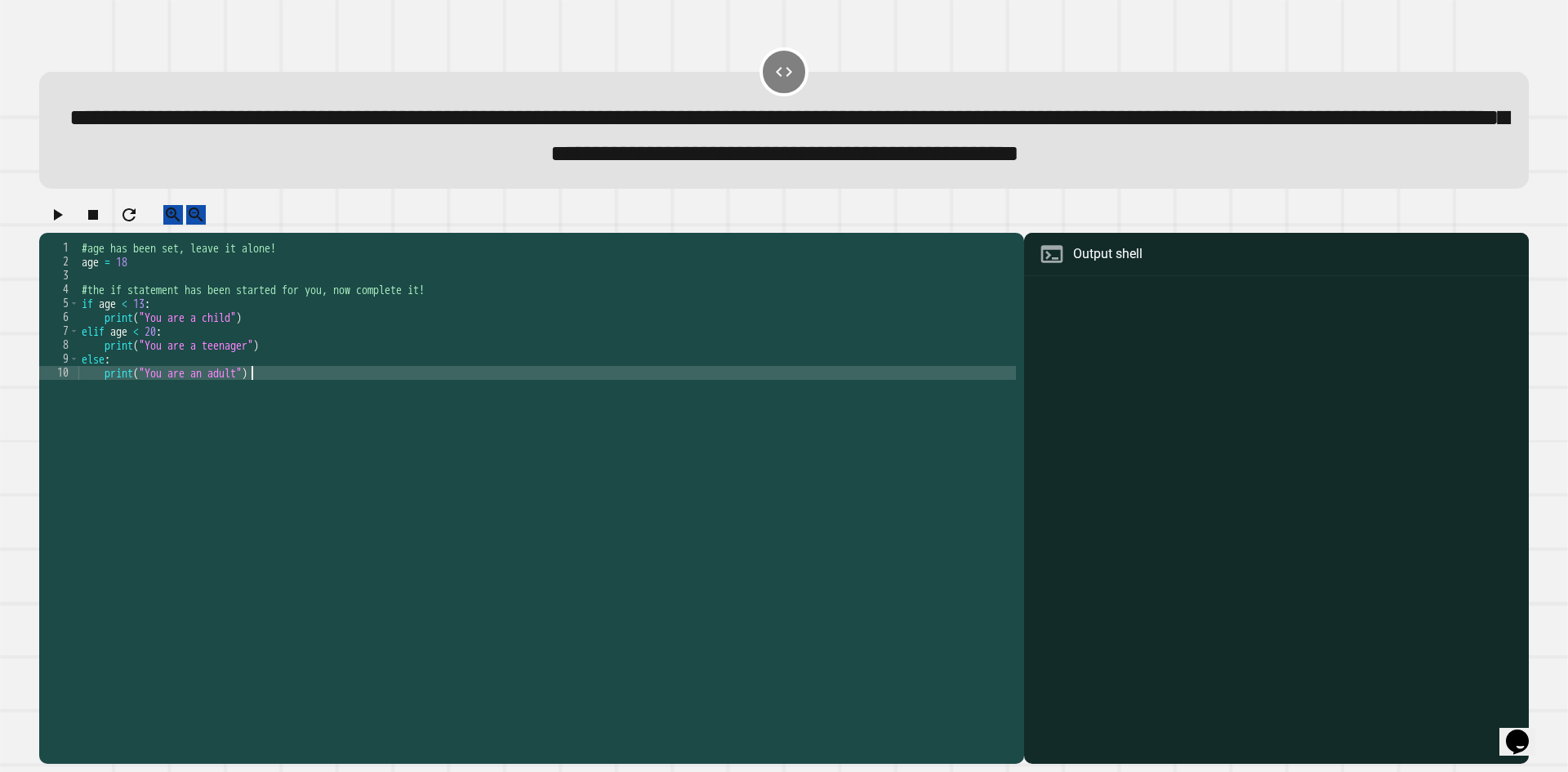 click at bounding box center (57, 215) 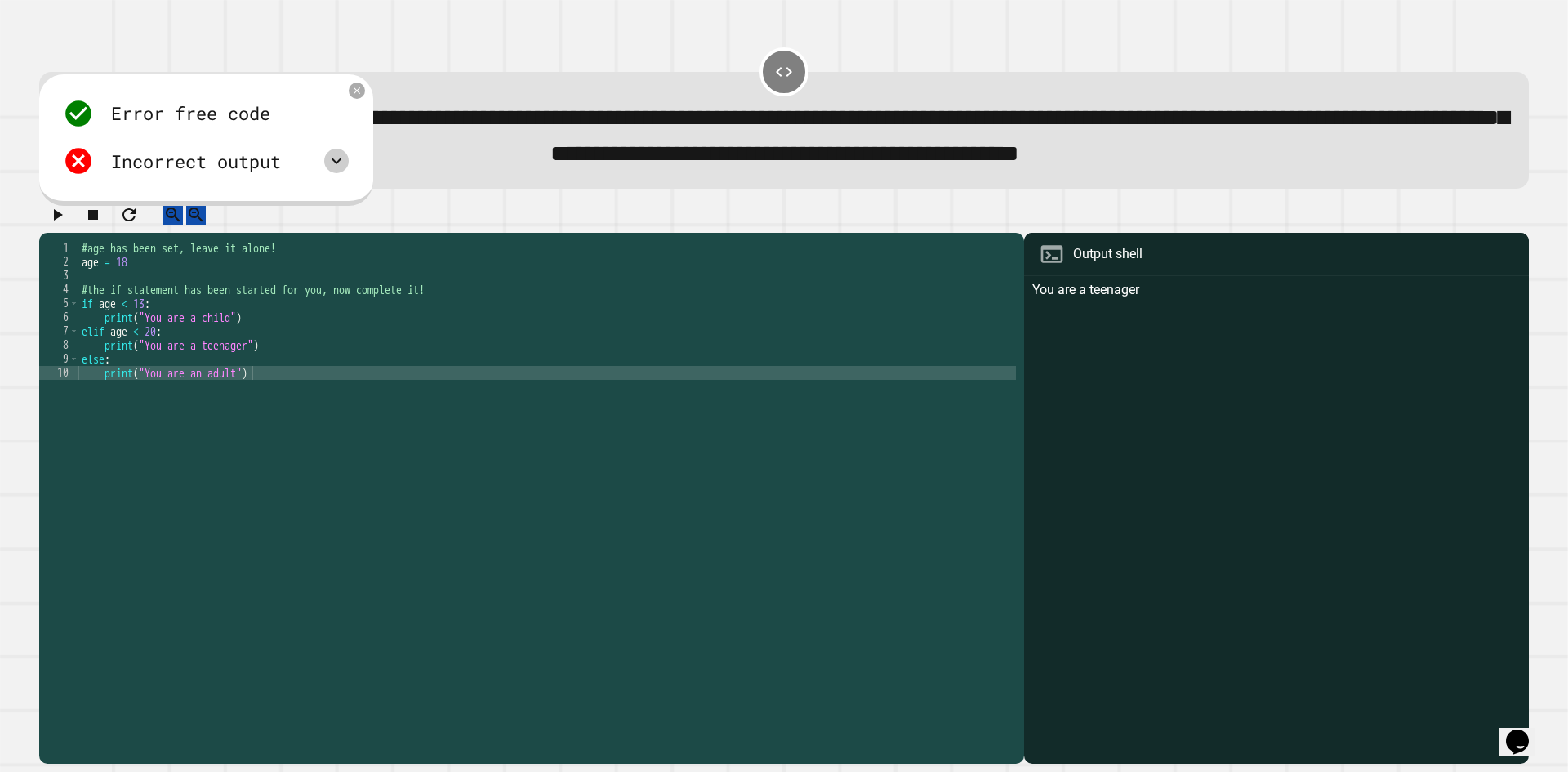 click 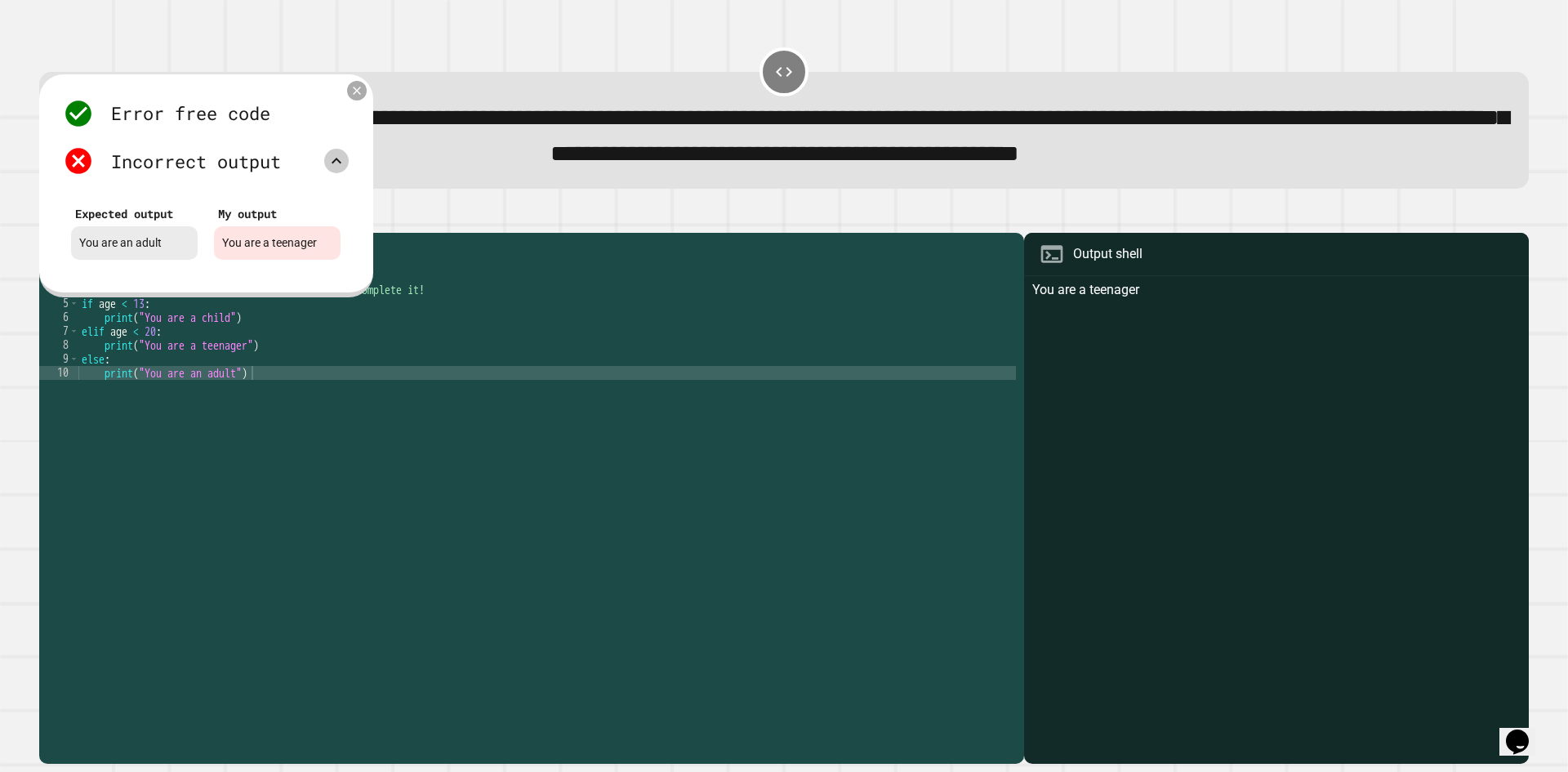 click 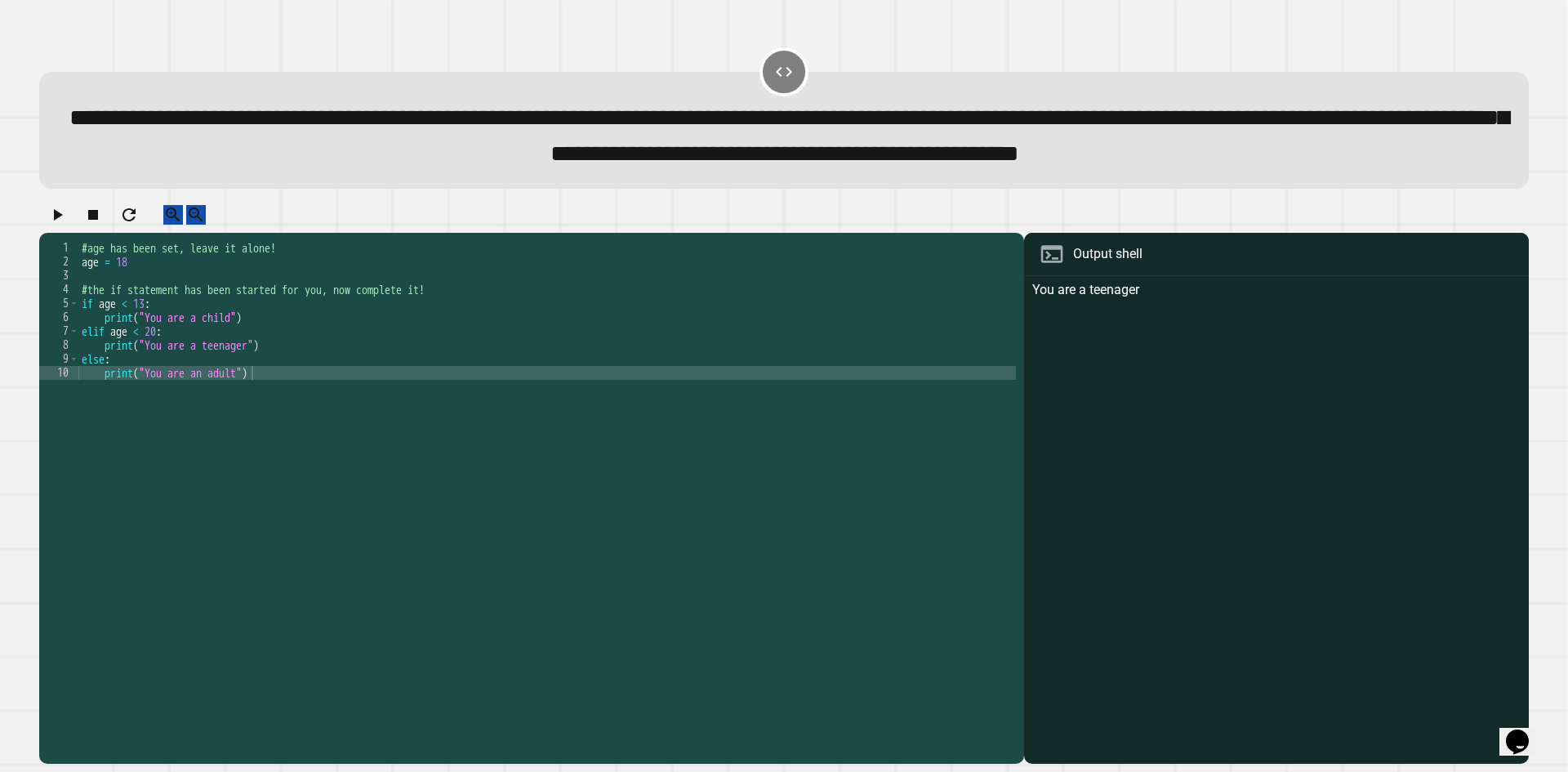scroll, scrollTop: 0, scrollLeft: 6, axis: horizontal 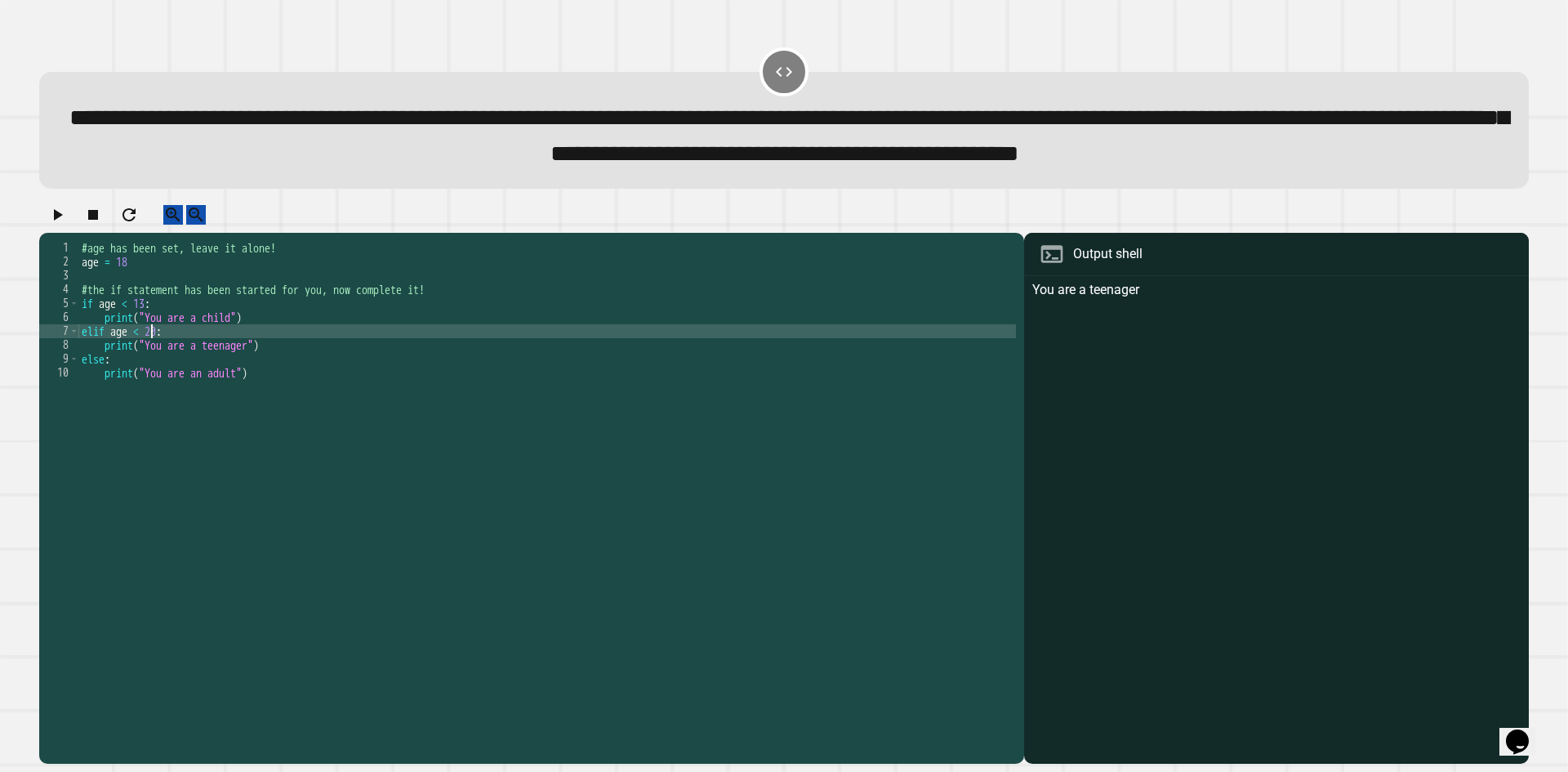 click on "#age has been set, leave it alone! age   =   18 #the if statement has been started for you, now complete it! if   age   <   13 :      print ( "You are a child" ) elif   age   <   20 :      print ( "You are a teenager" ) else :      print ( "You are an adult" )" at bounding box center (547, 463) 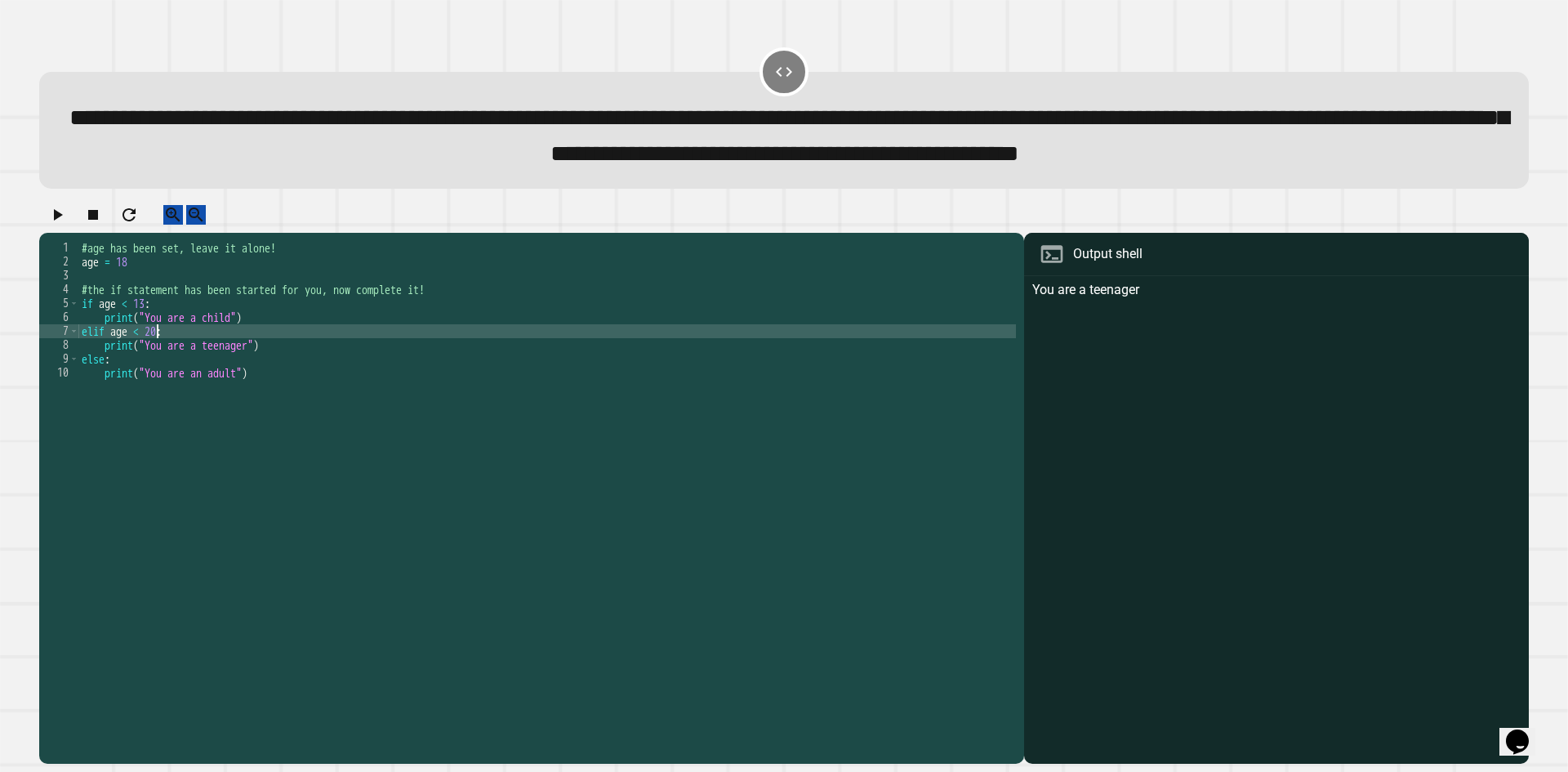 scroll, scrollTop: 0, scrollLeft: 5, axis: horizontal 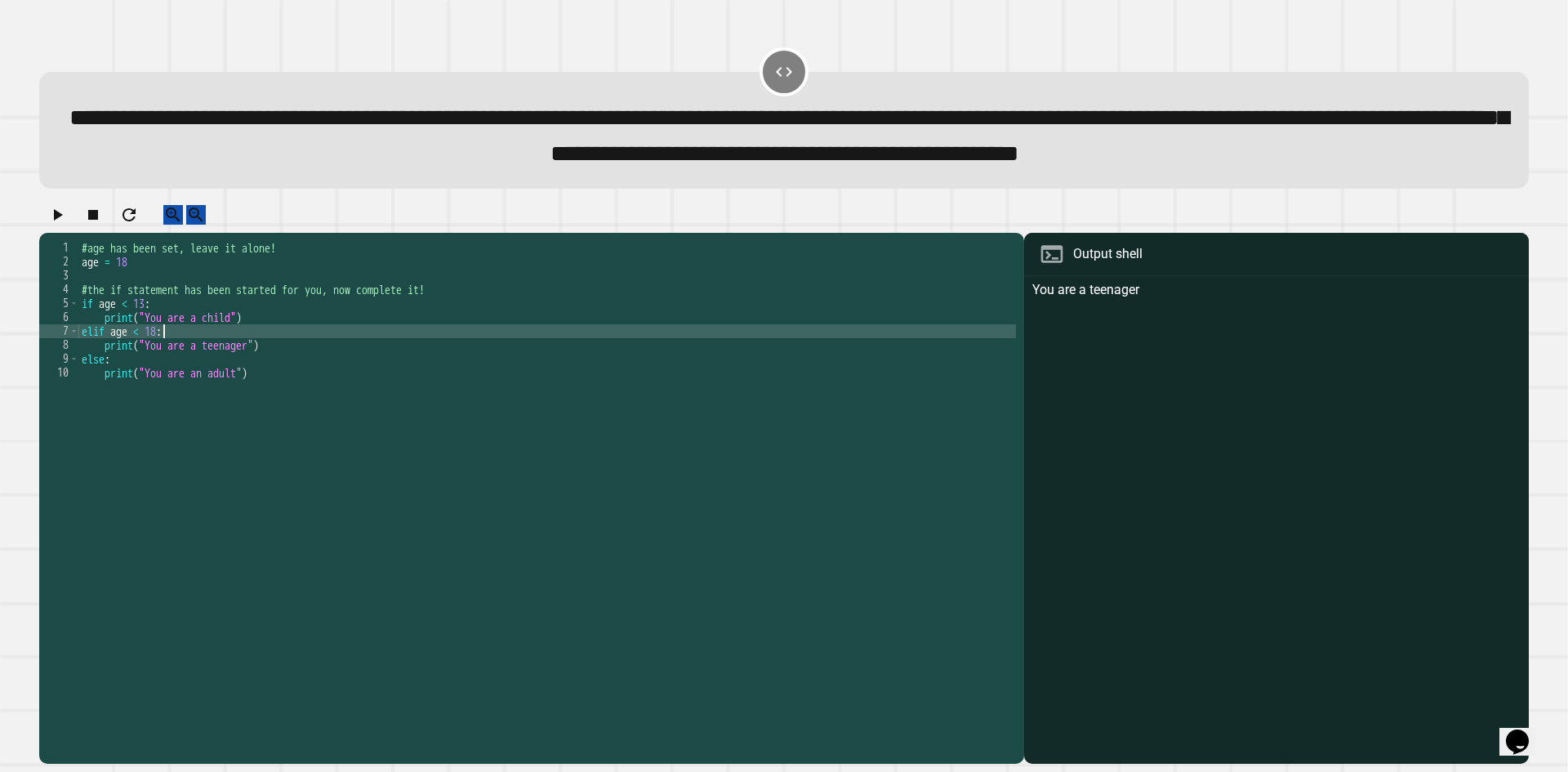 type on "**********" 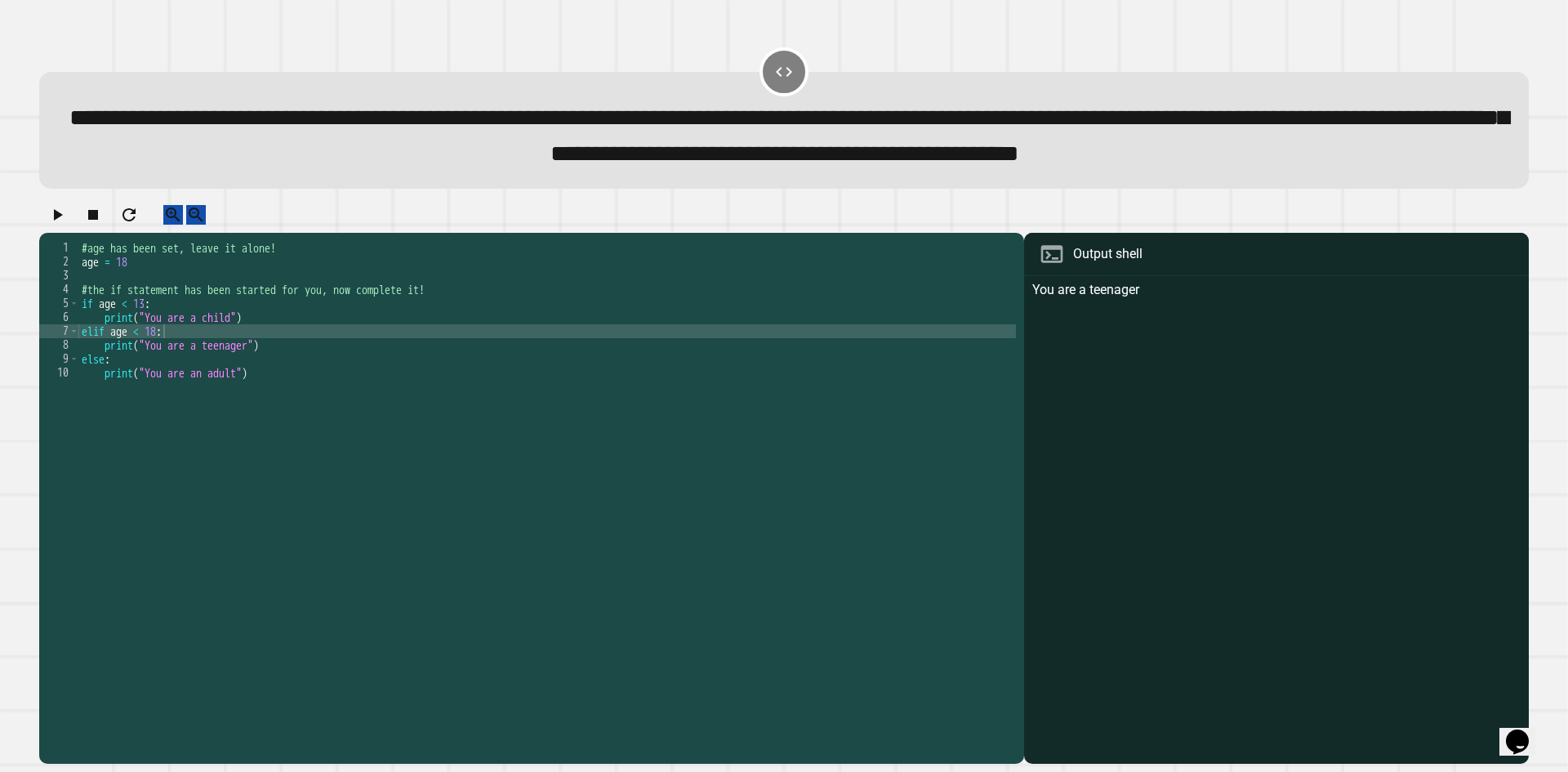 click at bounding box center (57, 215) 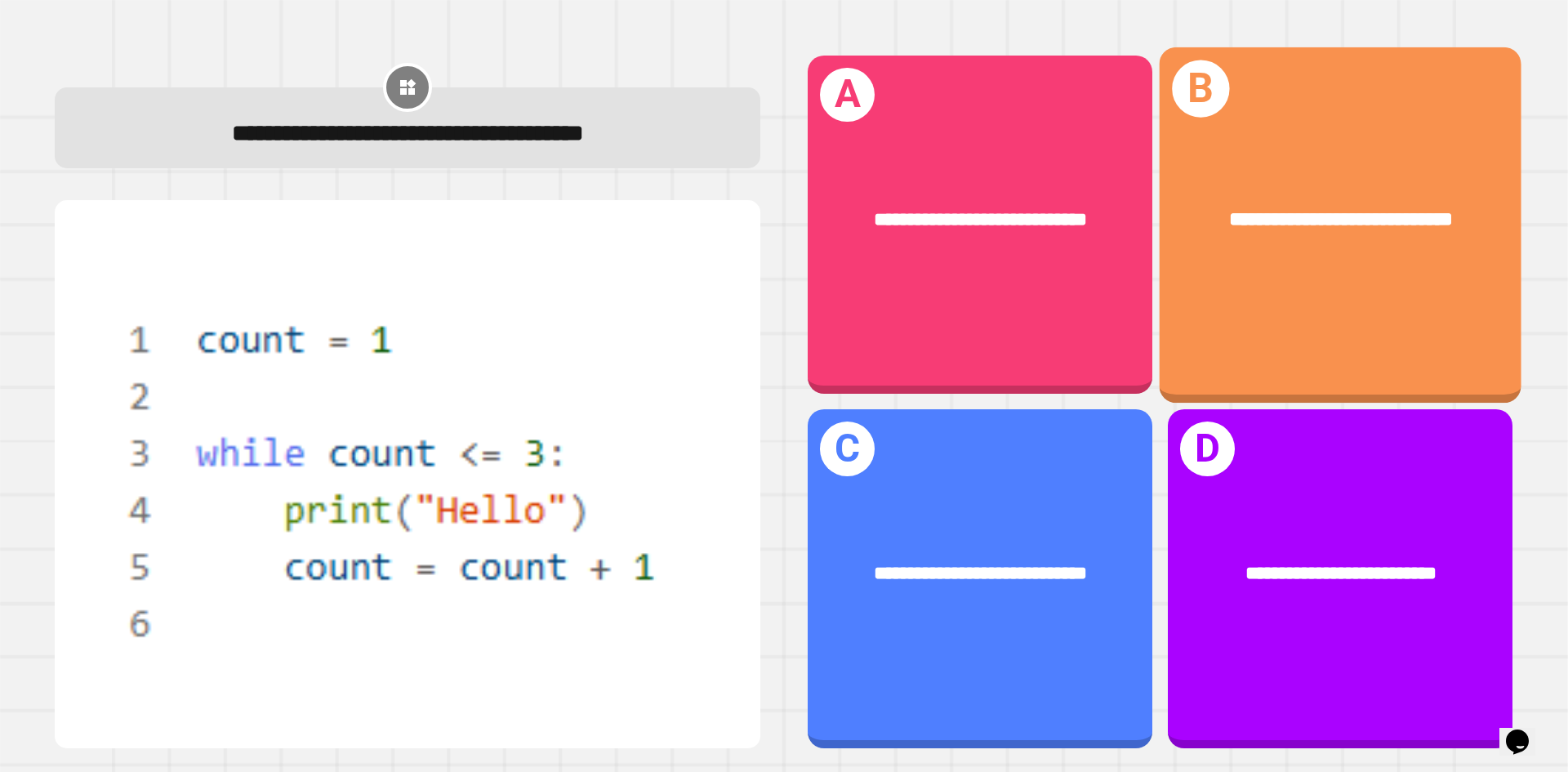 click on "**********" at bounding box center [1341, 219] 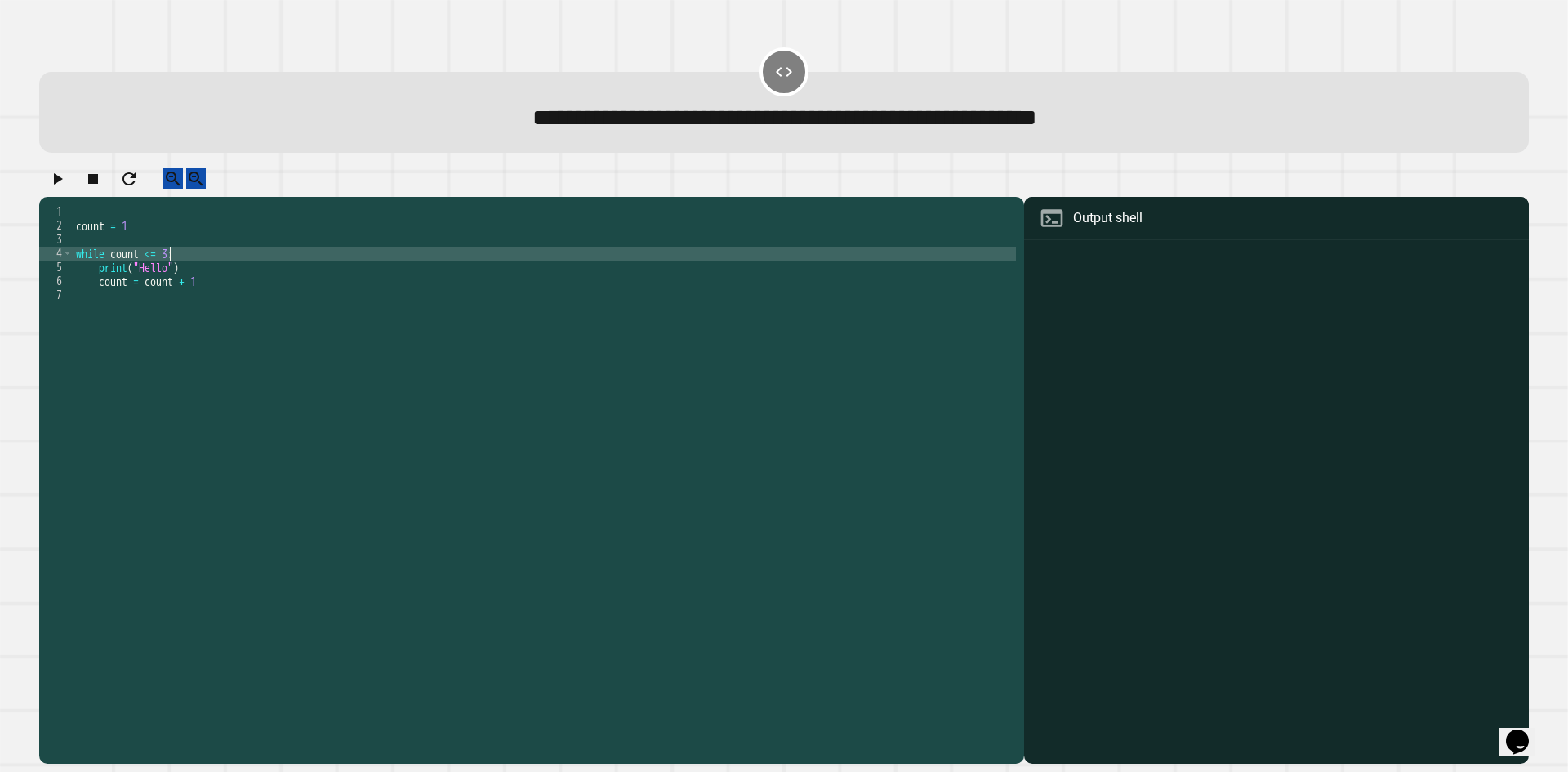 click on "count   =   1 while   count   <=   3 :      print ( "Hello" )      count   =   count   +   1" at bounding box center (544, 469) 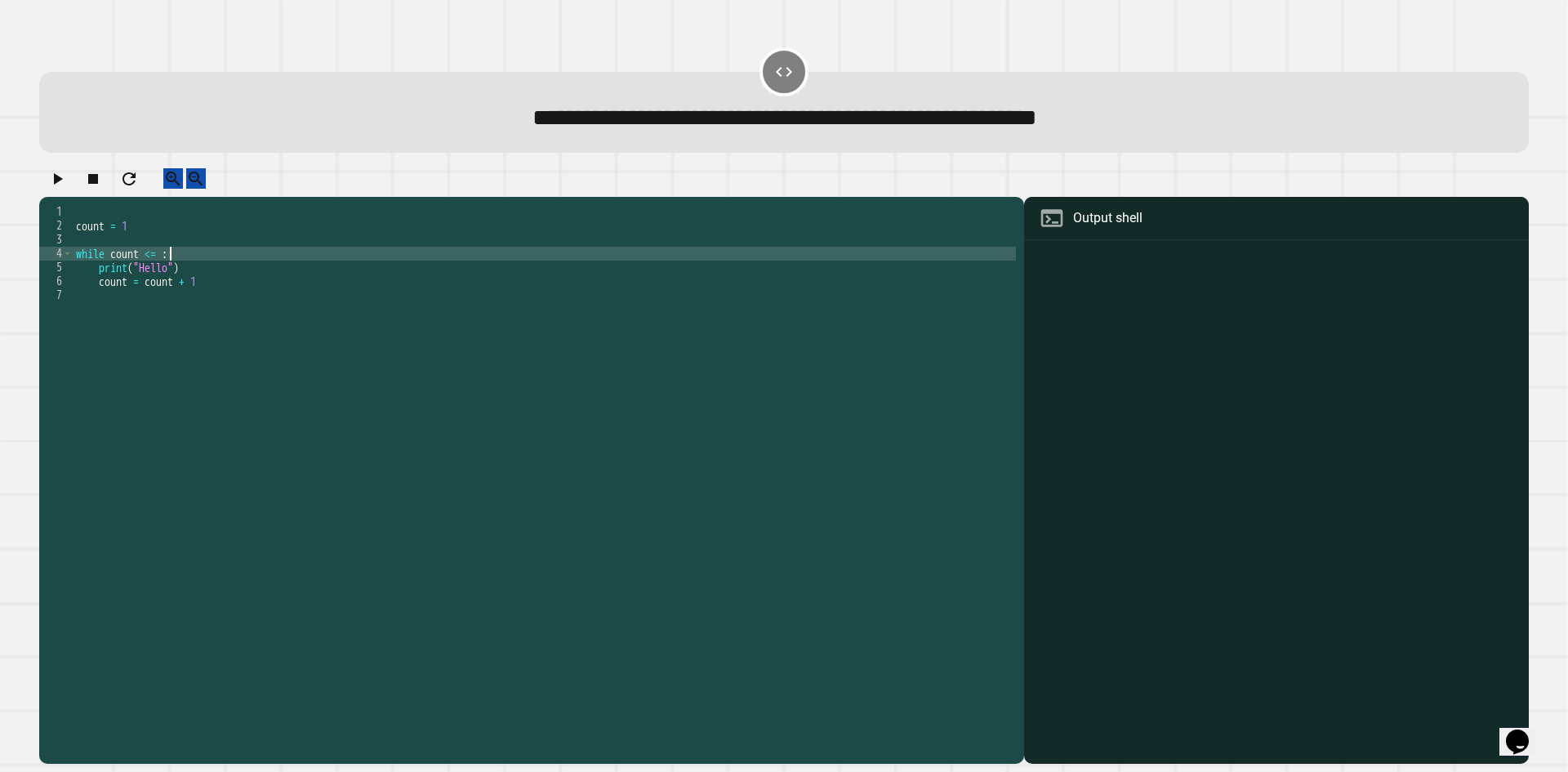 scroll, scrollTop: 0, scrollLeft: 7, axis: horizontal 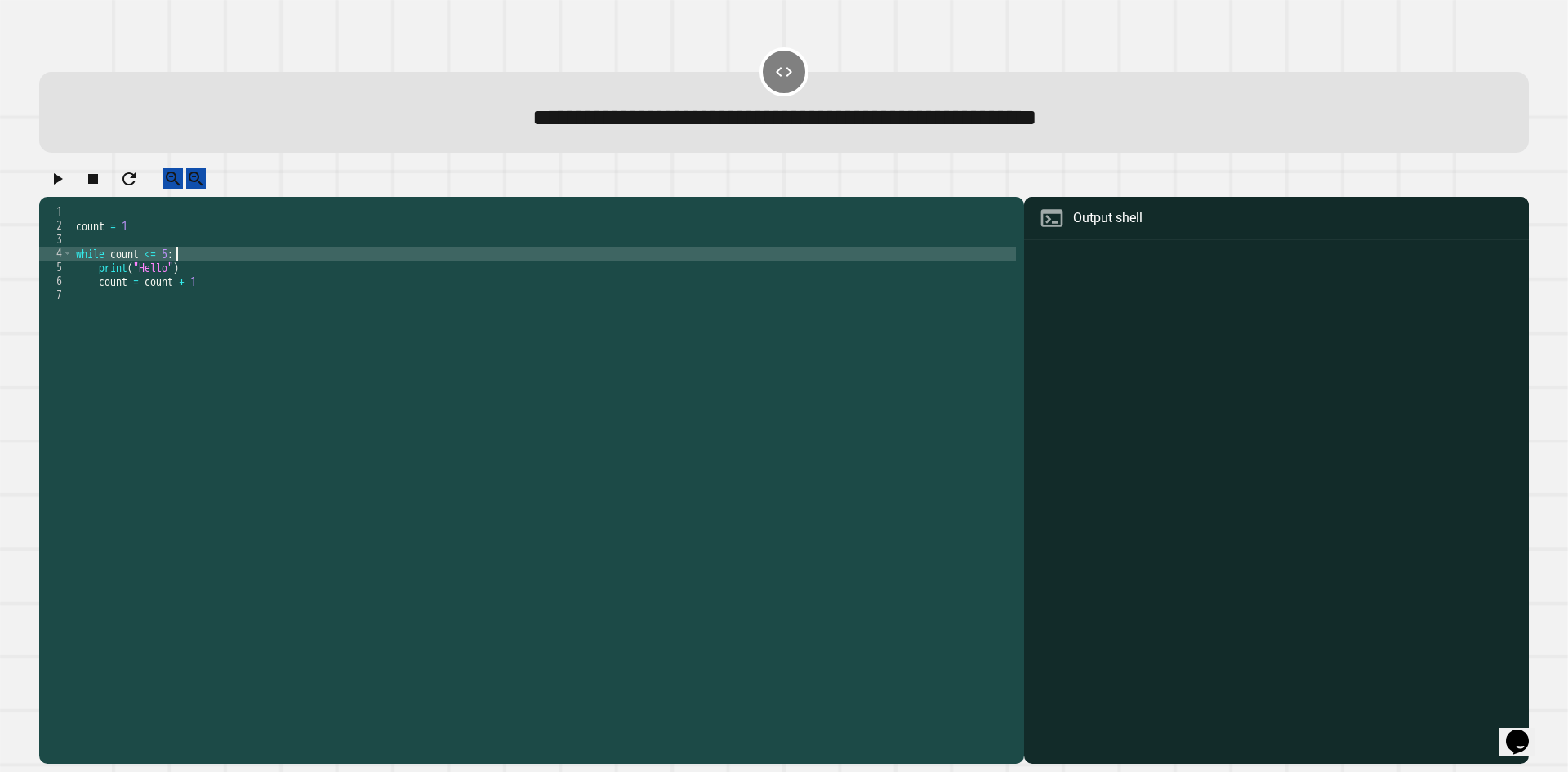 type on "**********" 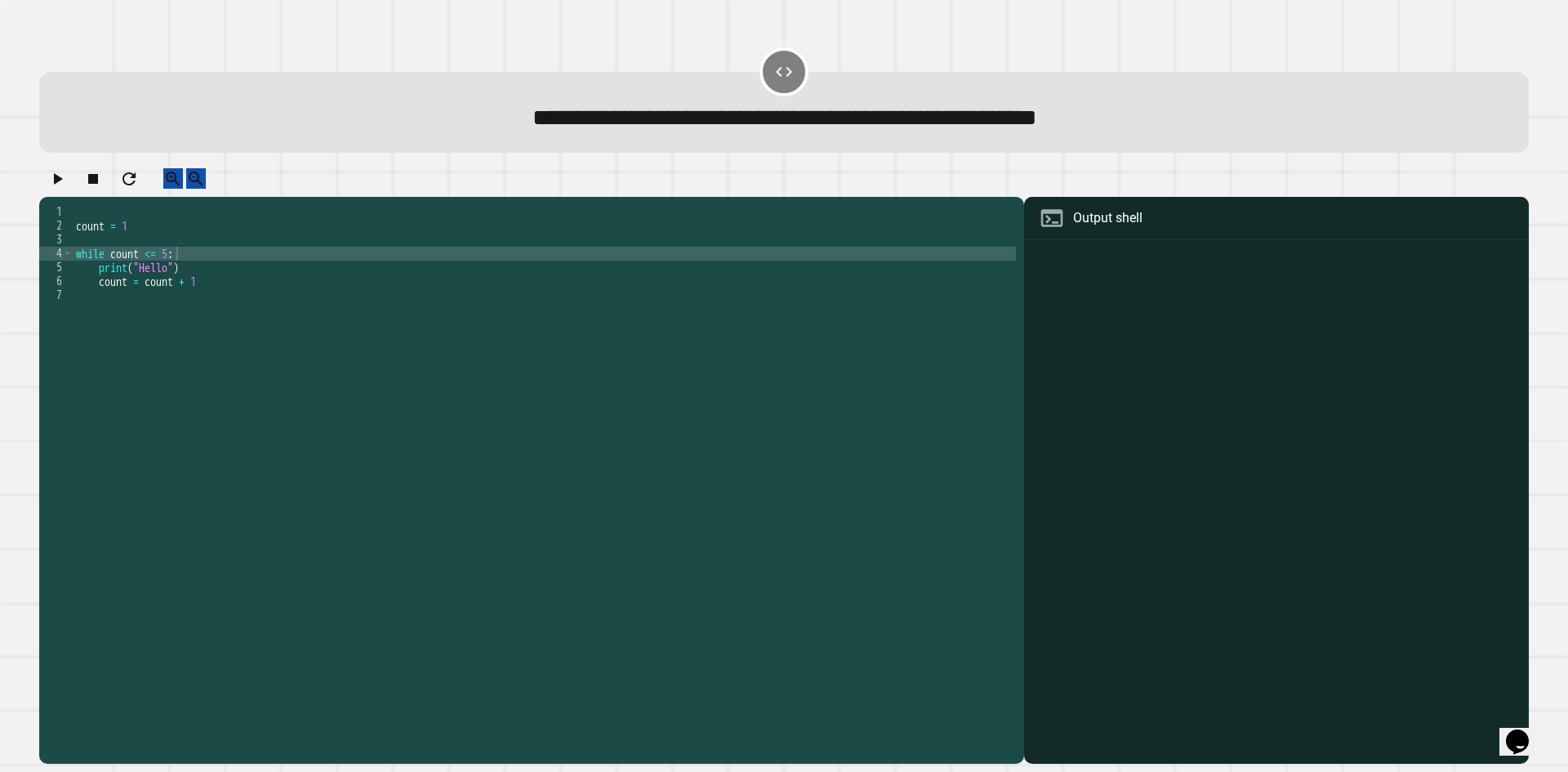 click at bounding box center (784, 182) 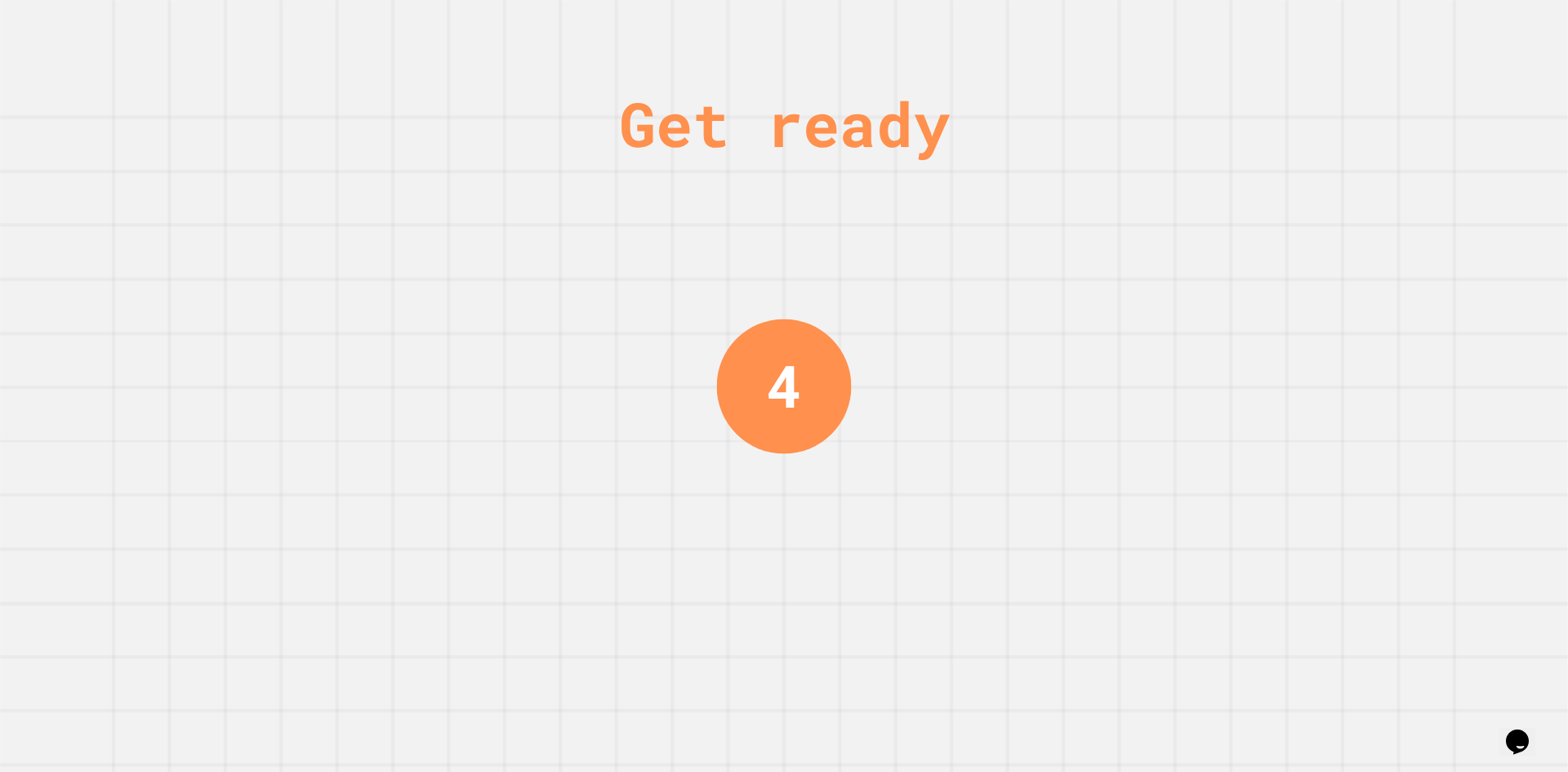 click on "Get ready 4" at bounding box center (784, 386) 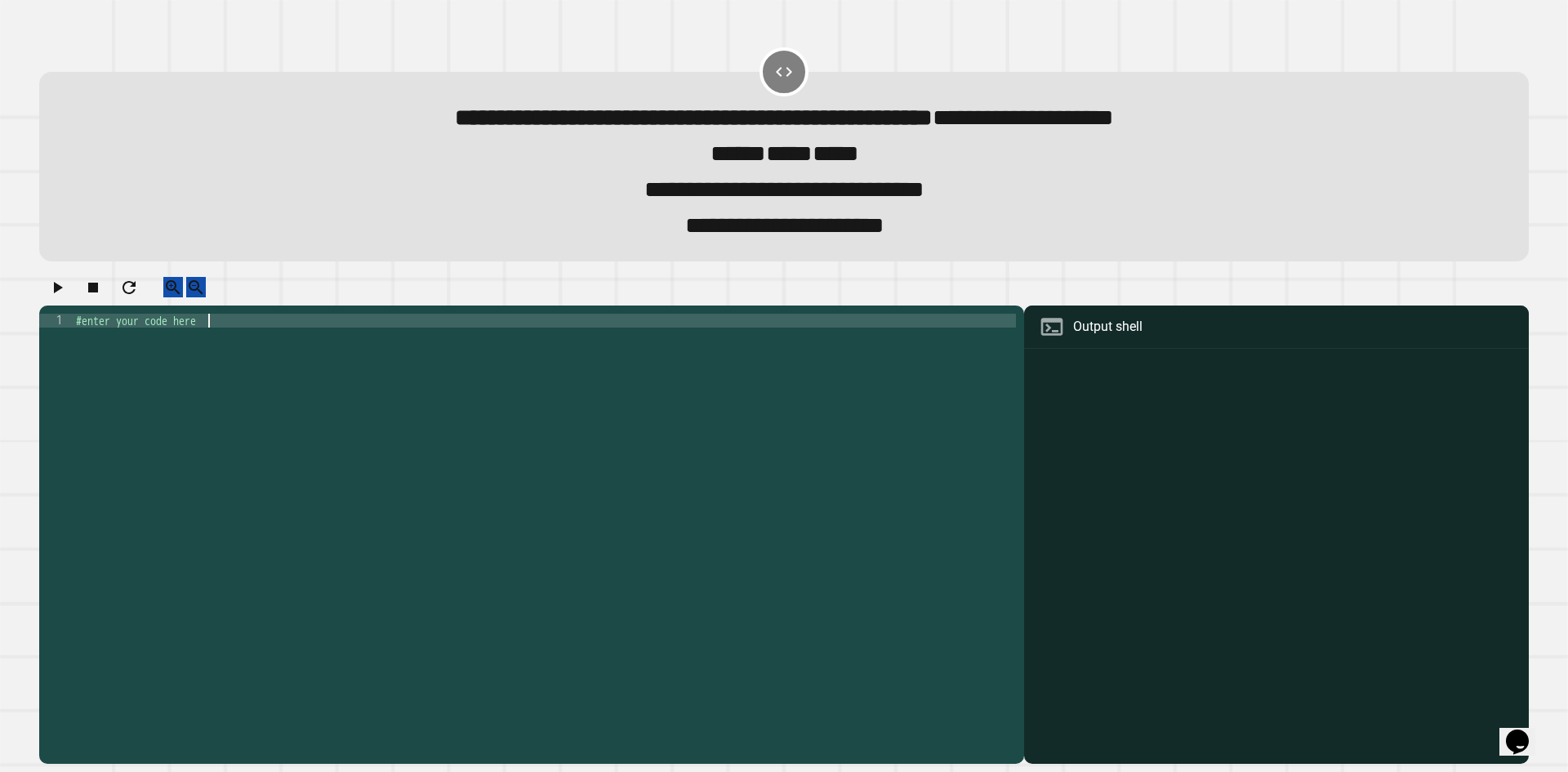 click on "#enter your code here" at bounding box center [544, 515] 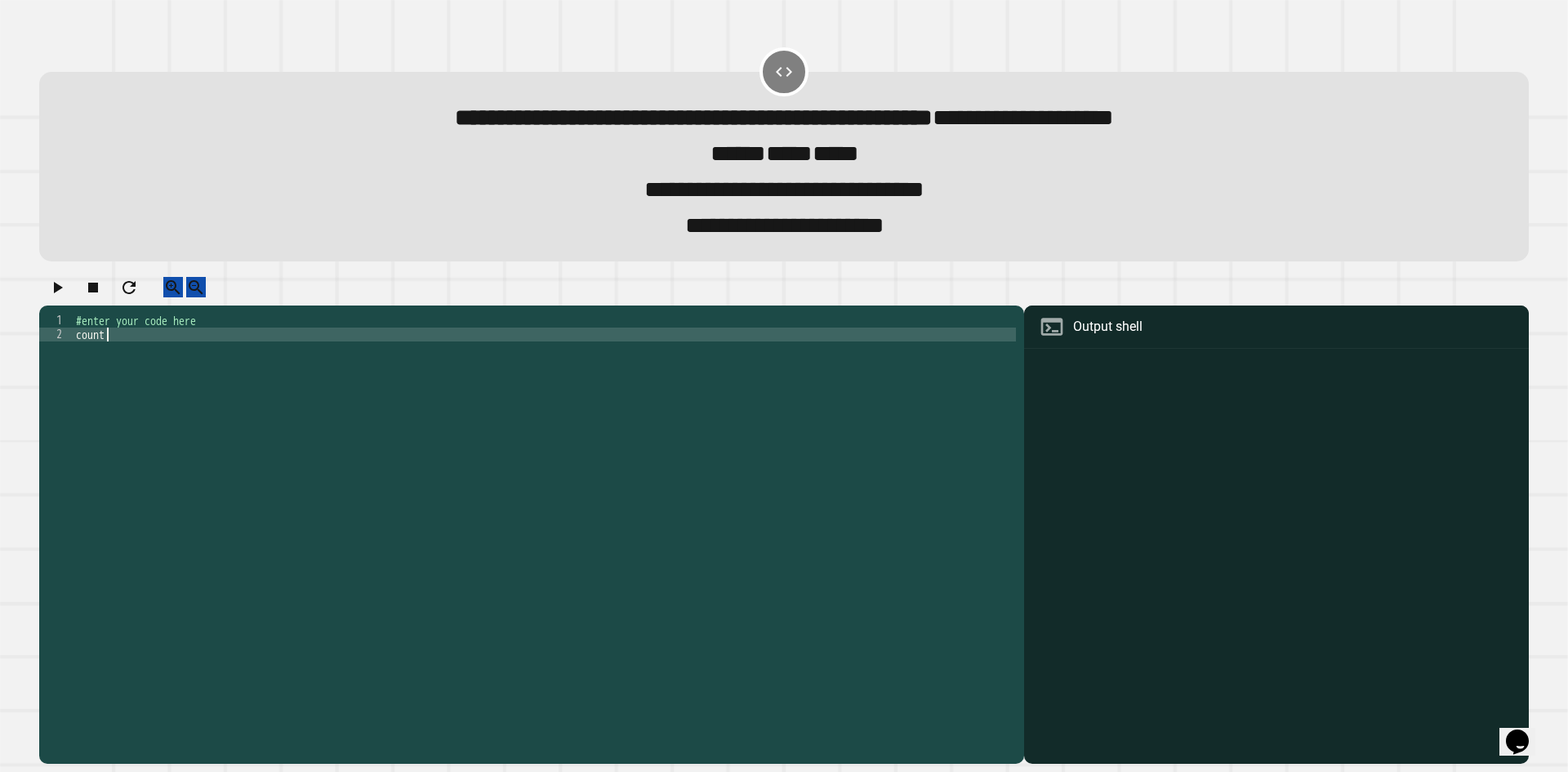 scroll, scrollTop: 0, scrollLeft: 2, axis: horizontal 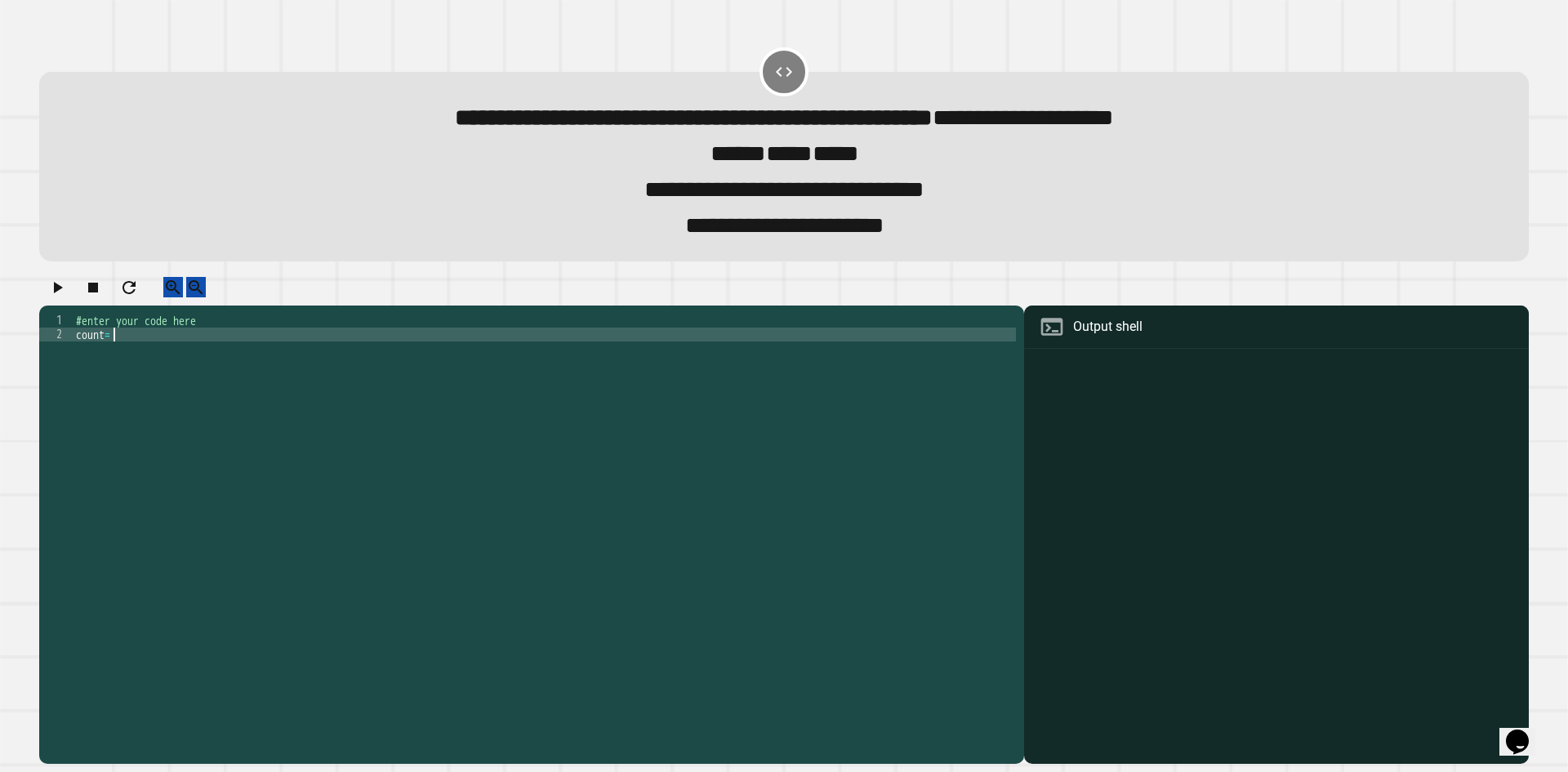 type on "*******" 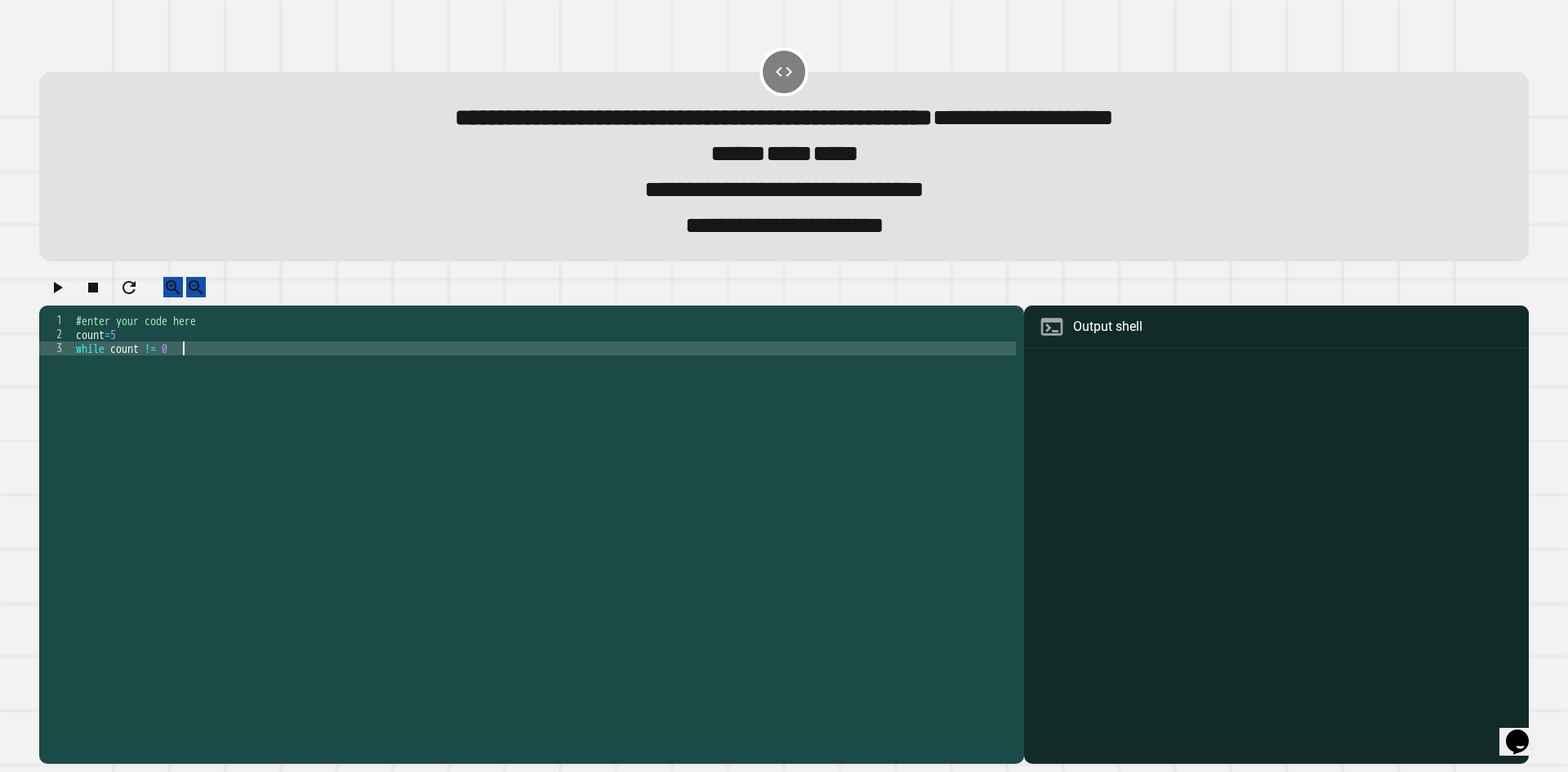 scroll, scrollTop: 0, scrollLeft: 7, axis: horizontal 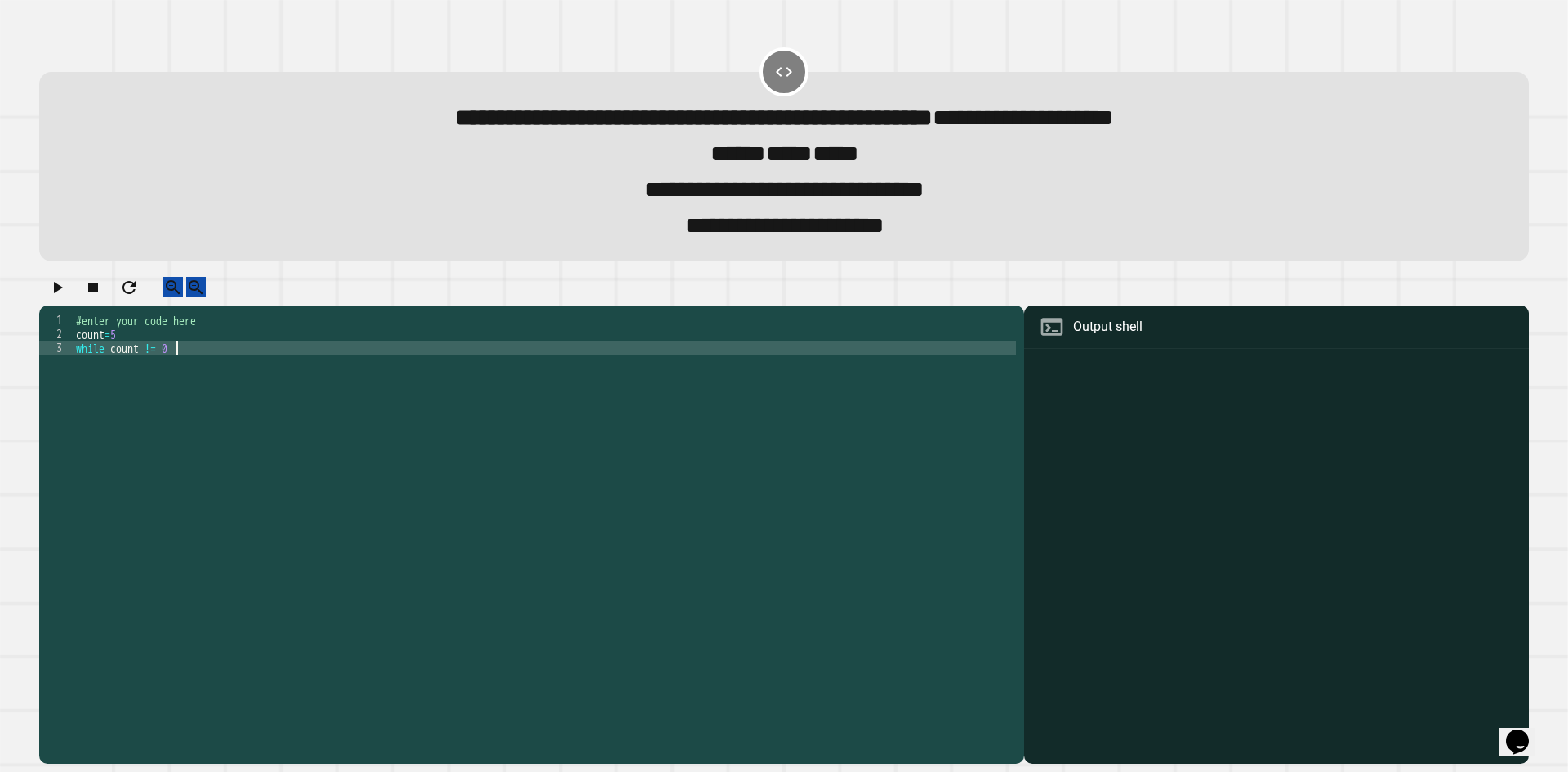 type on "**********" 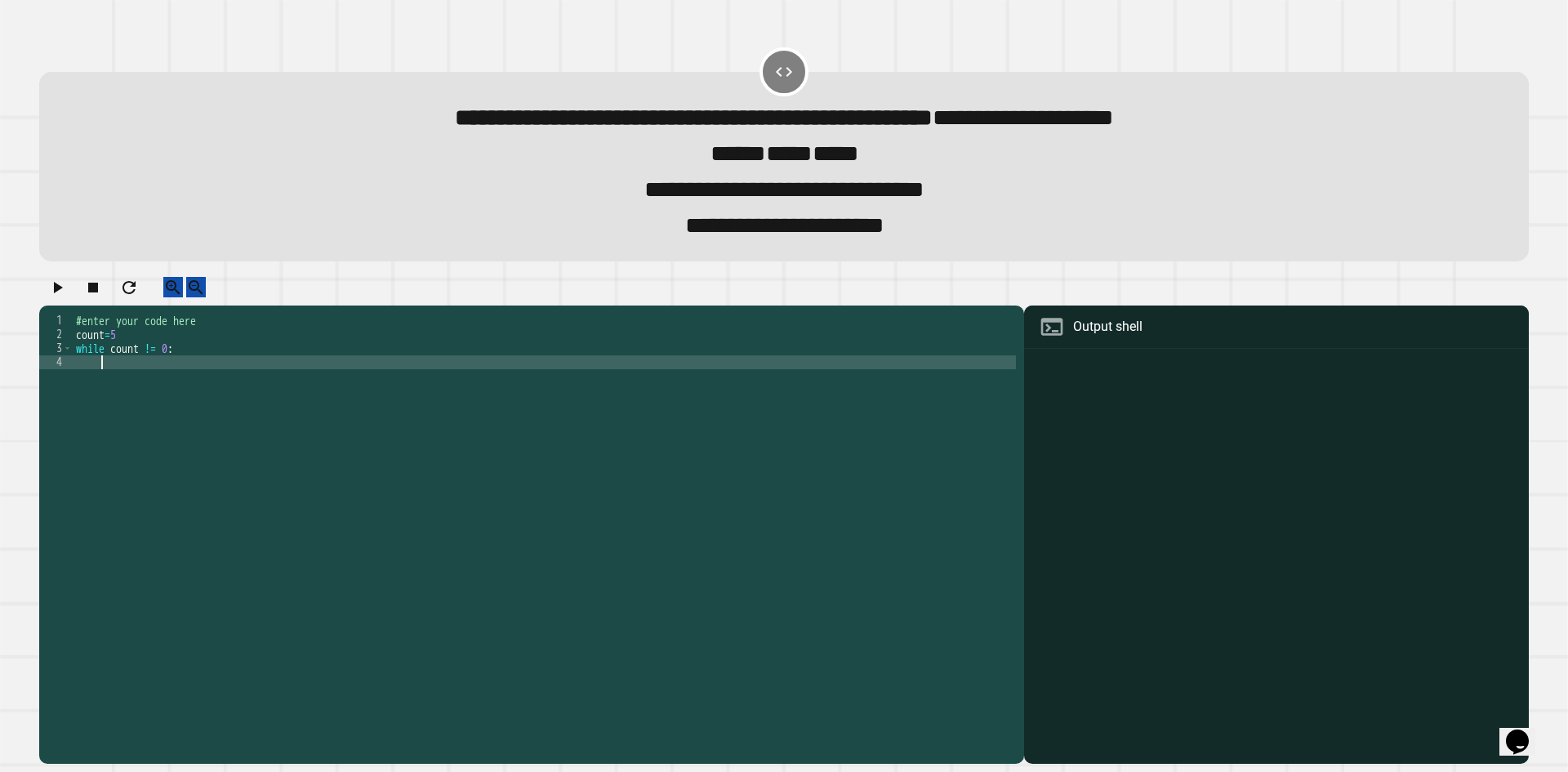 scroll, scrollTop: 0, scrollLeft: 1, axis: horizontal 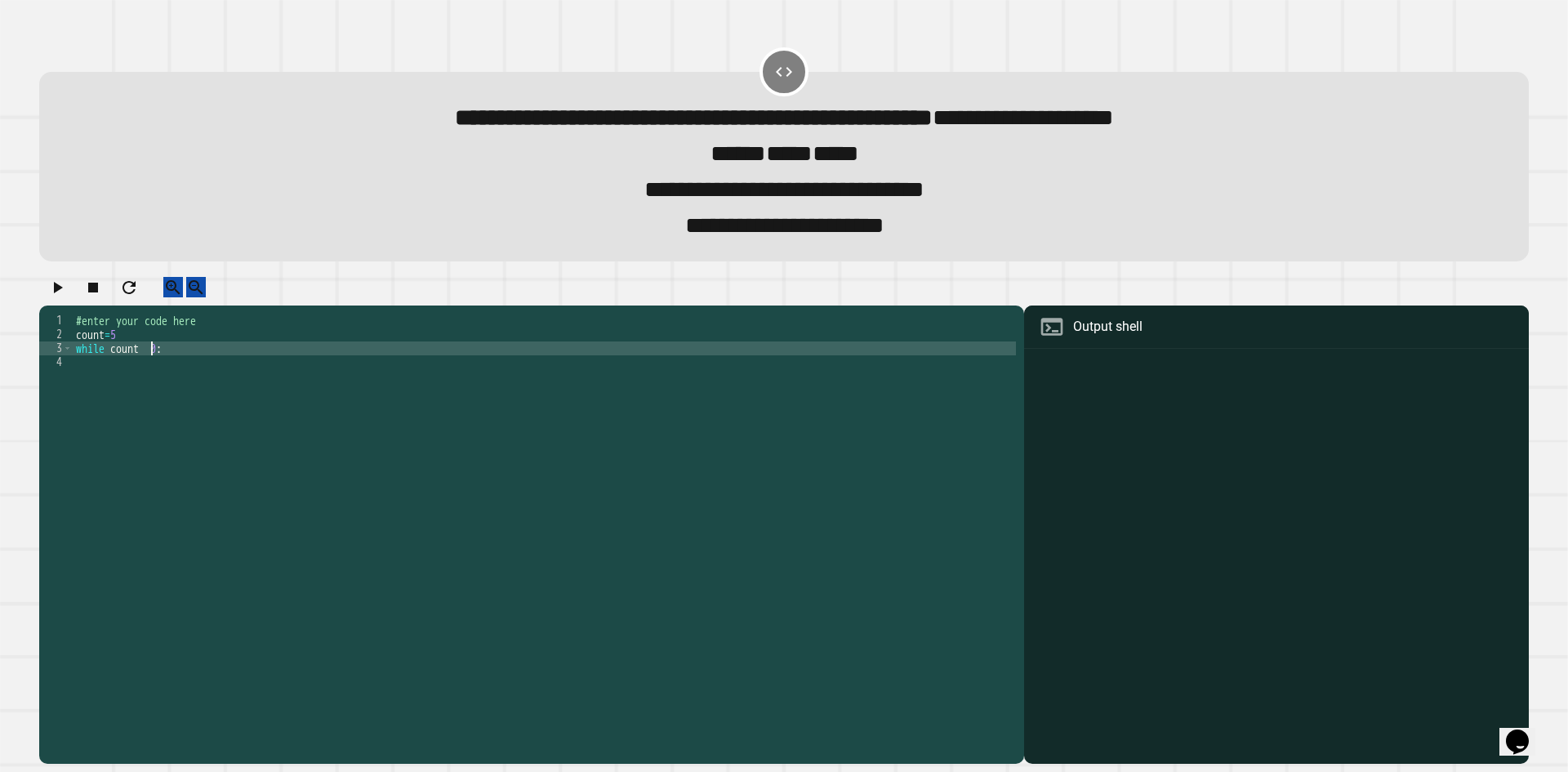 type on "**********" 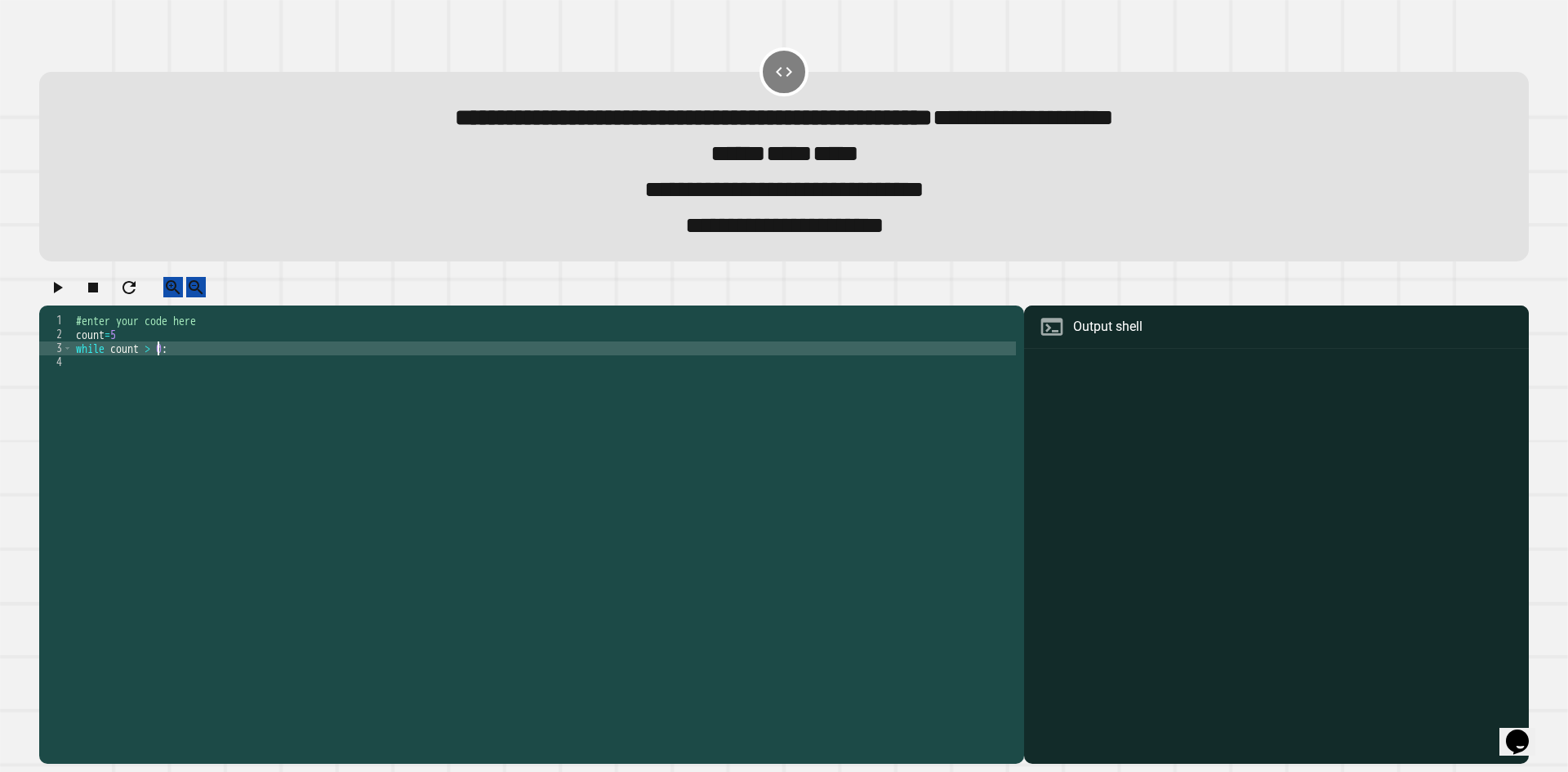 click on "#enter your code here count = 5 while   count   >   0 :" at bounding box center [544, 515] 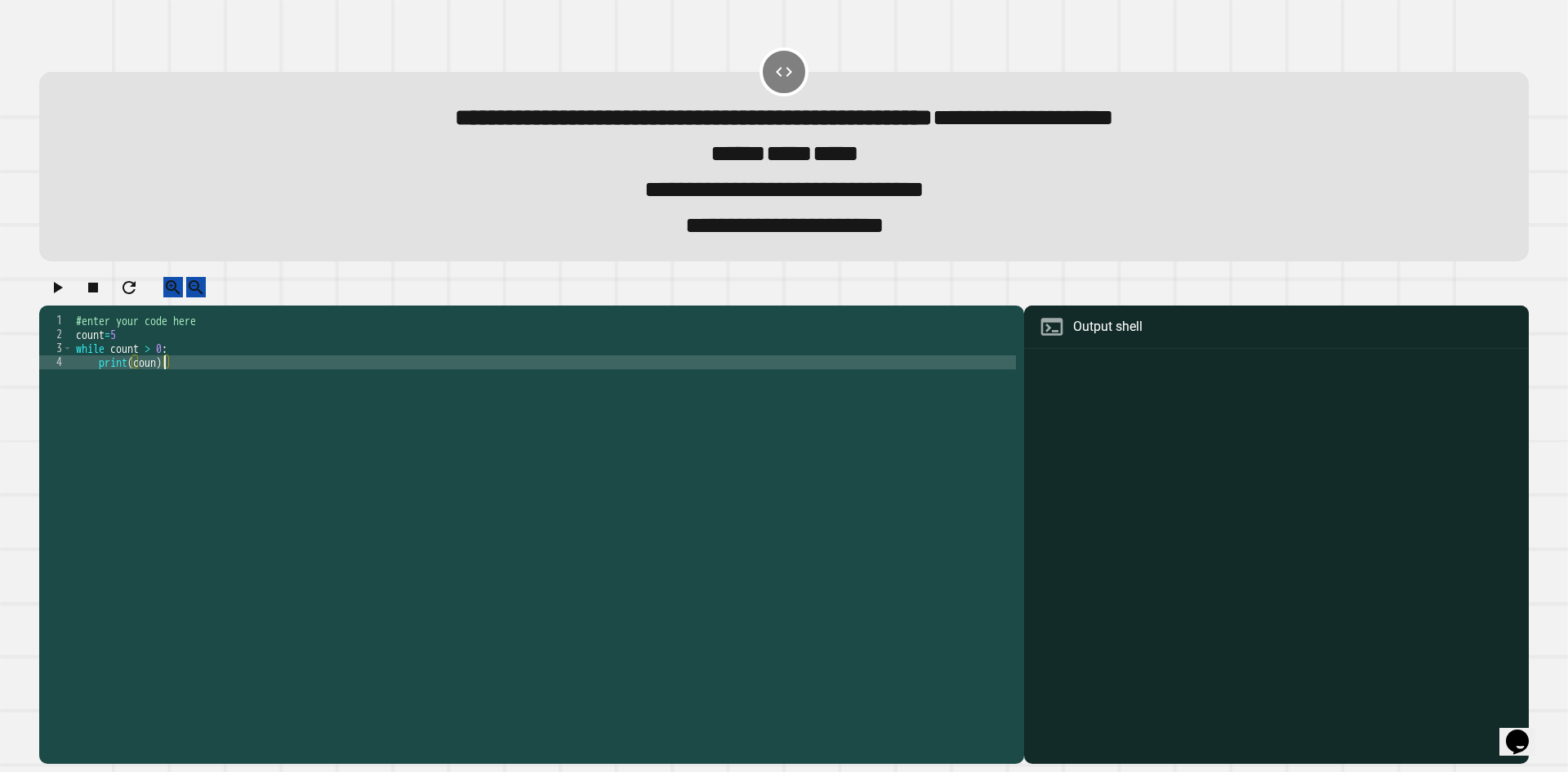scroll, scrollTop: 0, scrollLeft: 6, axis: horizontal 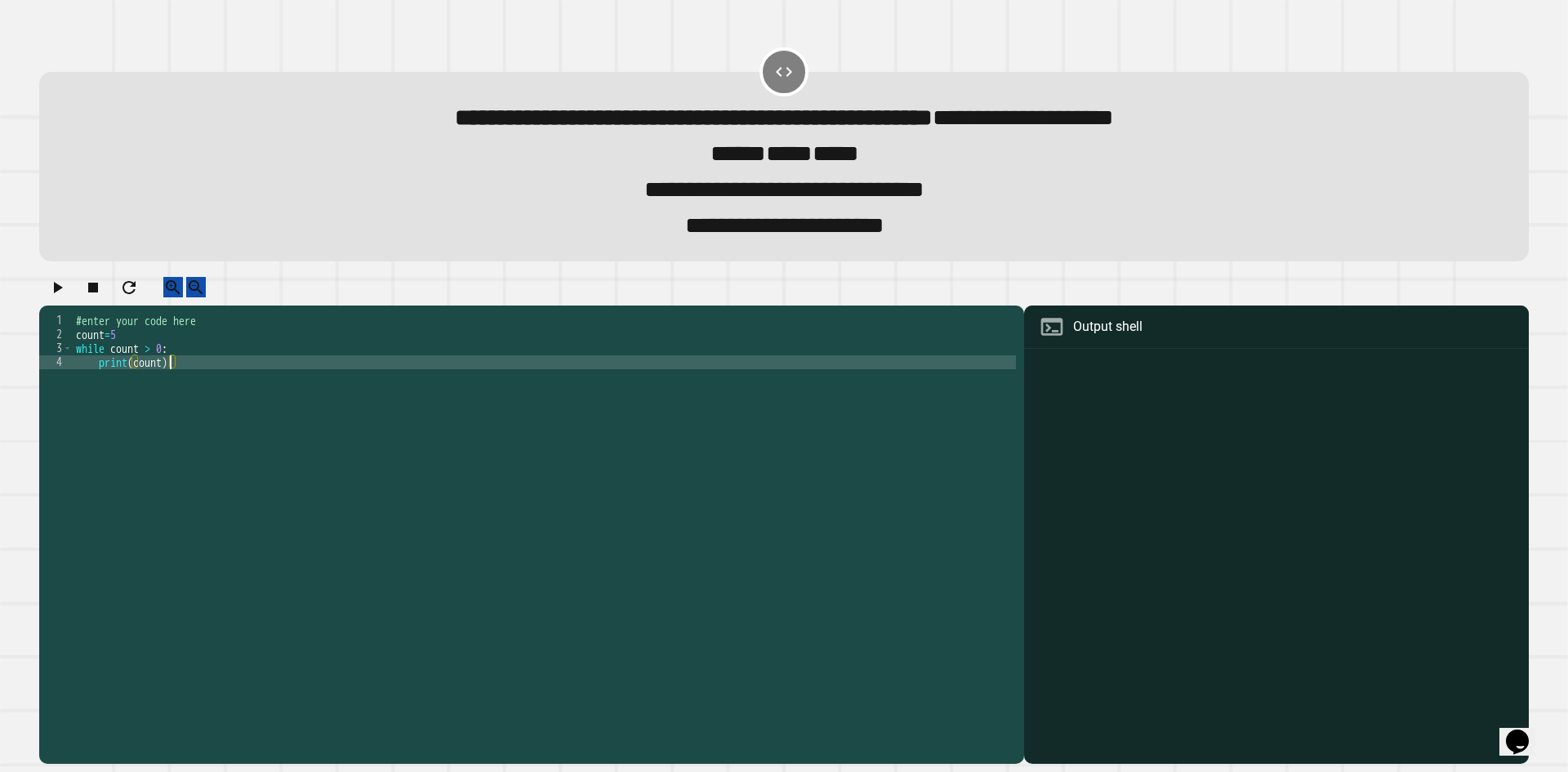 click on "#enter your code here count = 5 while   count   >   0 :      print ( count )" at bounding box center (544, 515) 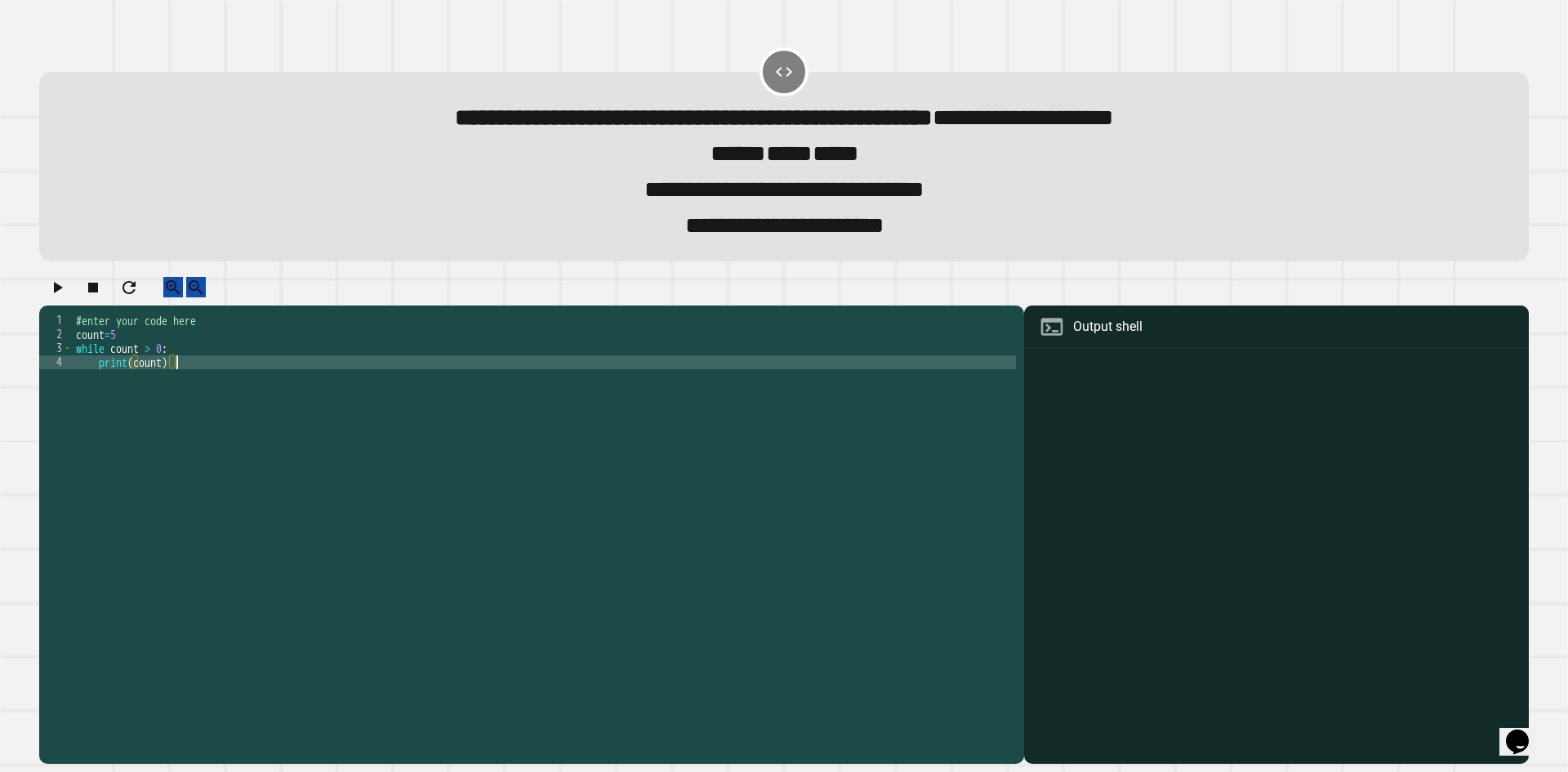type on "**********" 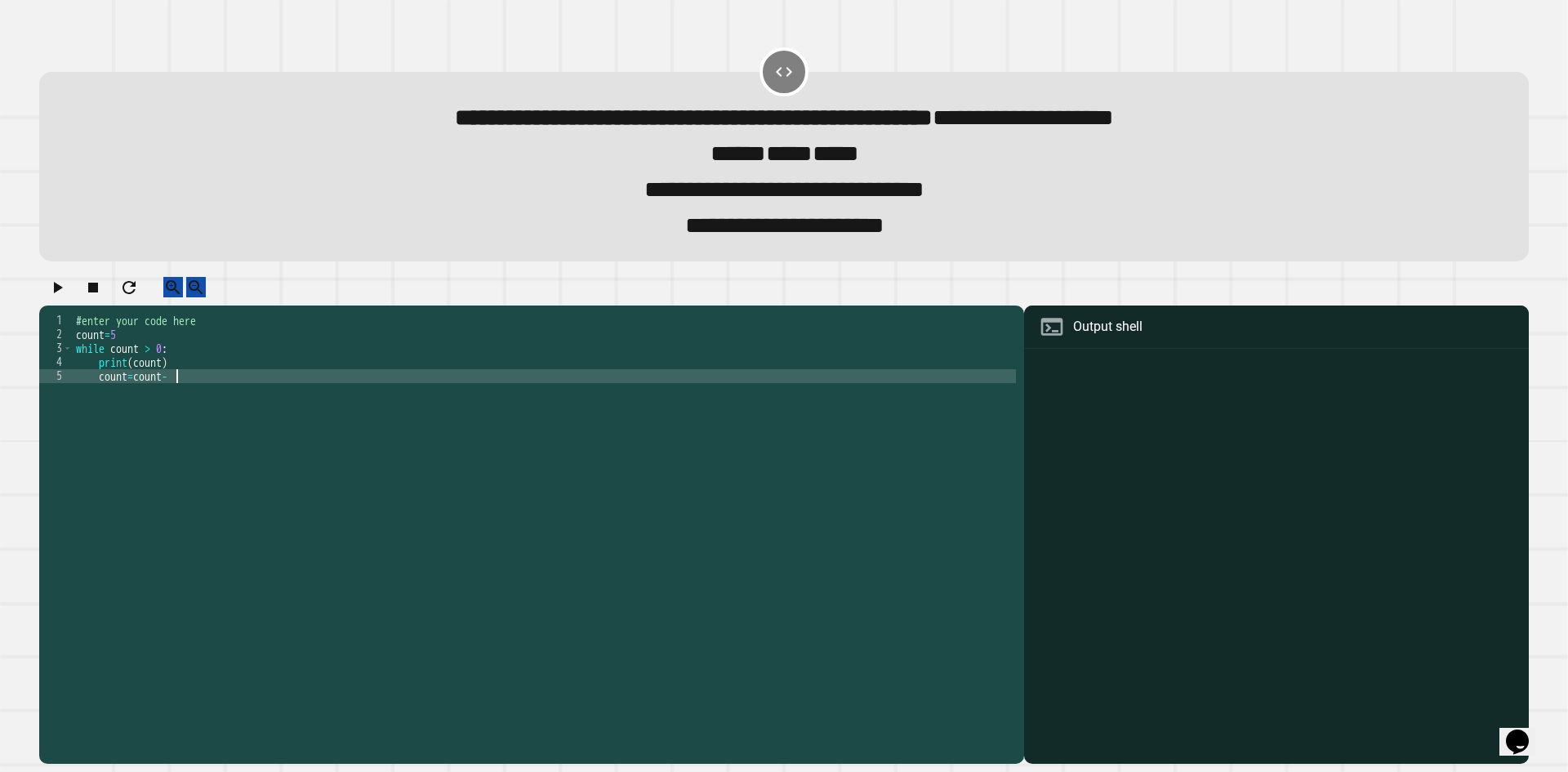 scroll, scrollTop: 0, scrollLeft: 7, axis: horizontal 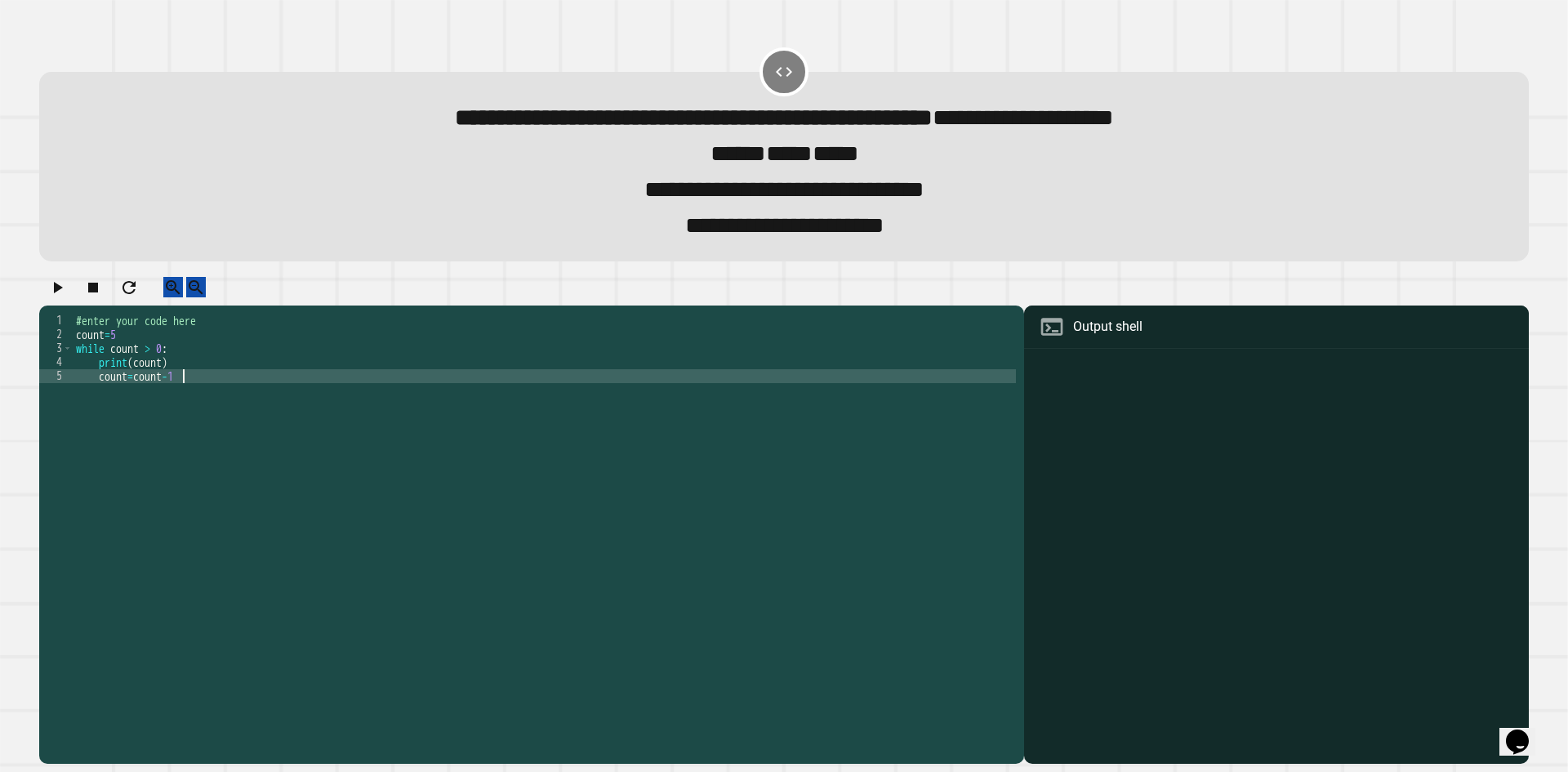 type on "**********" 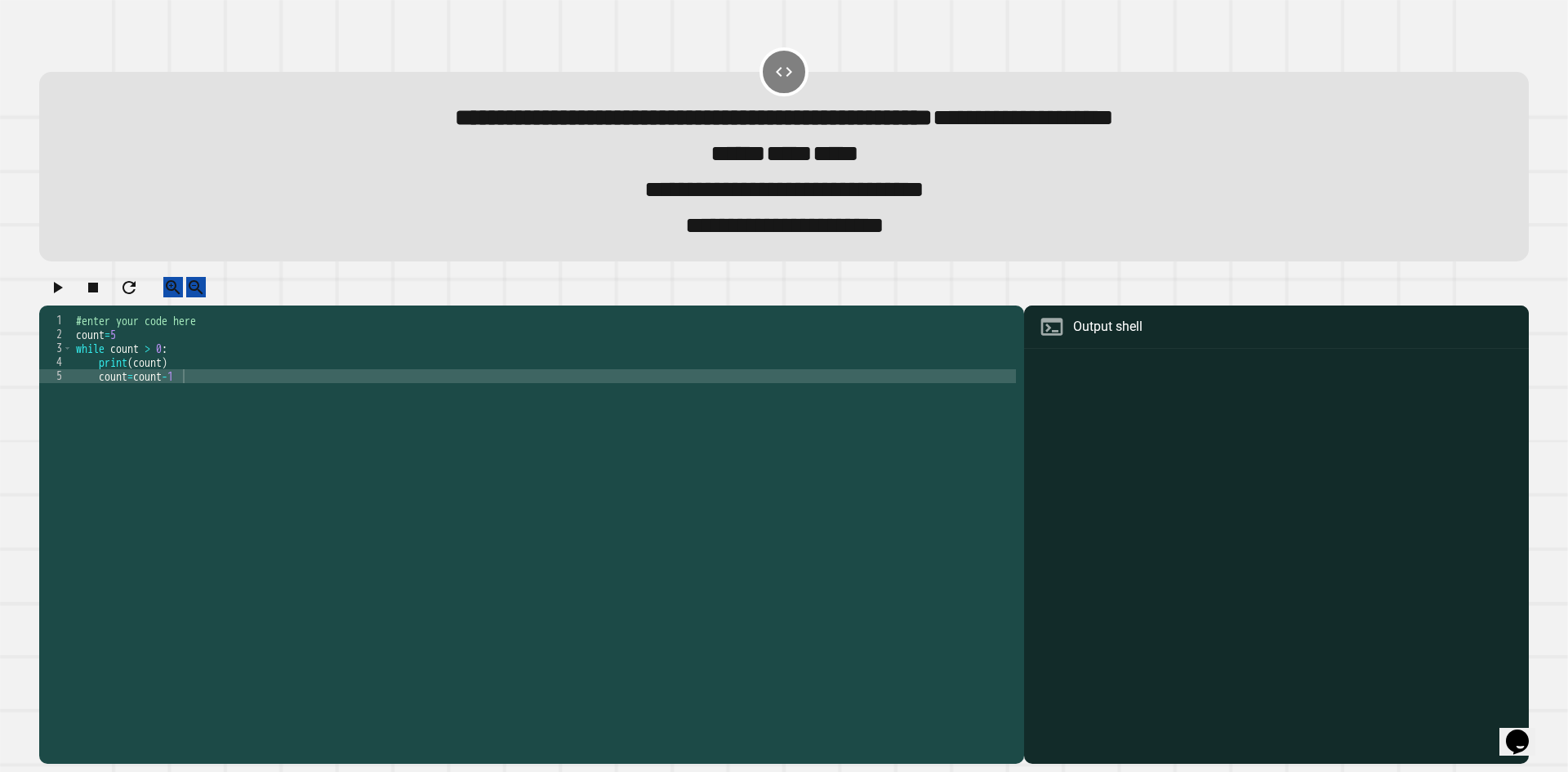 click 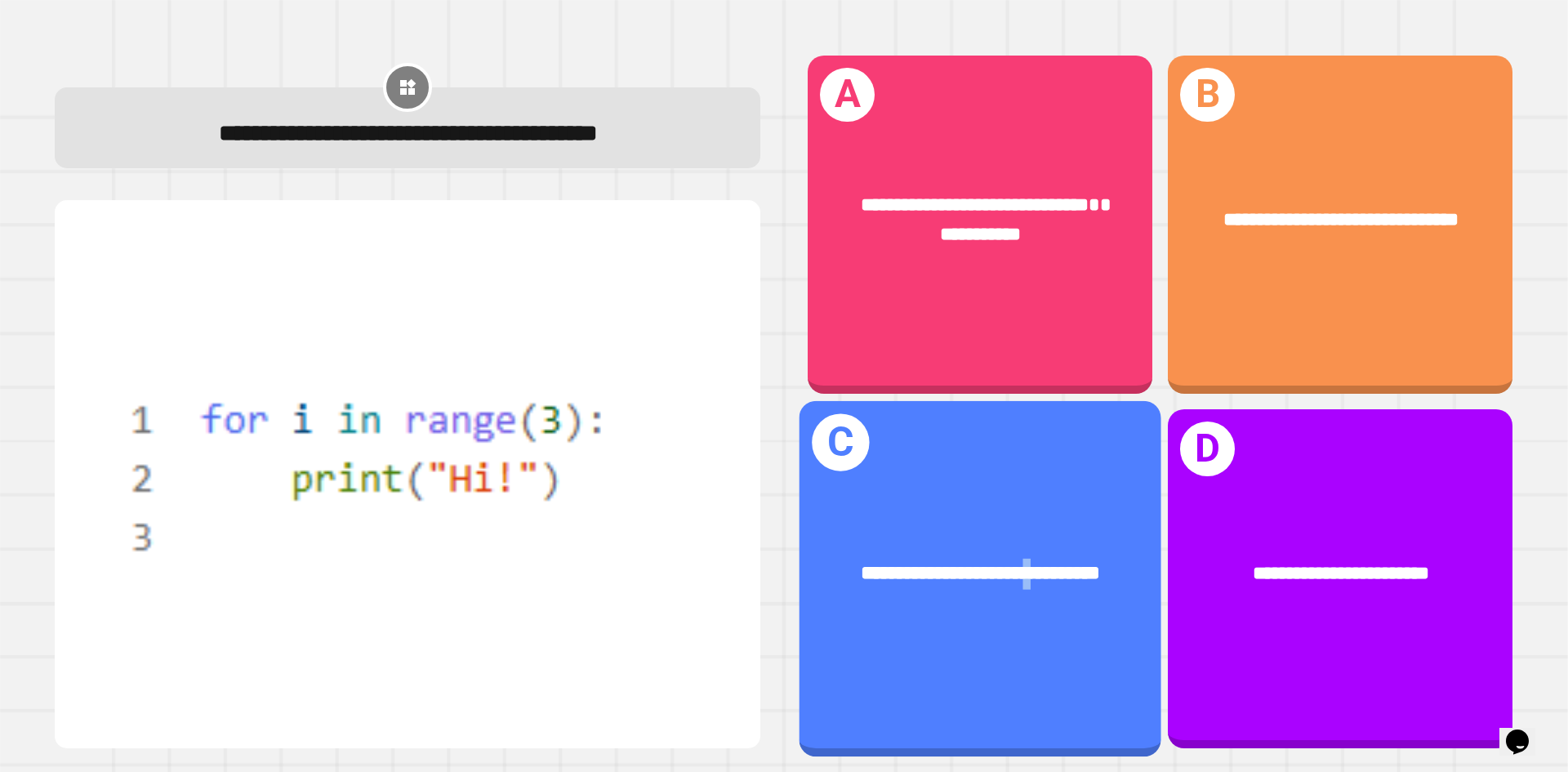 click on "**********" at bounding box center (980, 574) 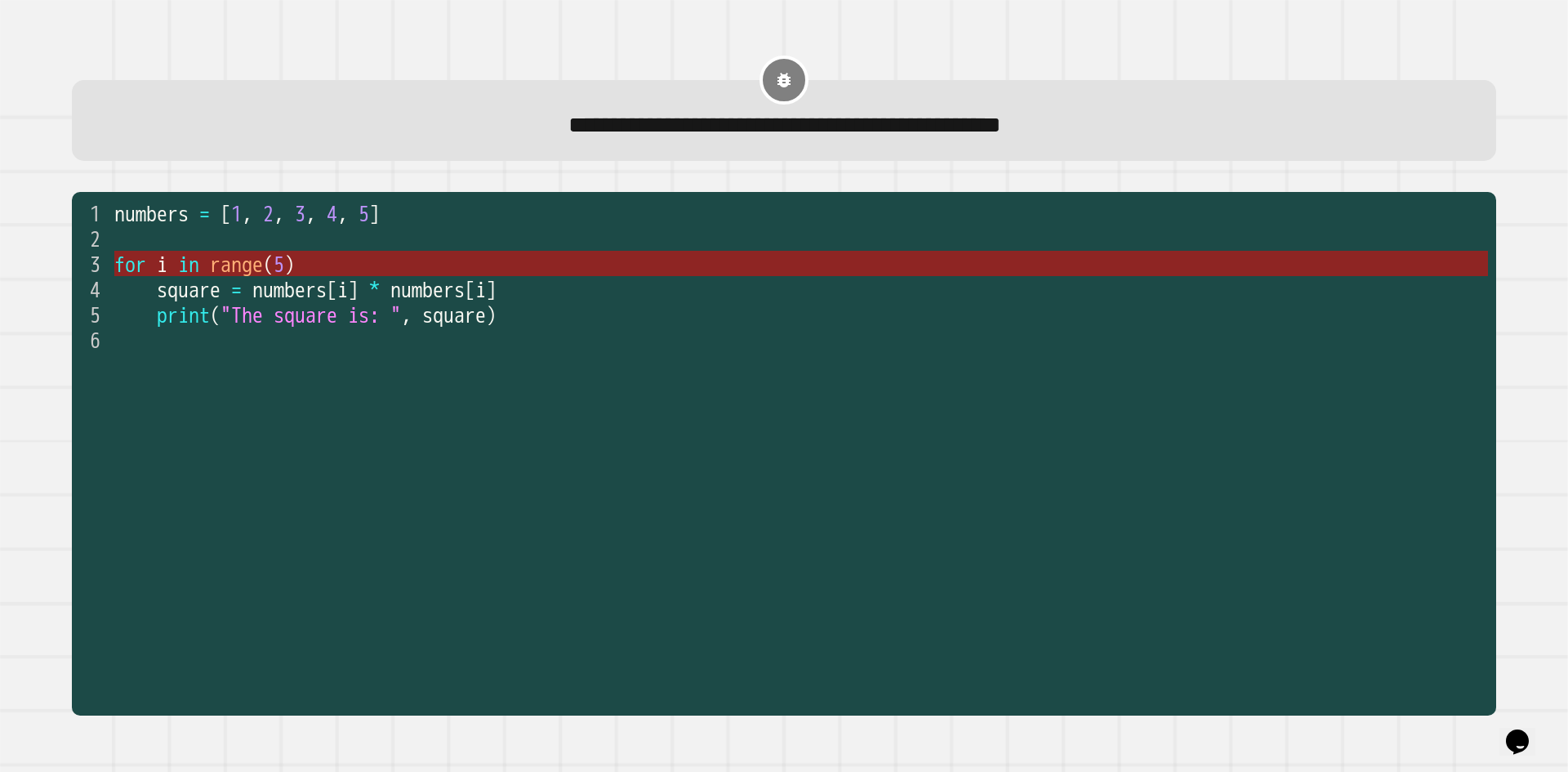 click on "range" at bounding box center [236, 265] 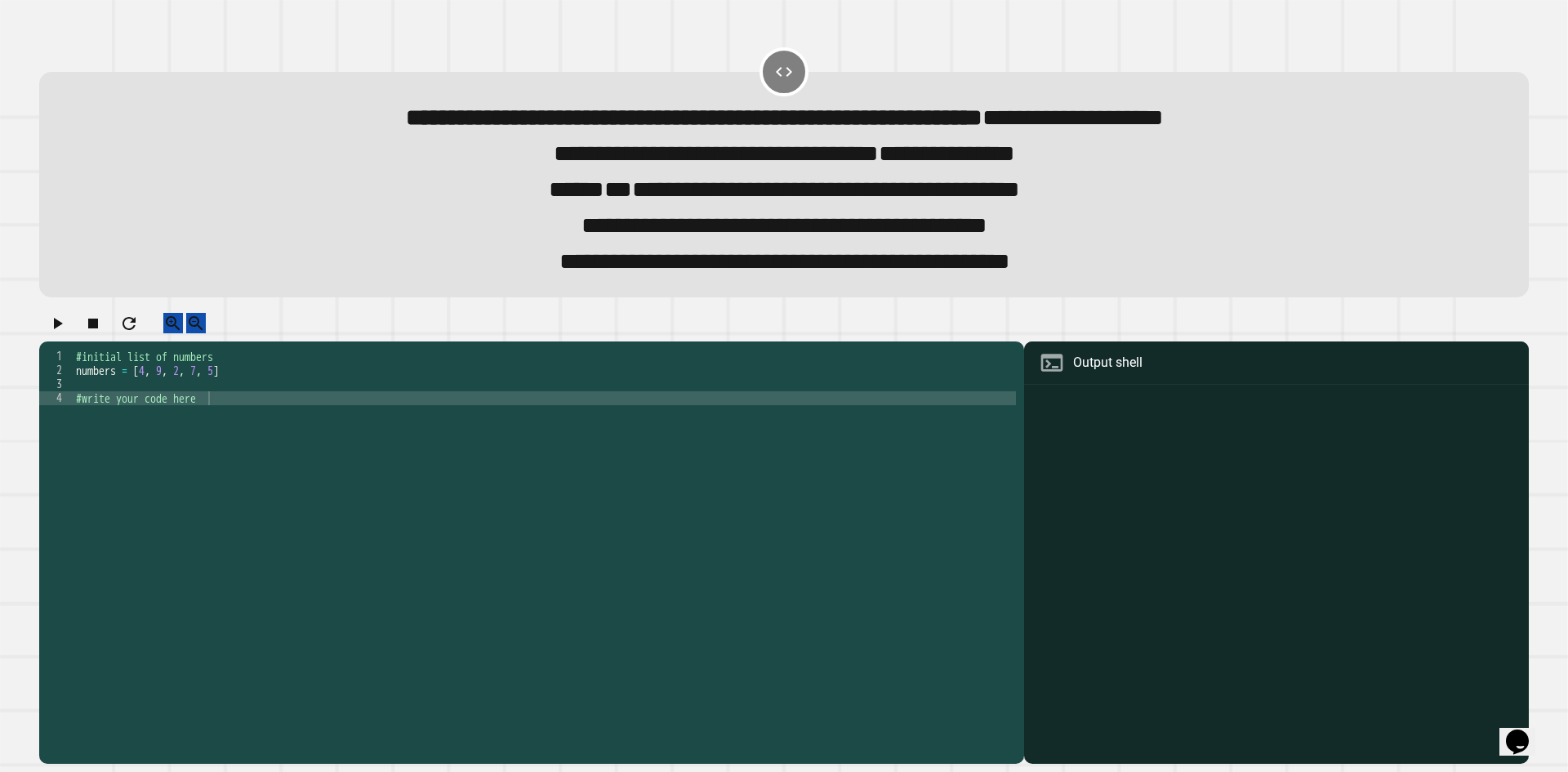 click on "#initial list of numbers numbers   =   [ 4 ,   9 ,   2 ,   7 ,   5 ] #write your code here" at bounding box center [544, 537] 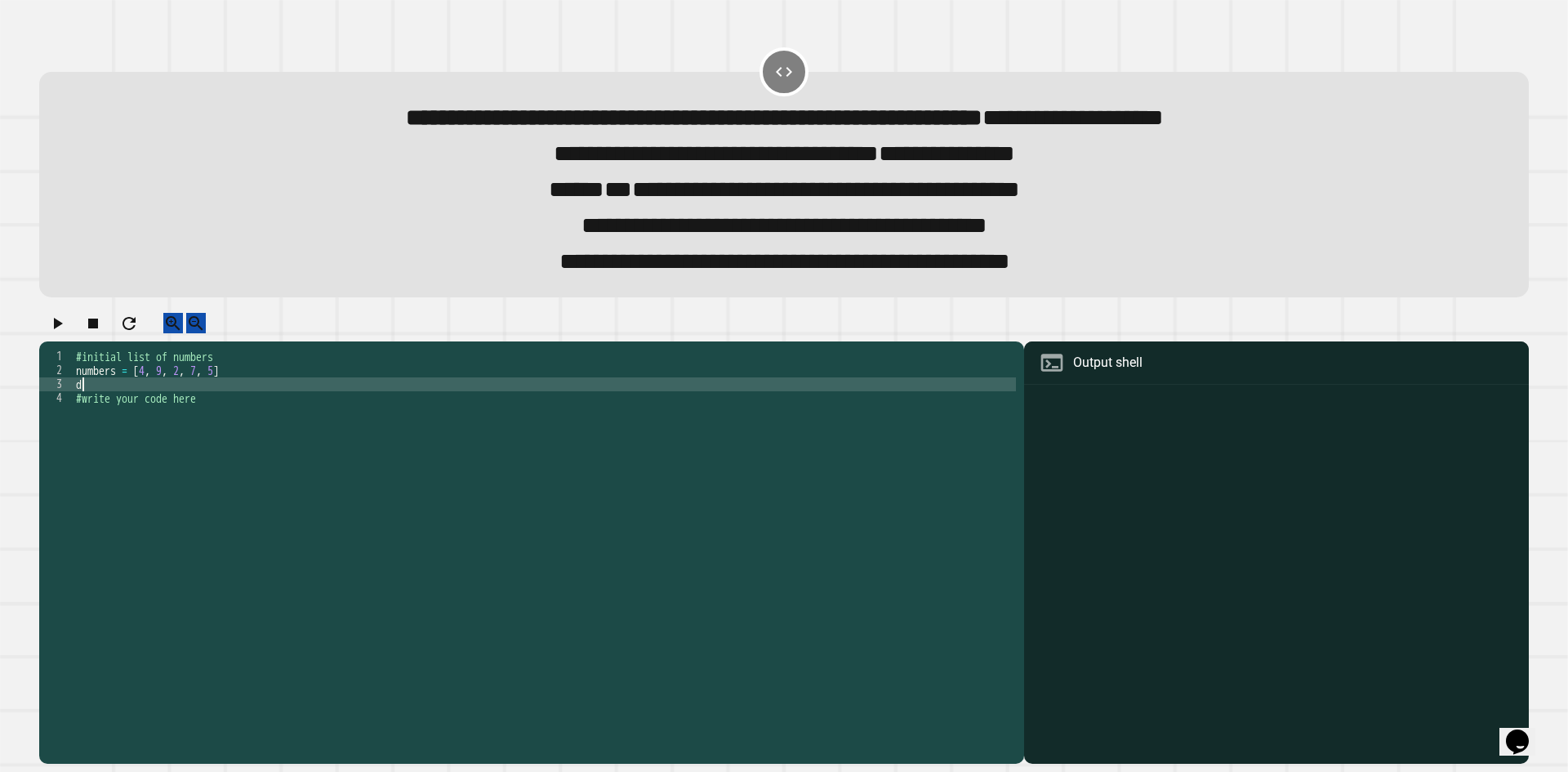 type on "*" 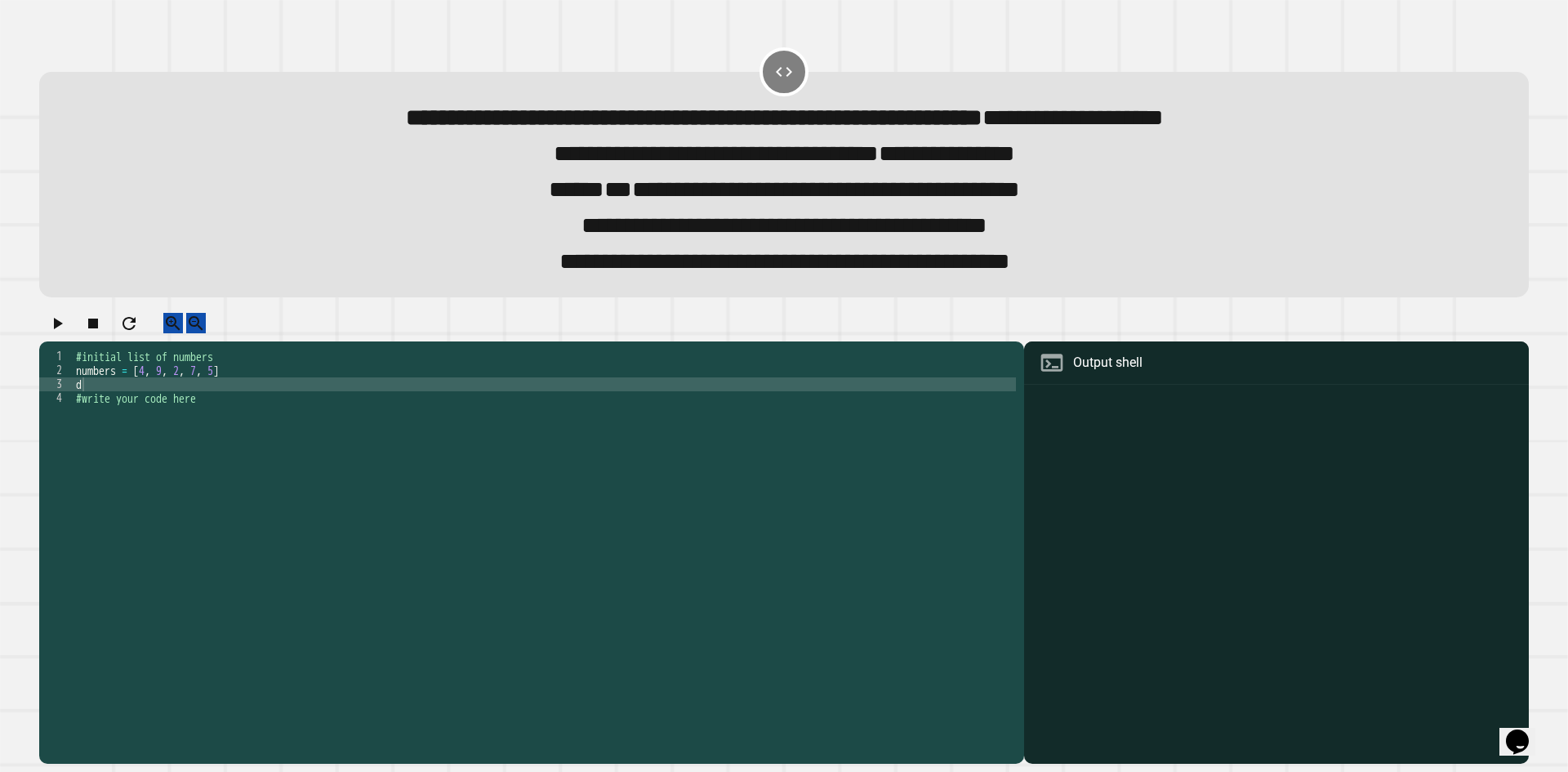 click on "#initial list of numbers numbers   =   [ 4 ,   9 ,   2 ,   7 ,   5 ] d #write your code here" at bounding box center (544, 537) 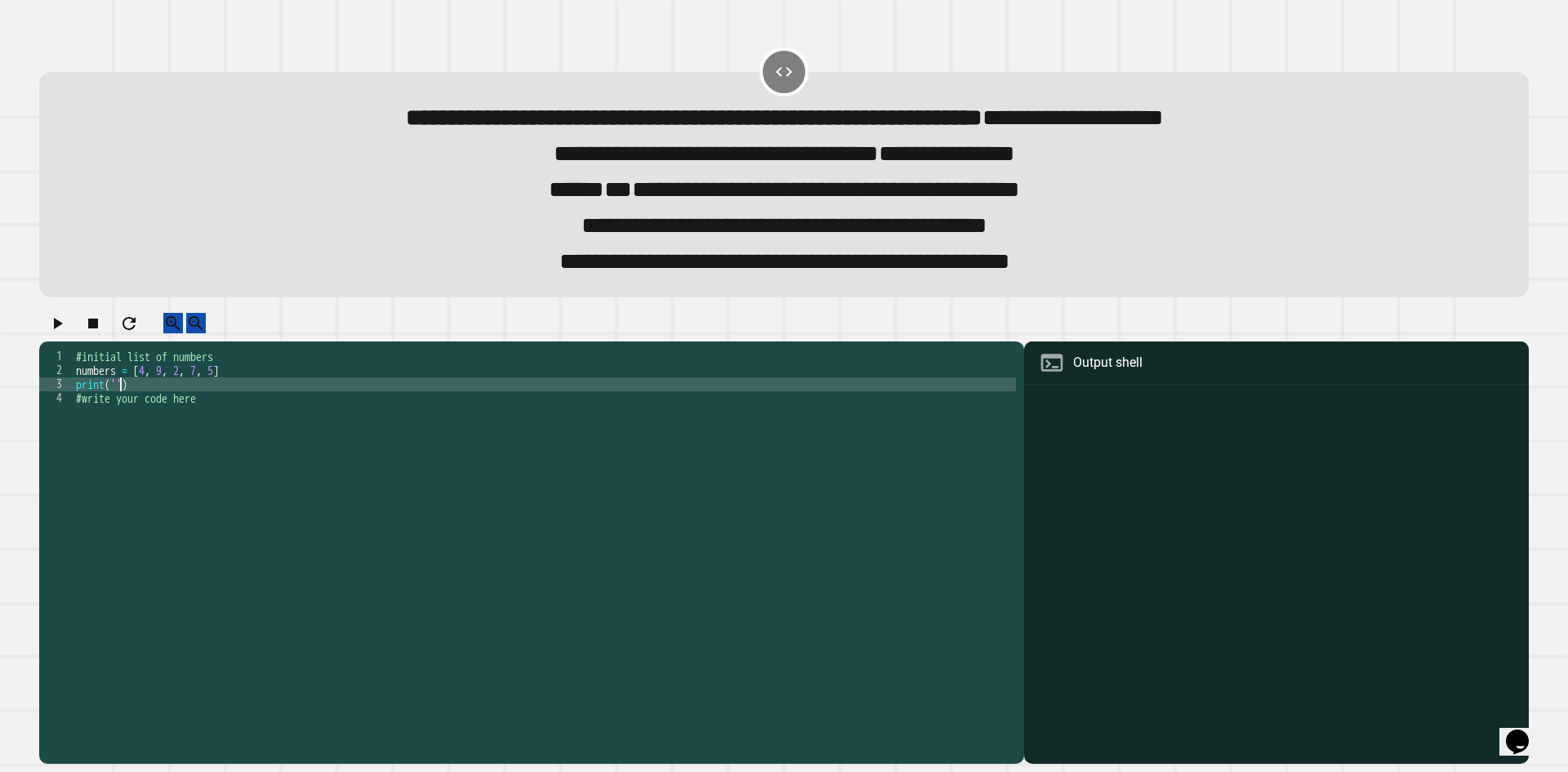 scroll, scrollTop: 0, scrollLeft: 2, axis: horizontal 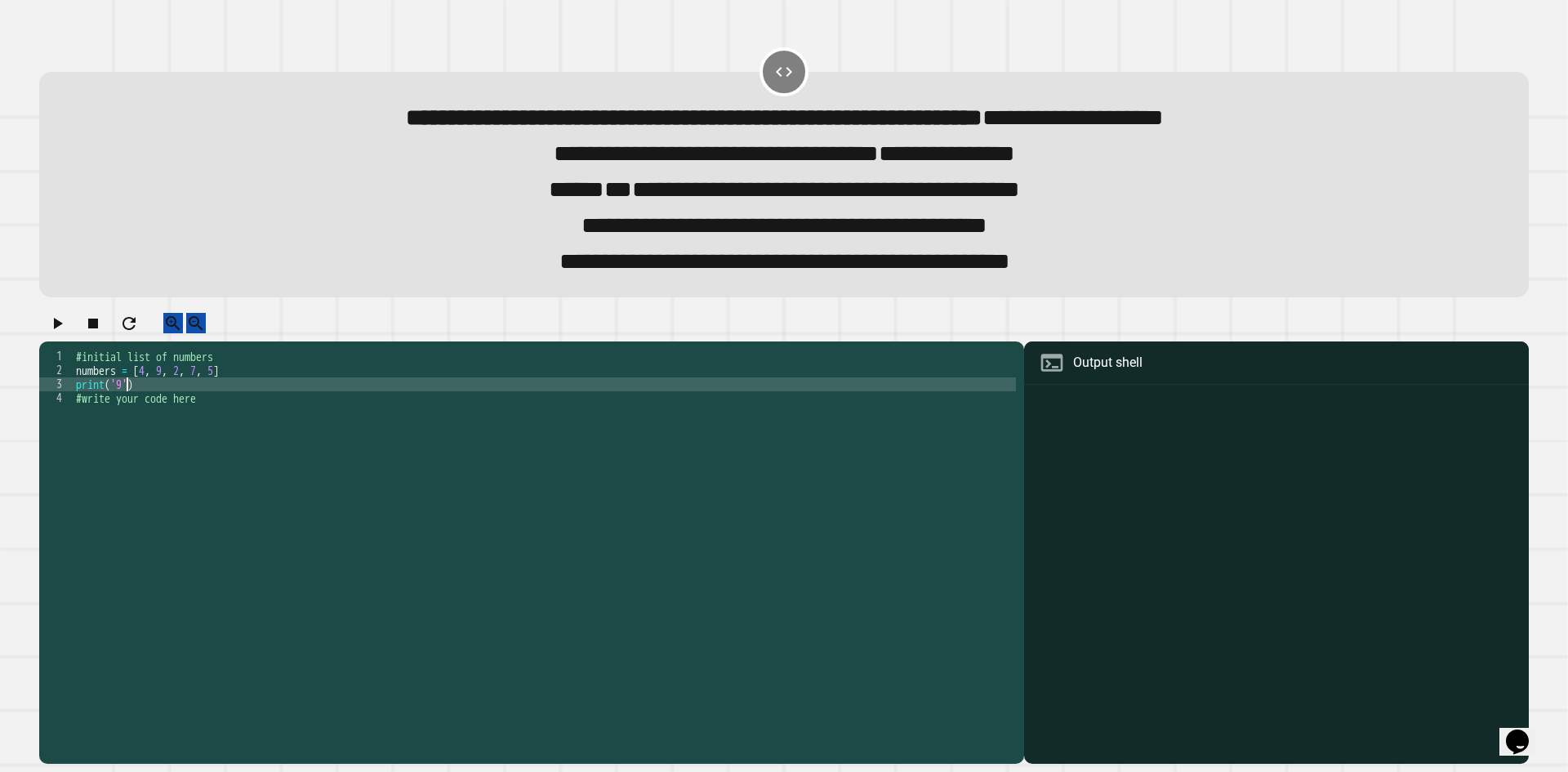 type on "********" 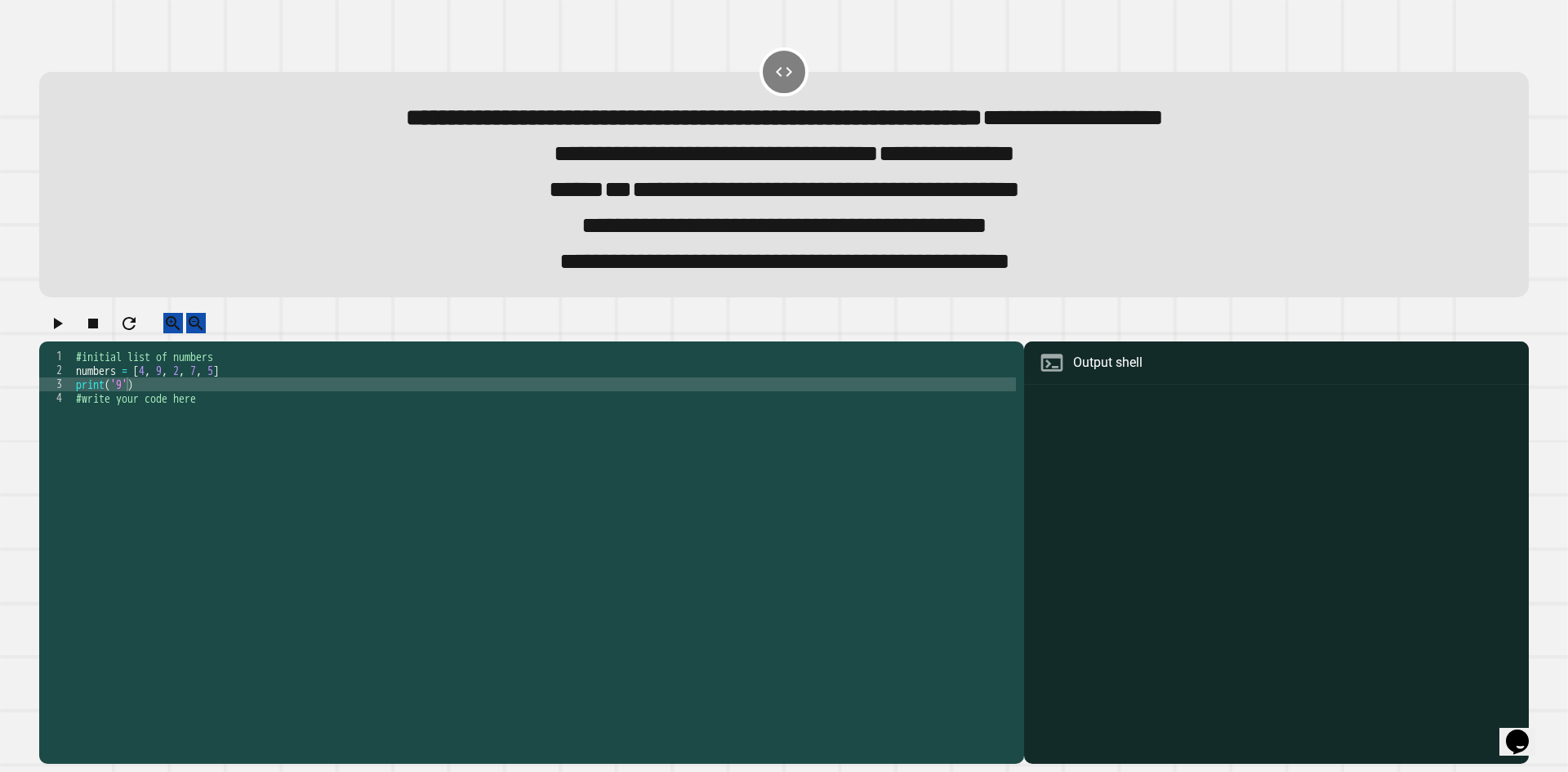 click 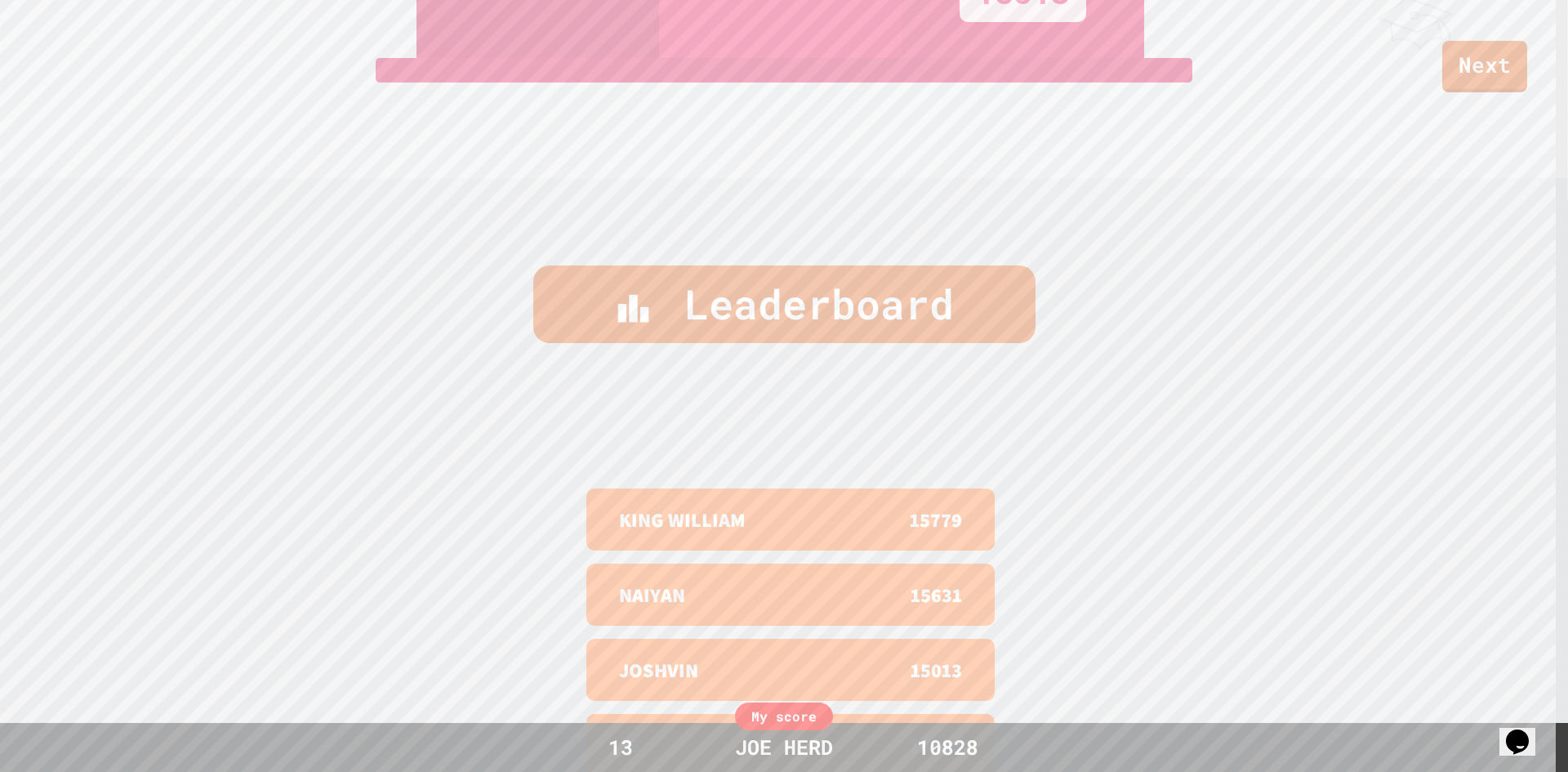 scroll, scrollTop: 779, scrollLeft: 0, axis: vertical 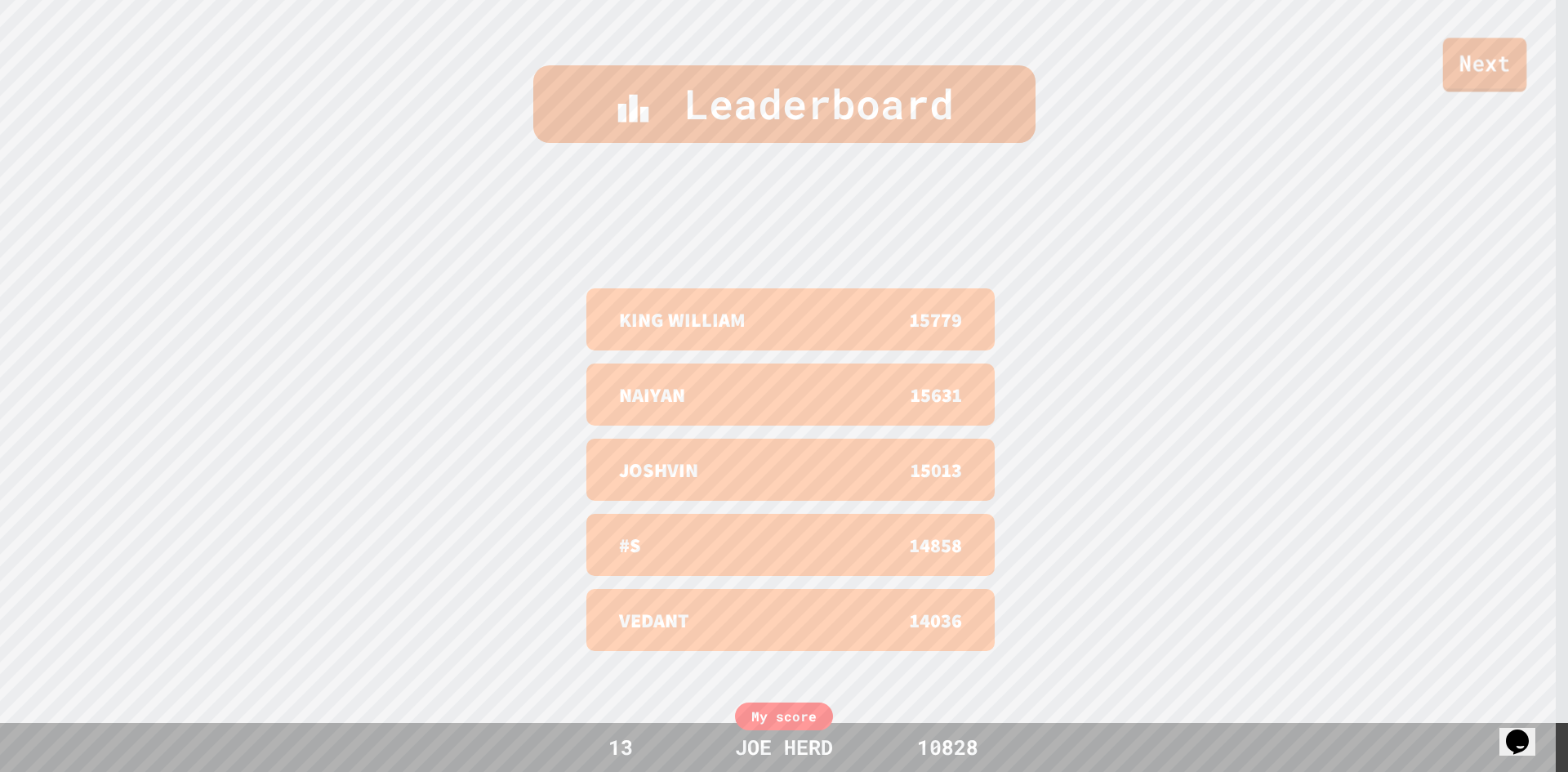 click on "Next" at bounding box center [1485, 65] 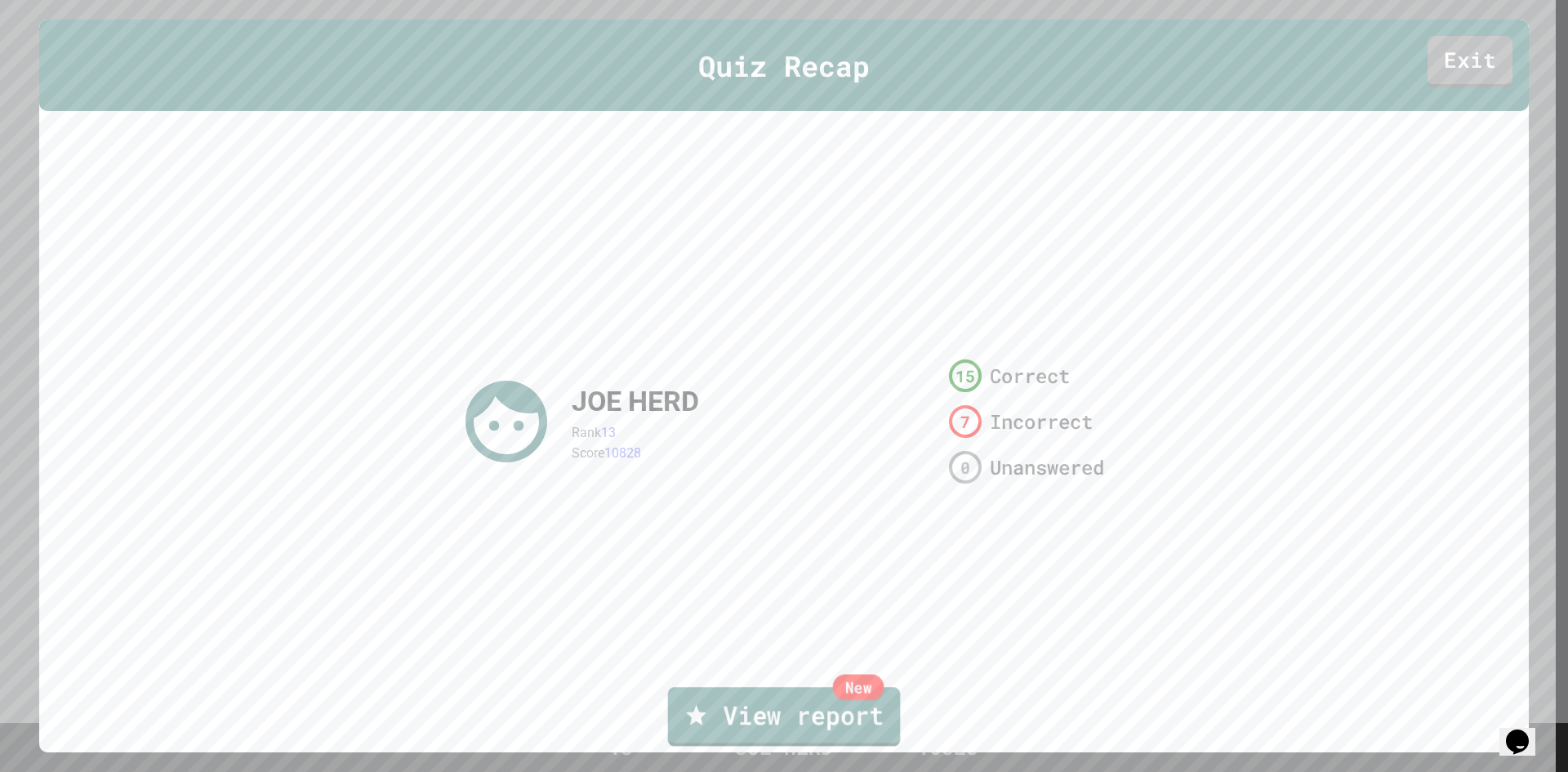 click on "New View report" at bounding box center (784, 716) 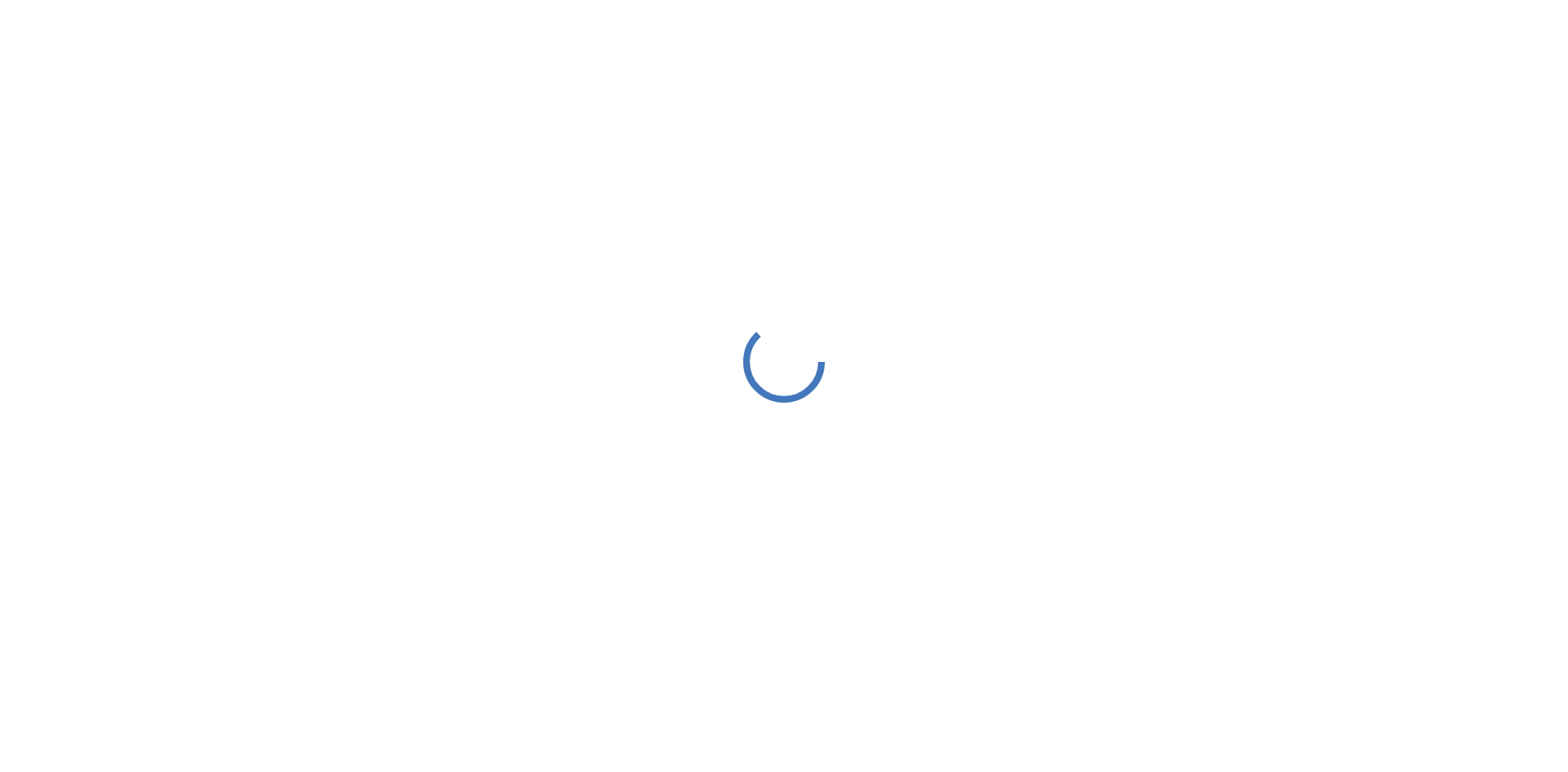 scroll, scrollTop: 0, scrollLeft: 0, axis: both 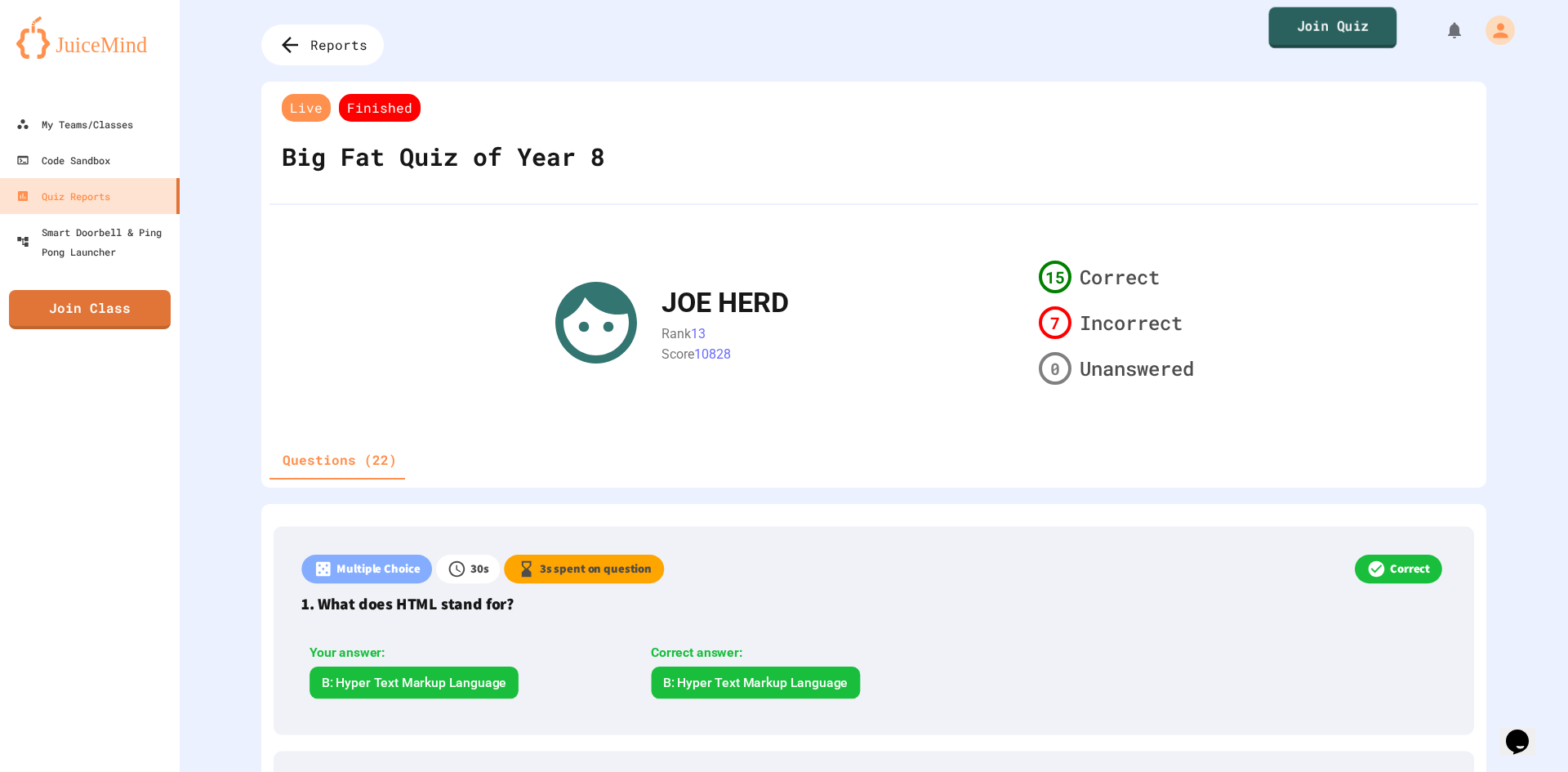 click on "Join Quiz" at bounding box center (1332, 28) 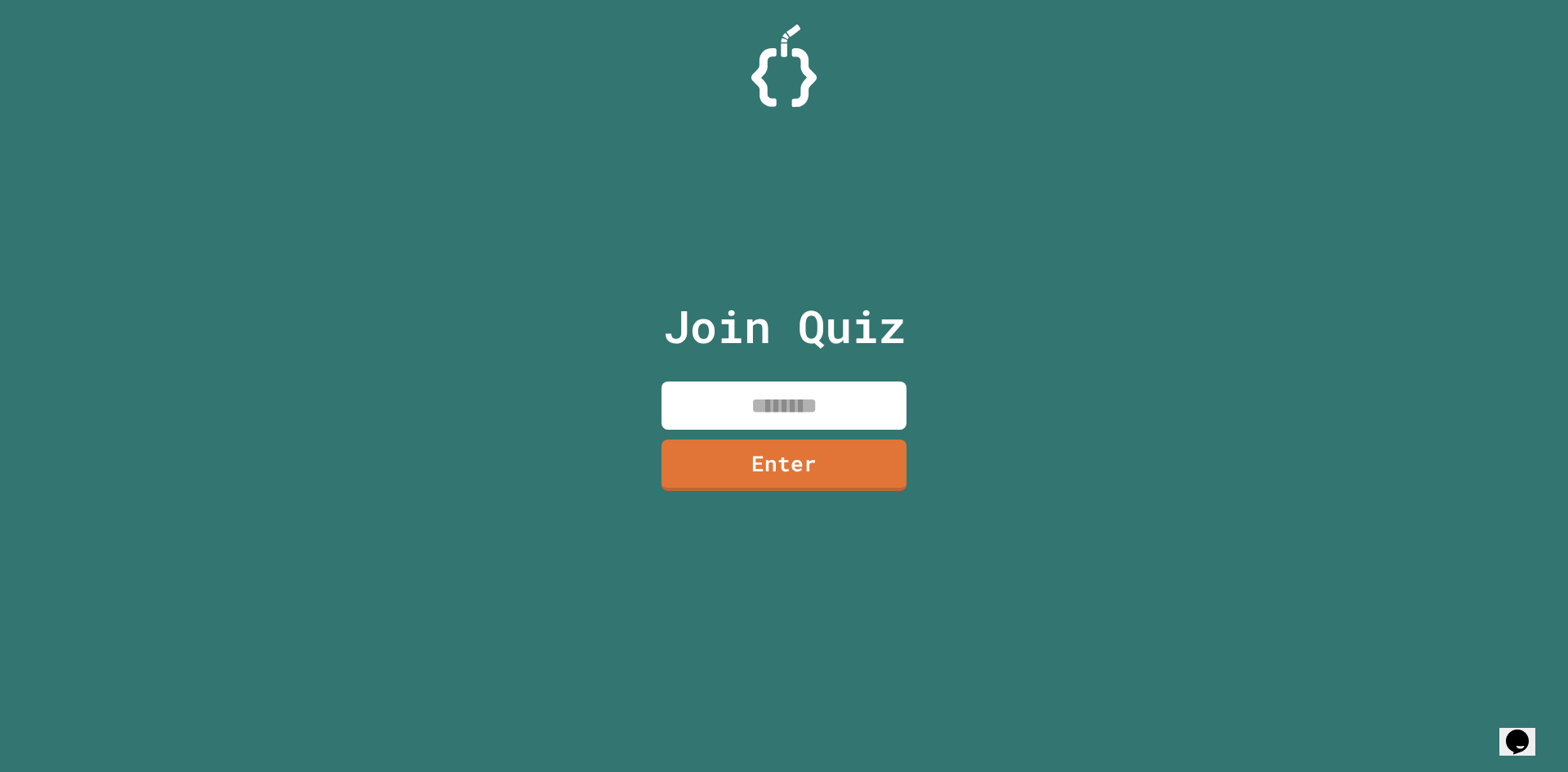 click at bounding box center [784, 405] 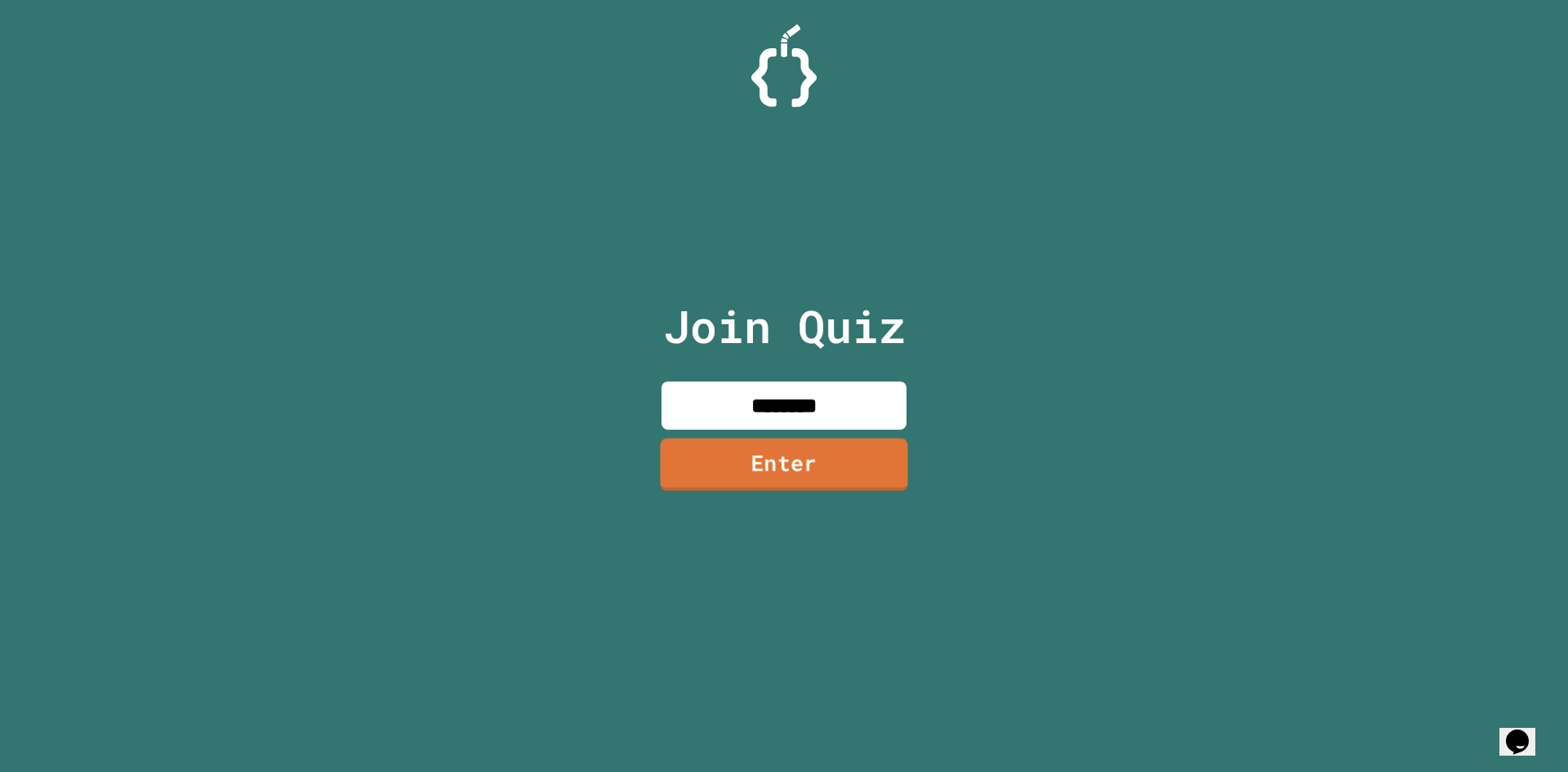 type on "********" 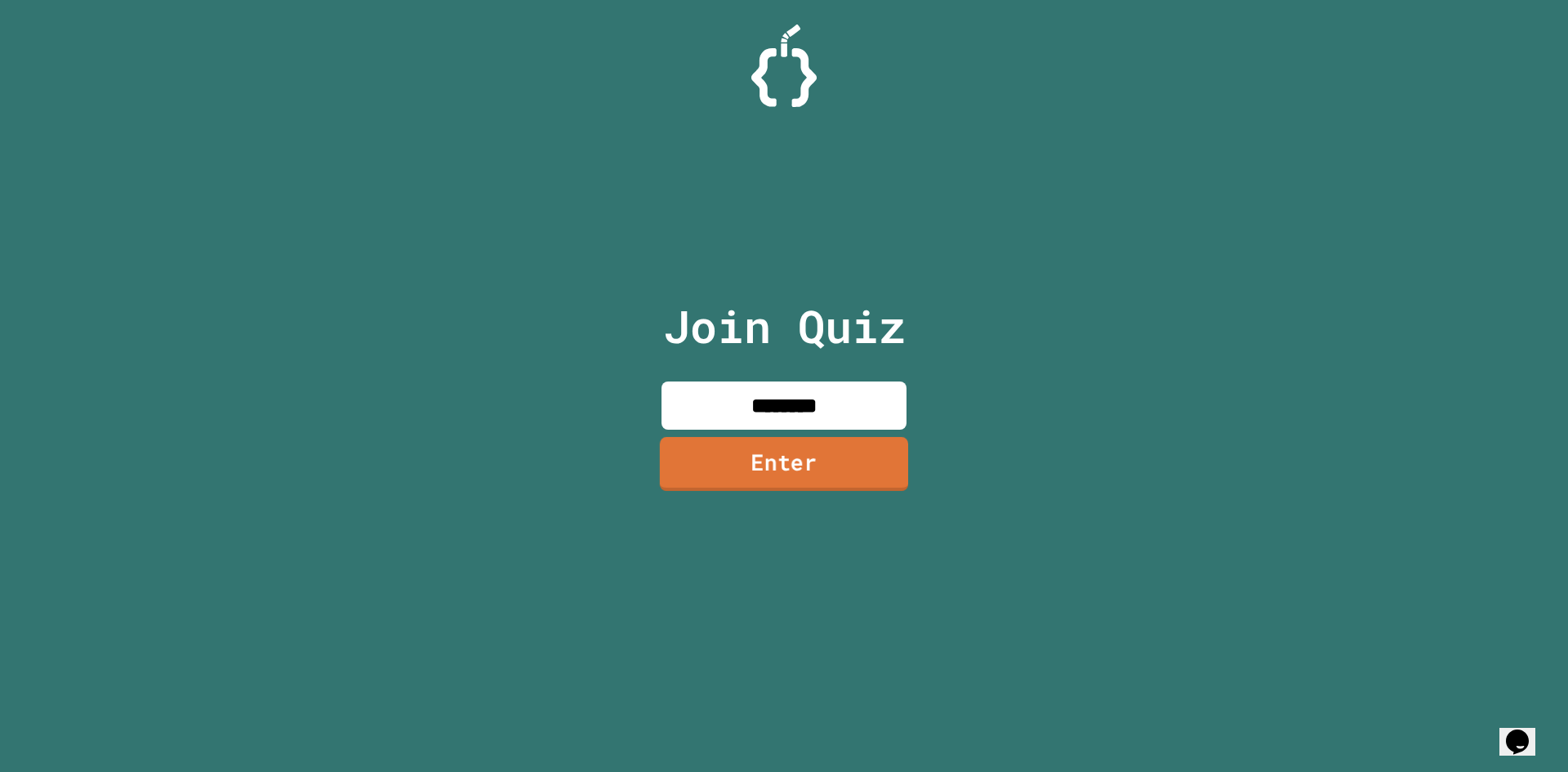 click on "Enter" at bounding box center [784, 464] 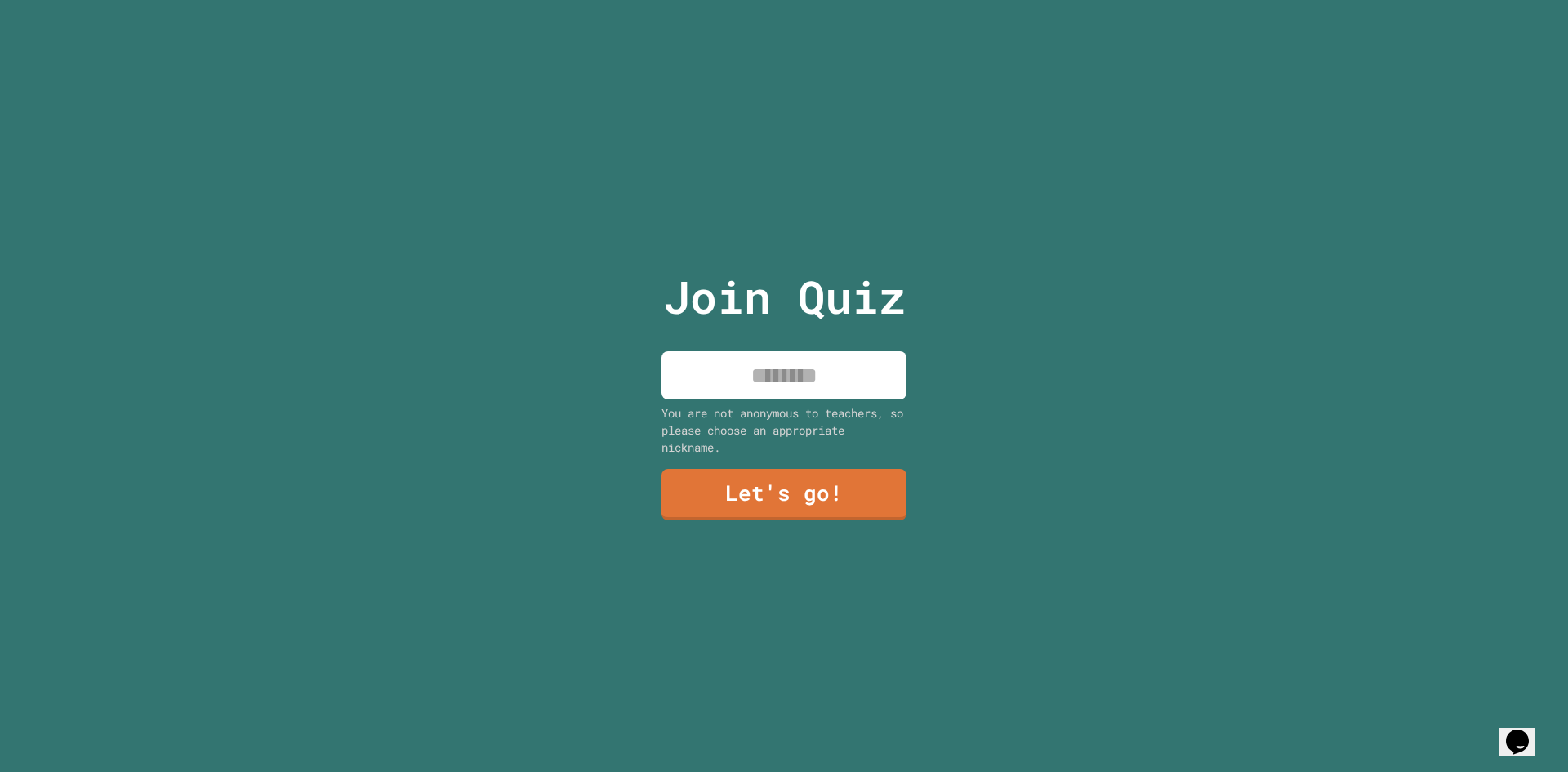 drag, startPoint x: 760, startPoint y: 361, endPoint x: 756, endPoint y: 383, distance: 22.36068 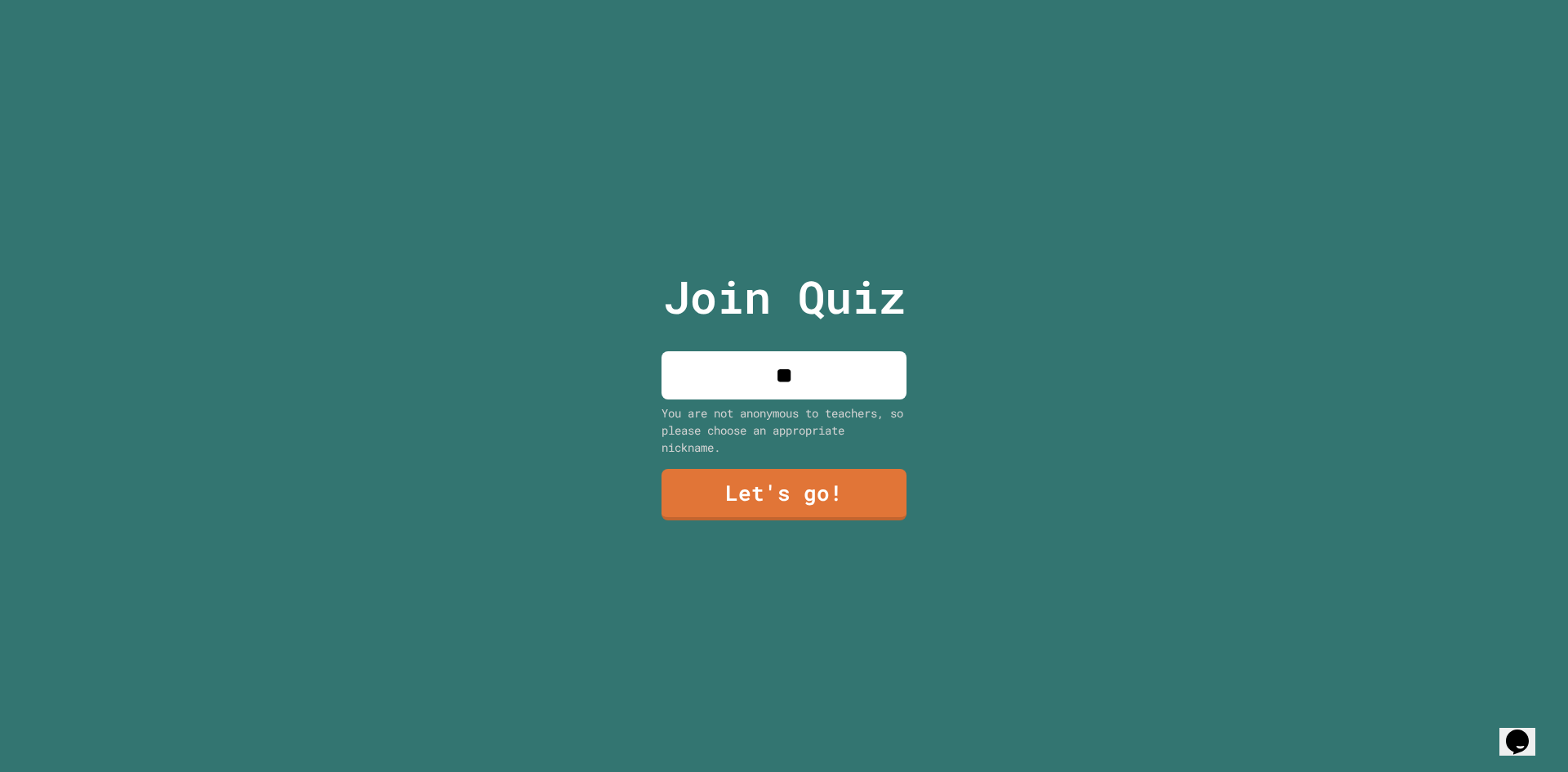 type on "*" 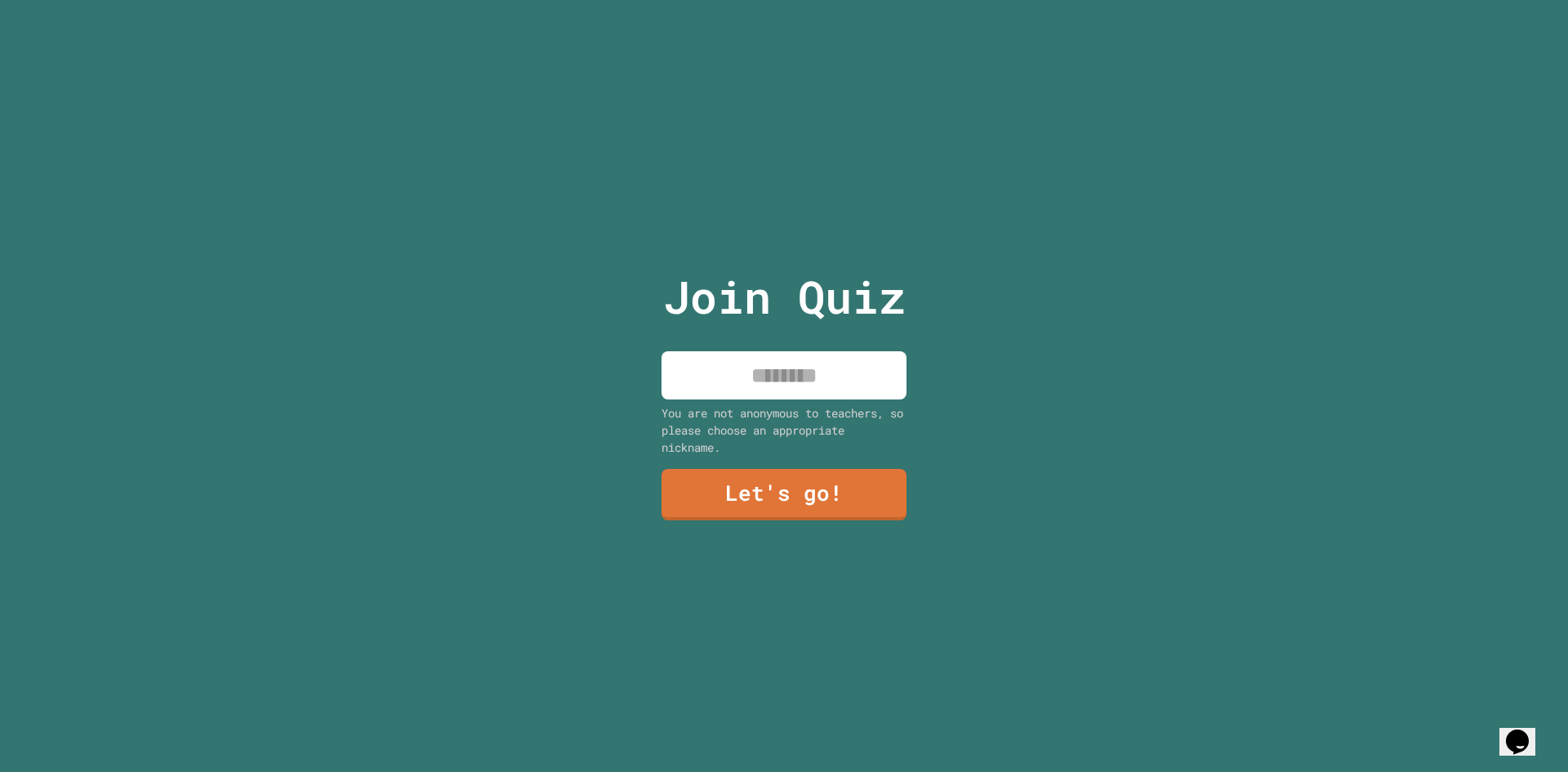 type on "*" 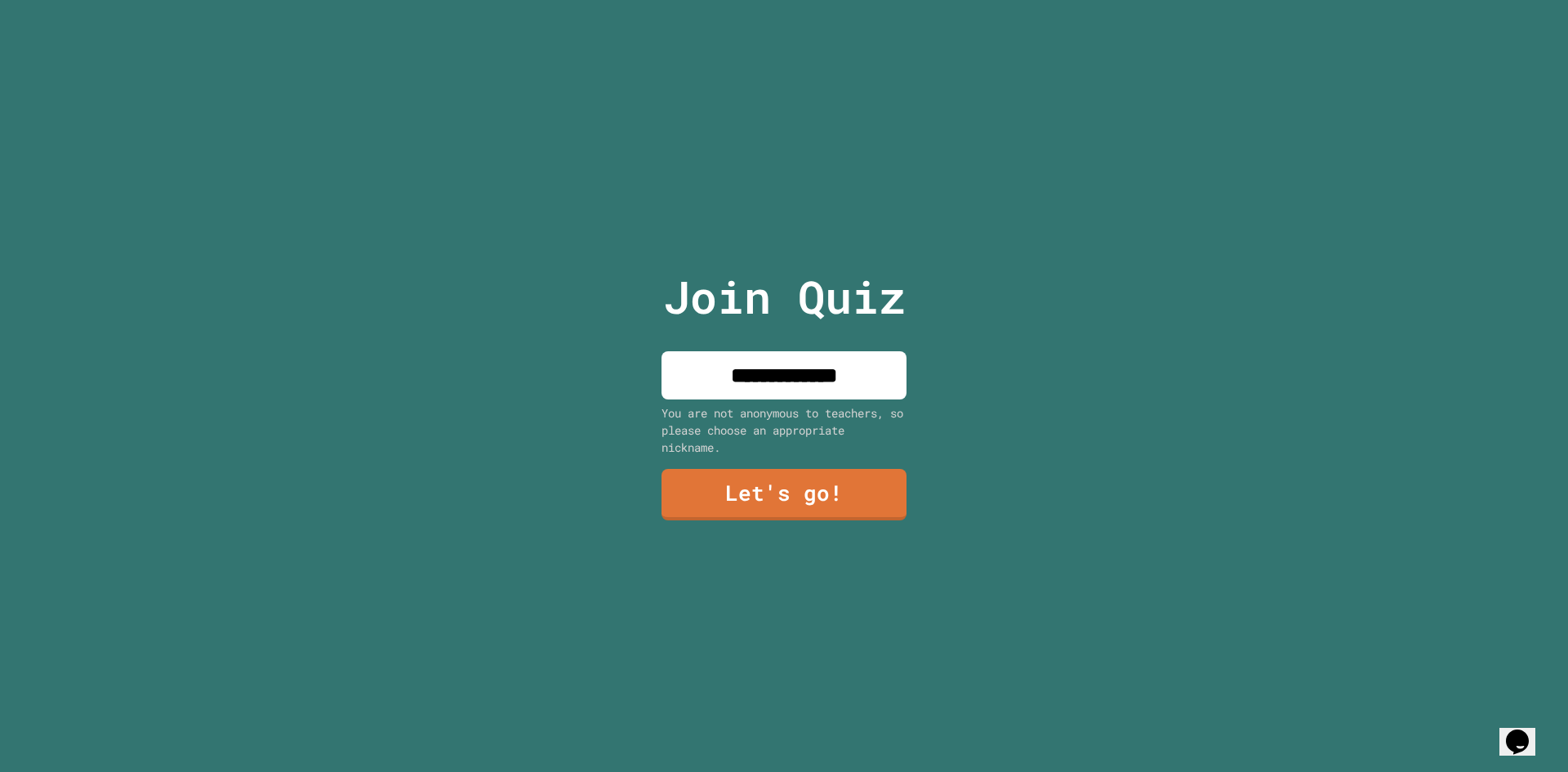 type on "**********" 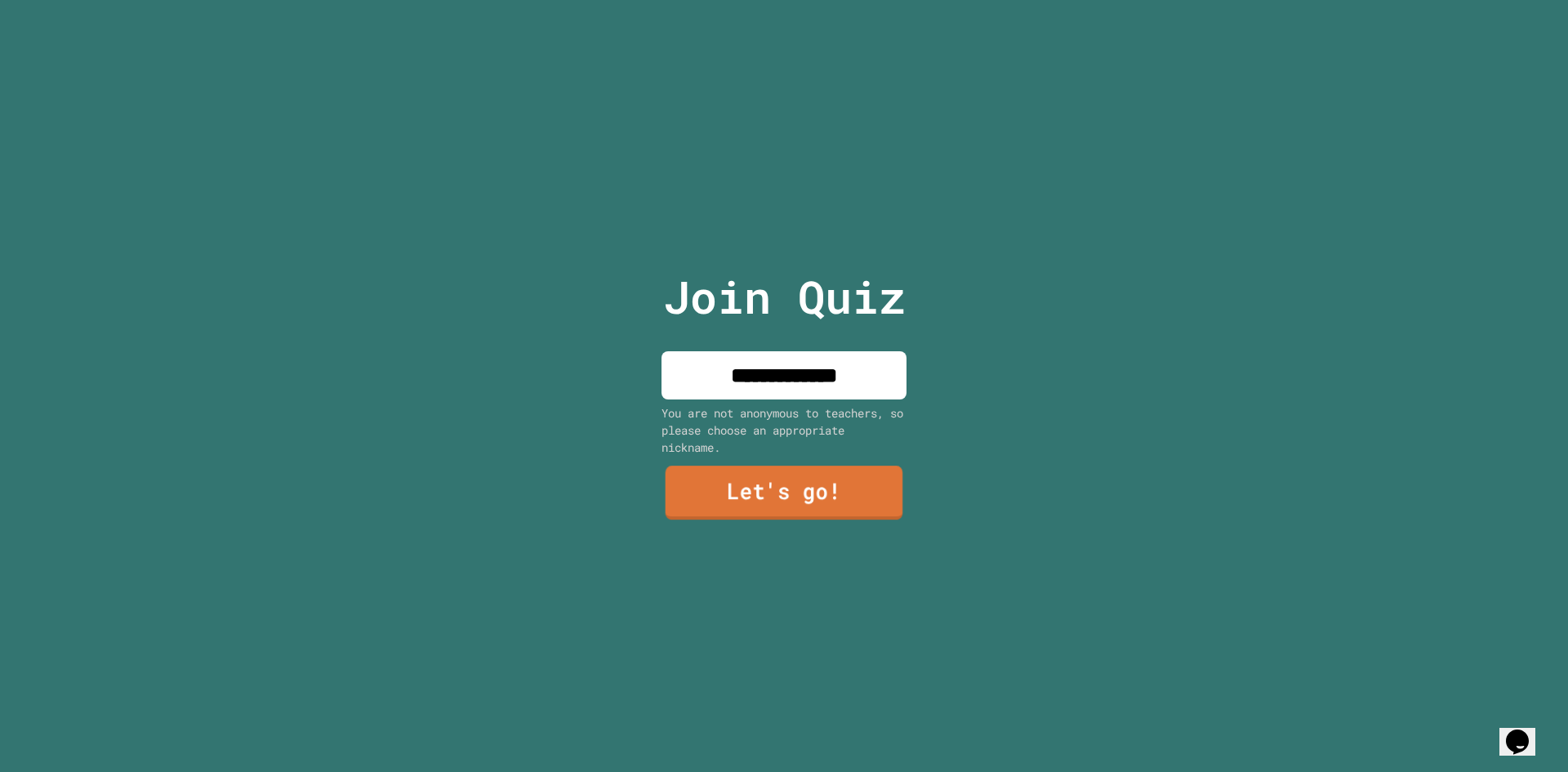 click on "Let's go!" at bounding box center [784, 493] 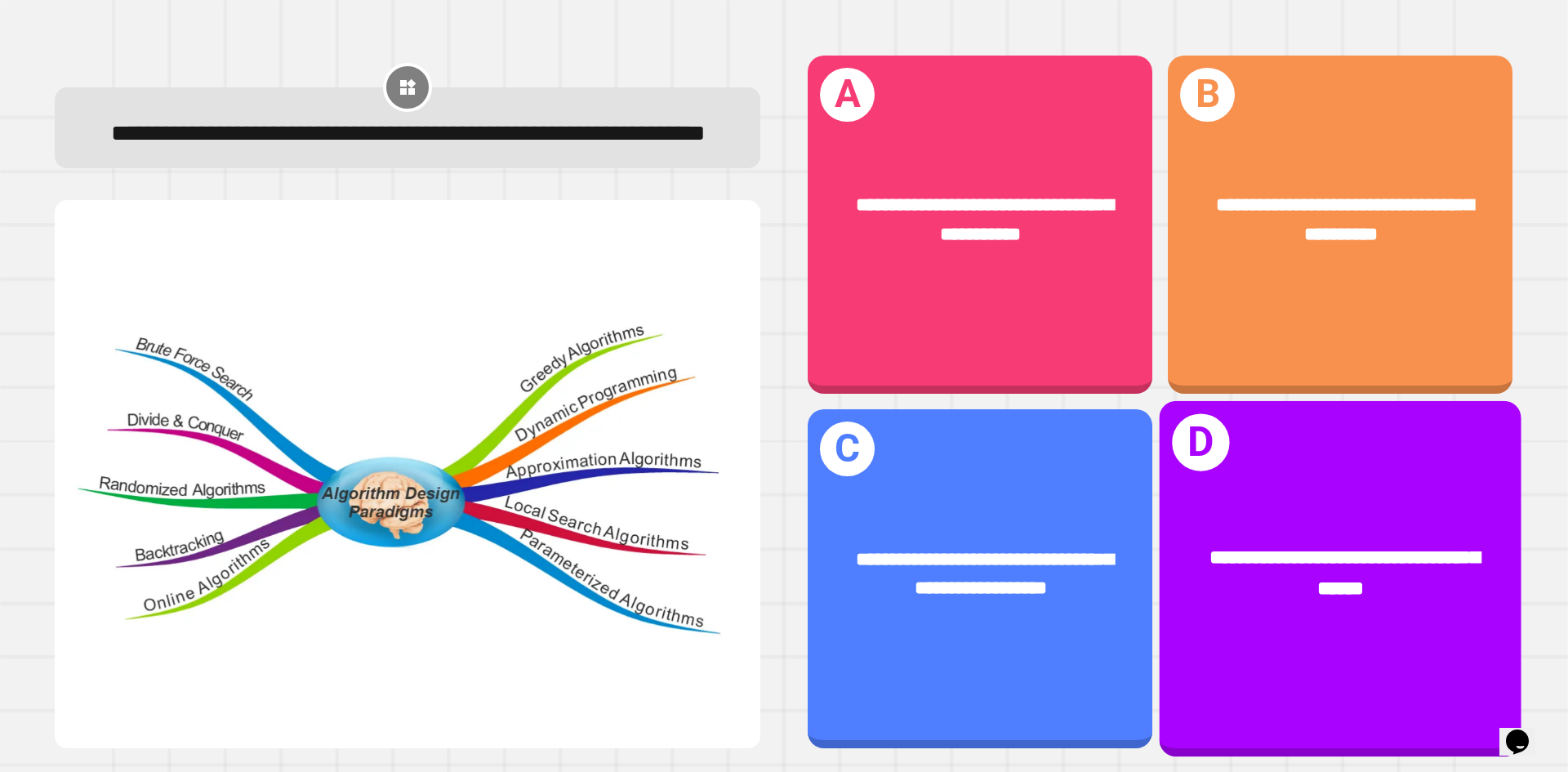 click on "**********" at bounding box center [1340, 574] 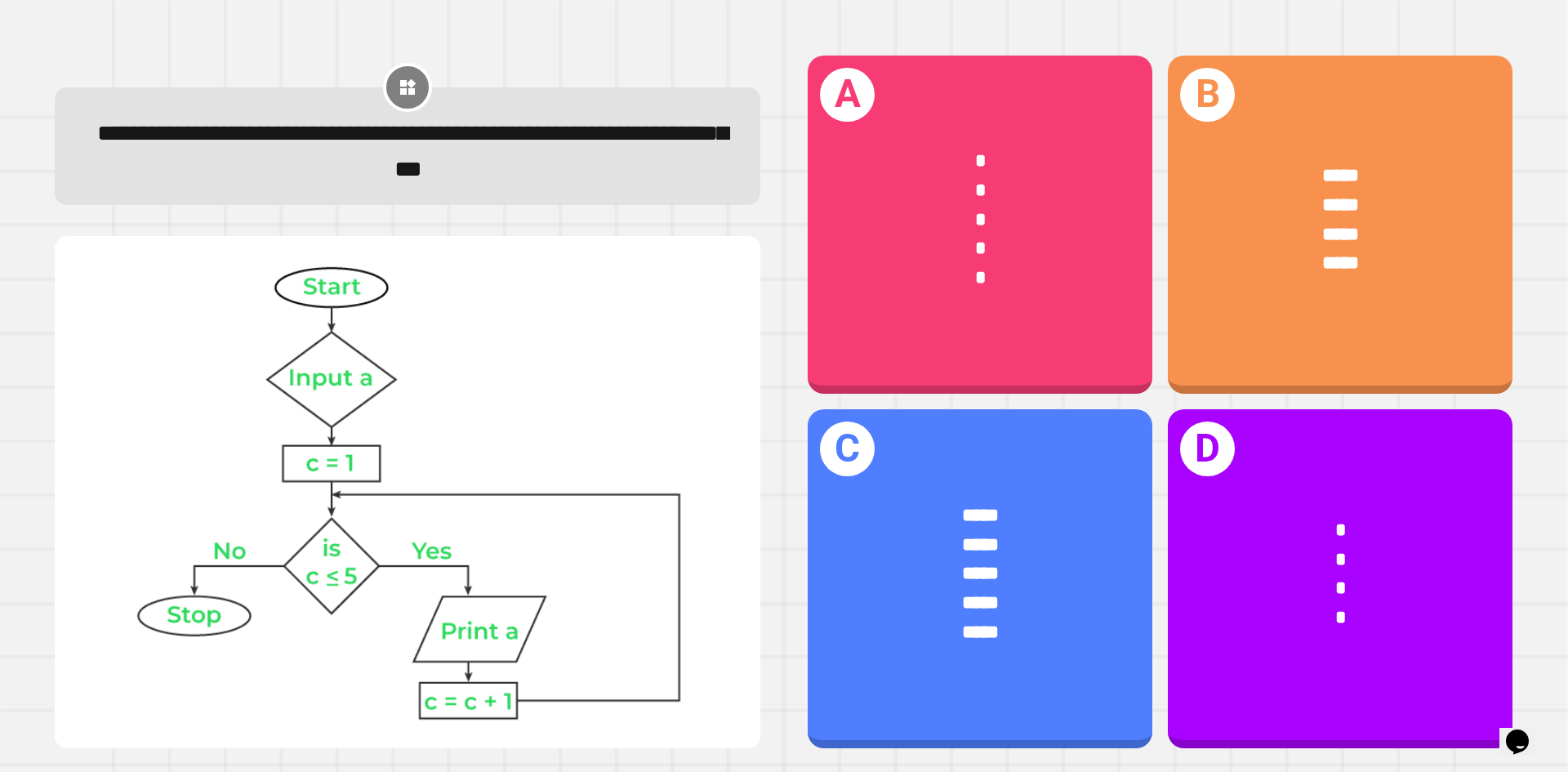 drag, startPoint x: 331, startPoint y: 471, endPoint x: 433, endPoint y: 376, distance: 139.38795 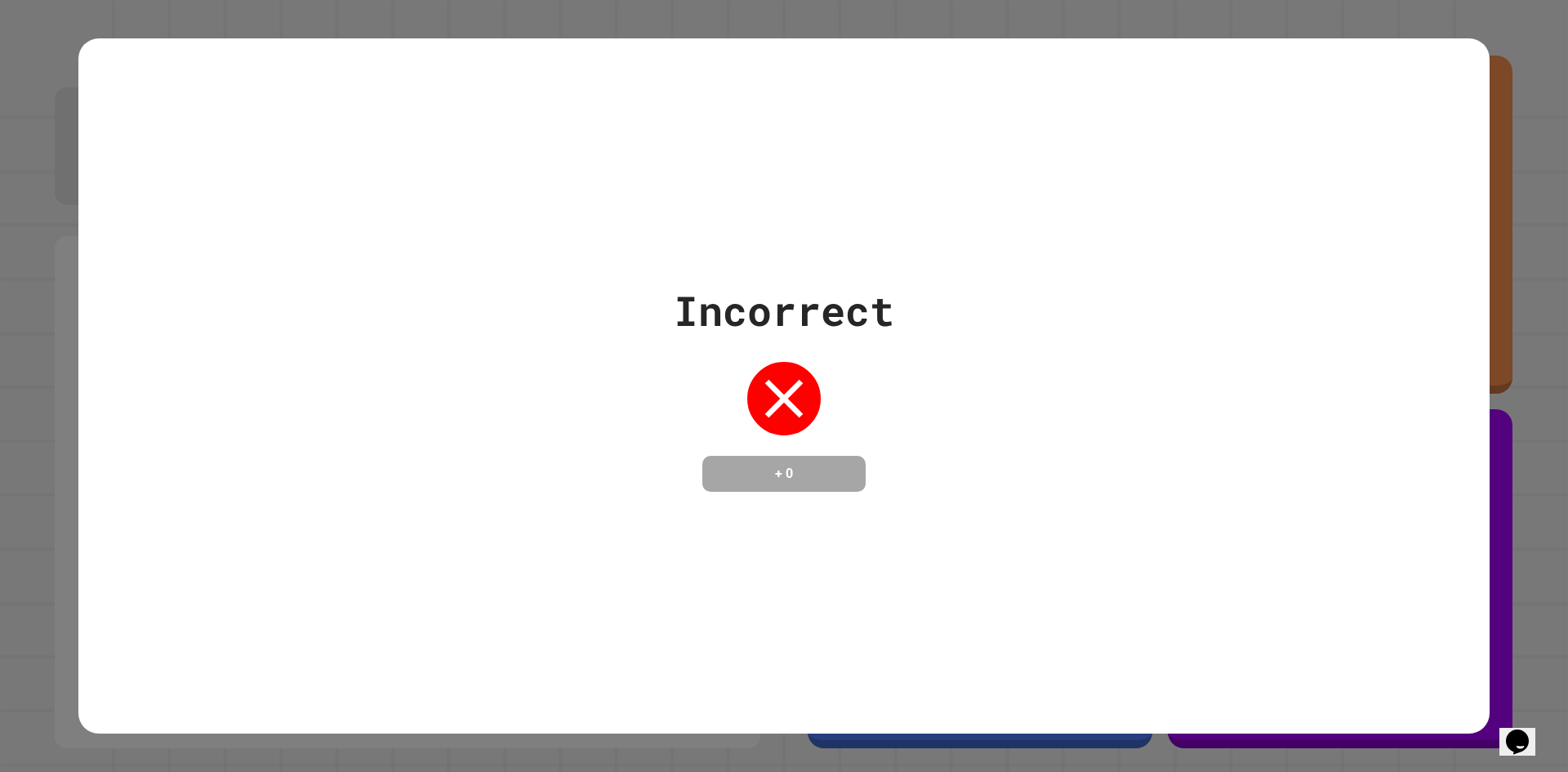 click on "Incorrect   + 0" at bounding box center (784, 386) 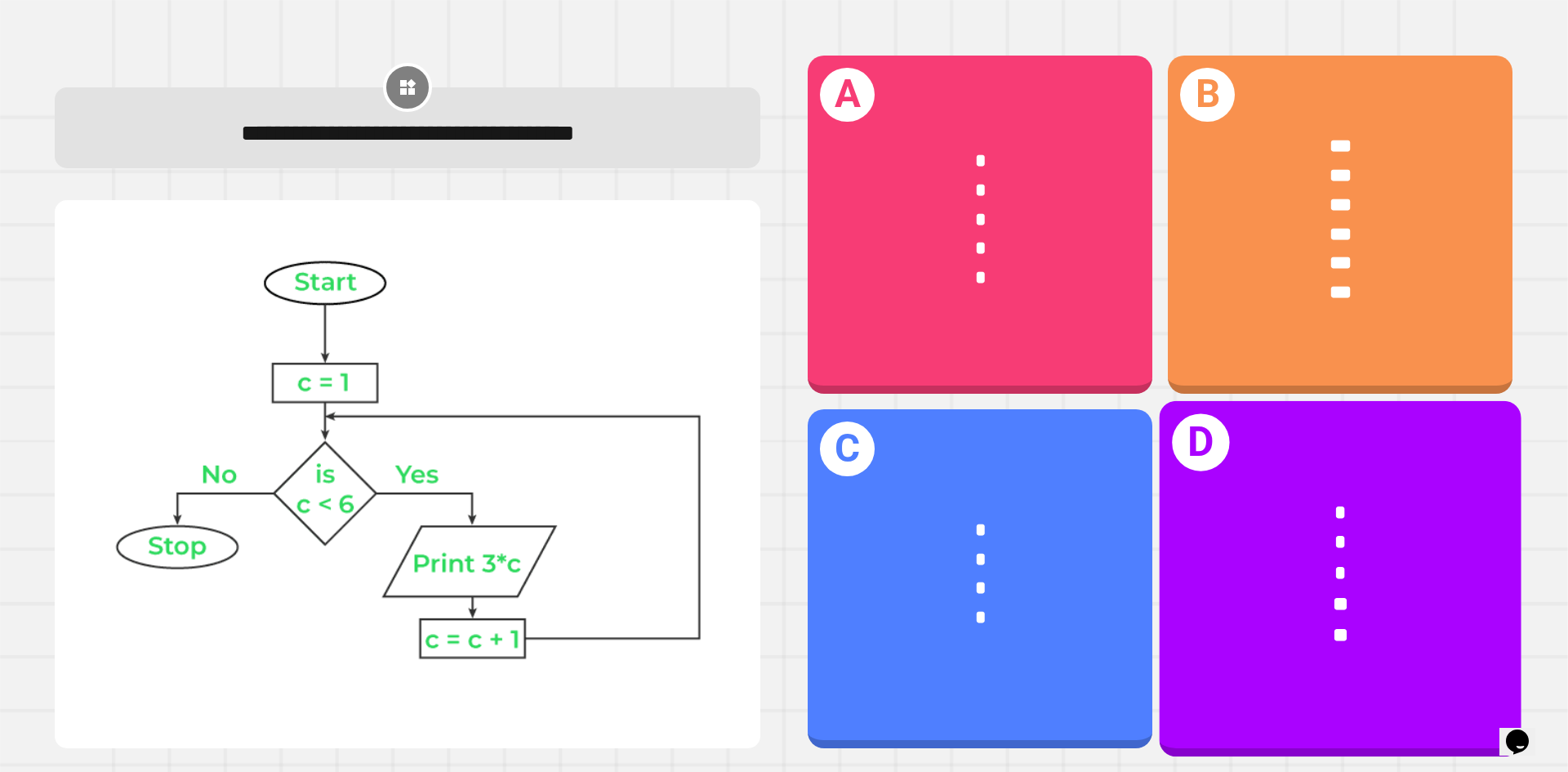 click on "*" at bounding box center (1340, 574) 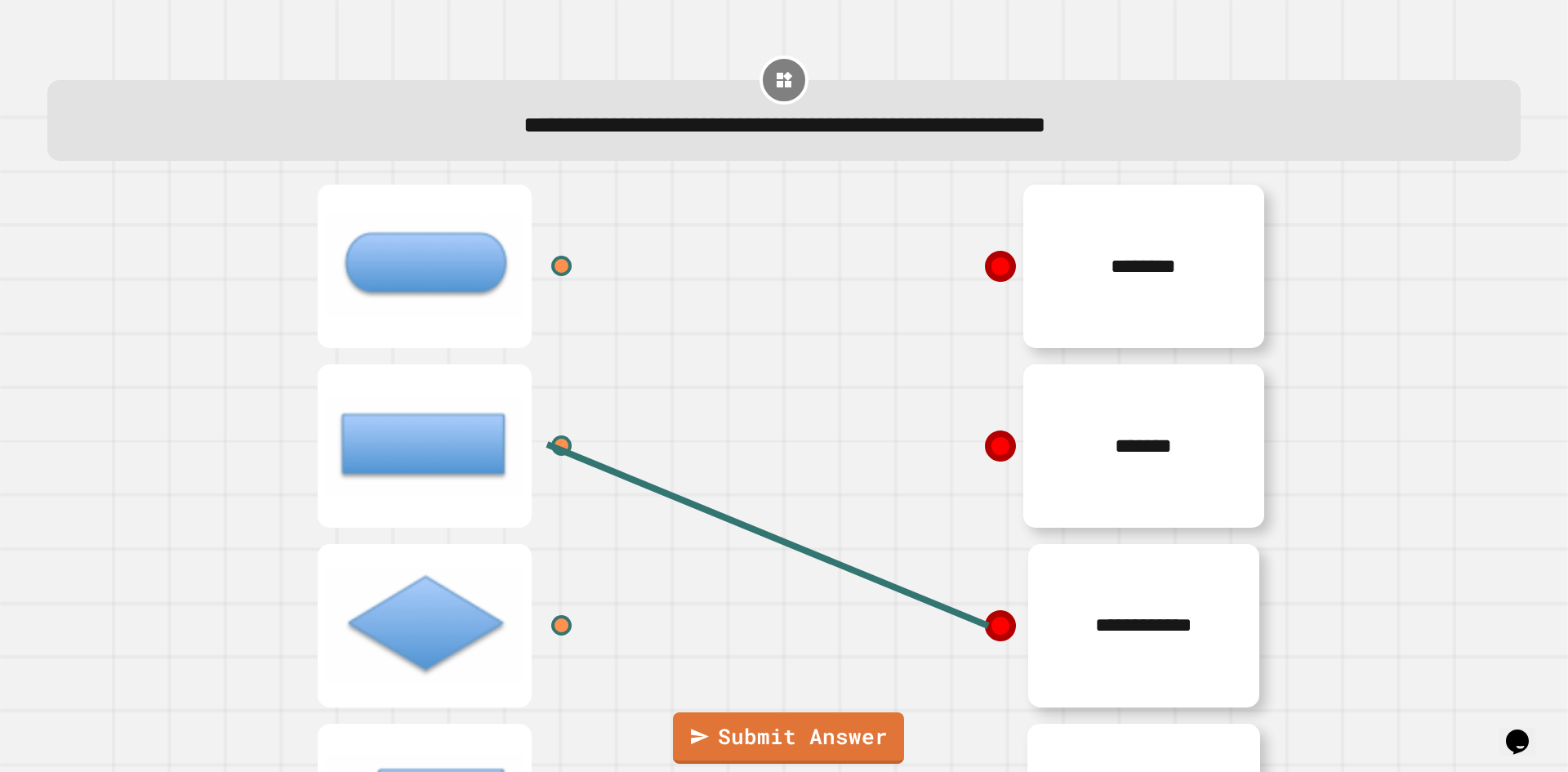 scroll, scrollTop: 150, scrollLeft: 0, axis: vertical 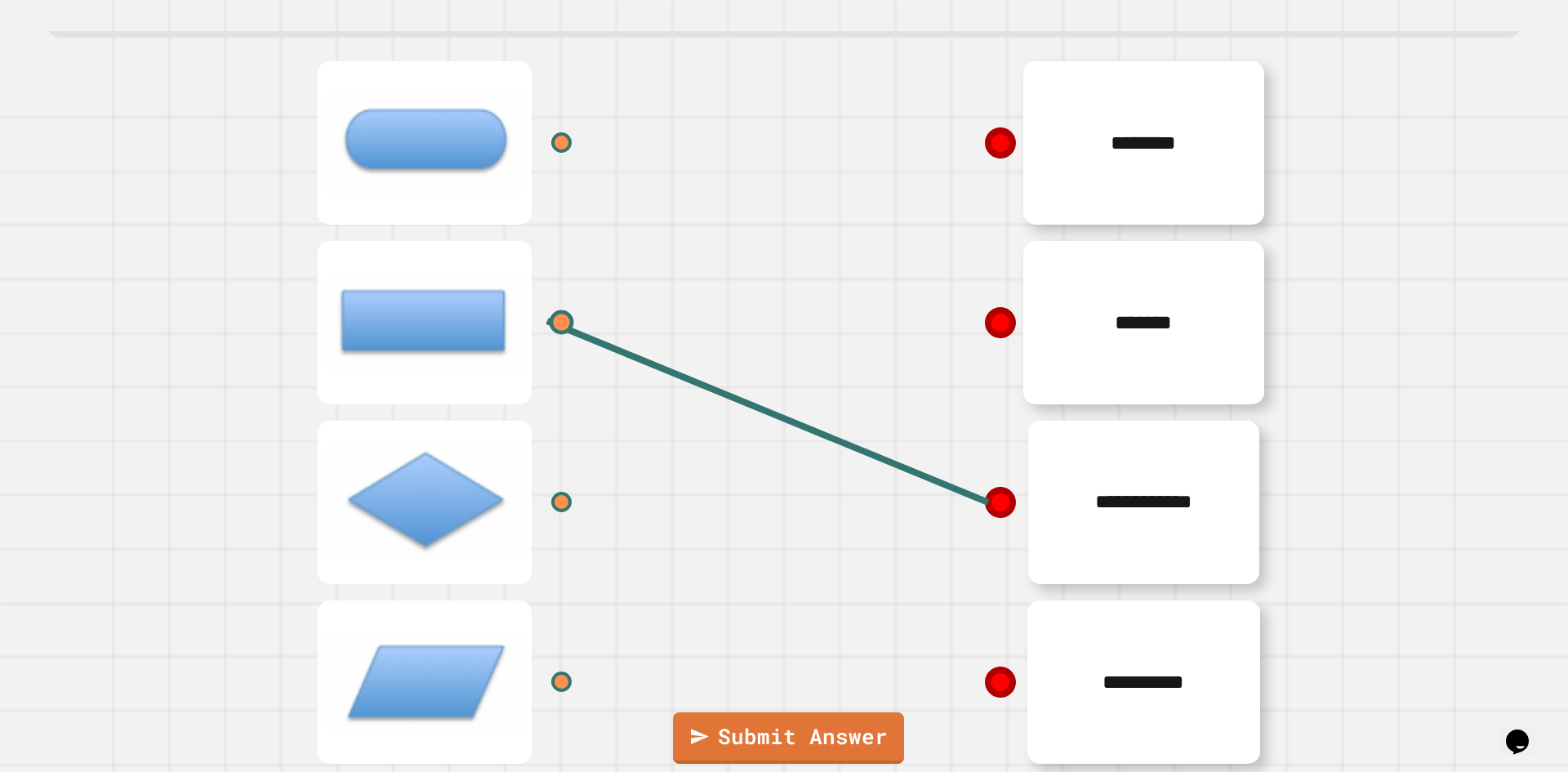 click at bounding box center [562, 323] 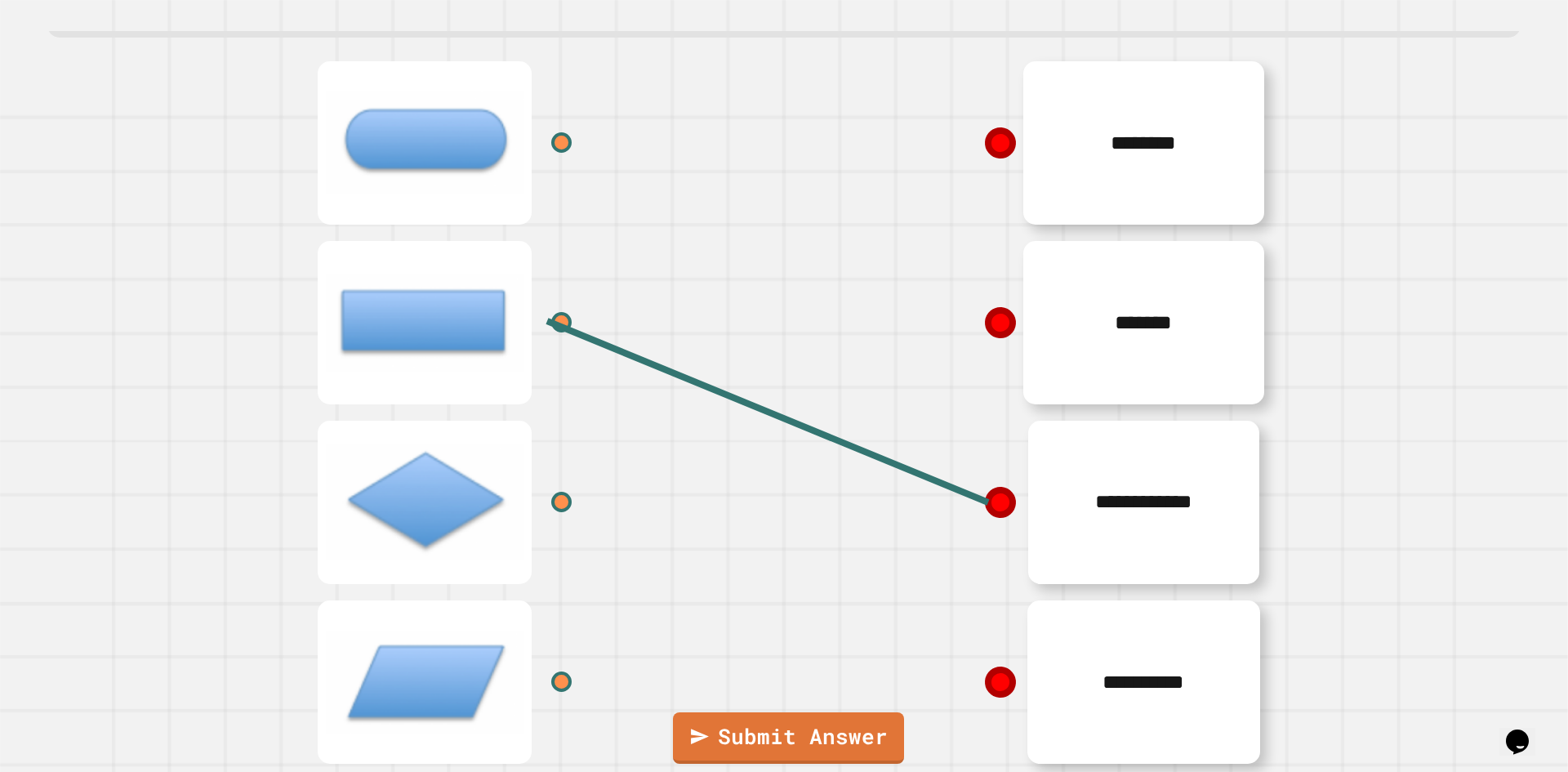 click 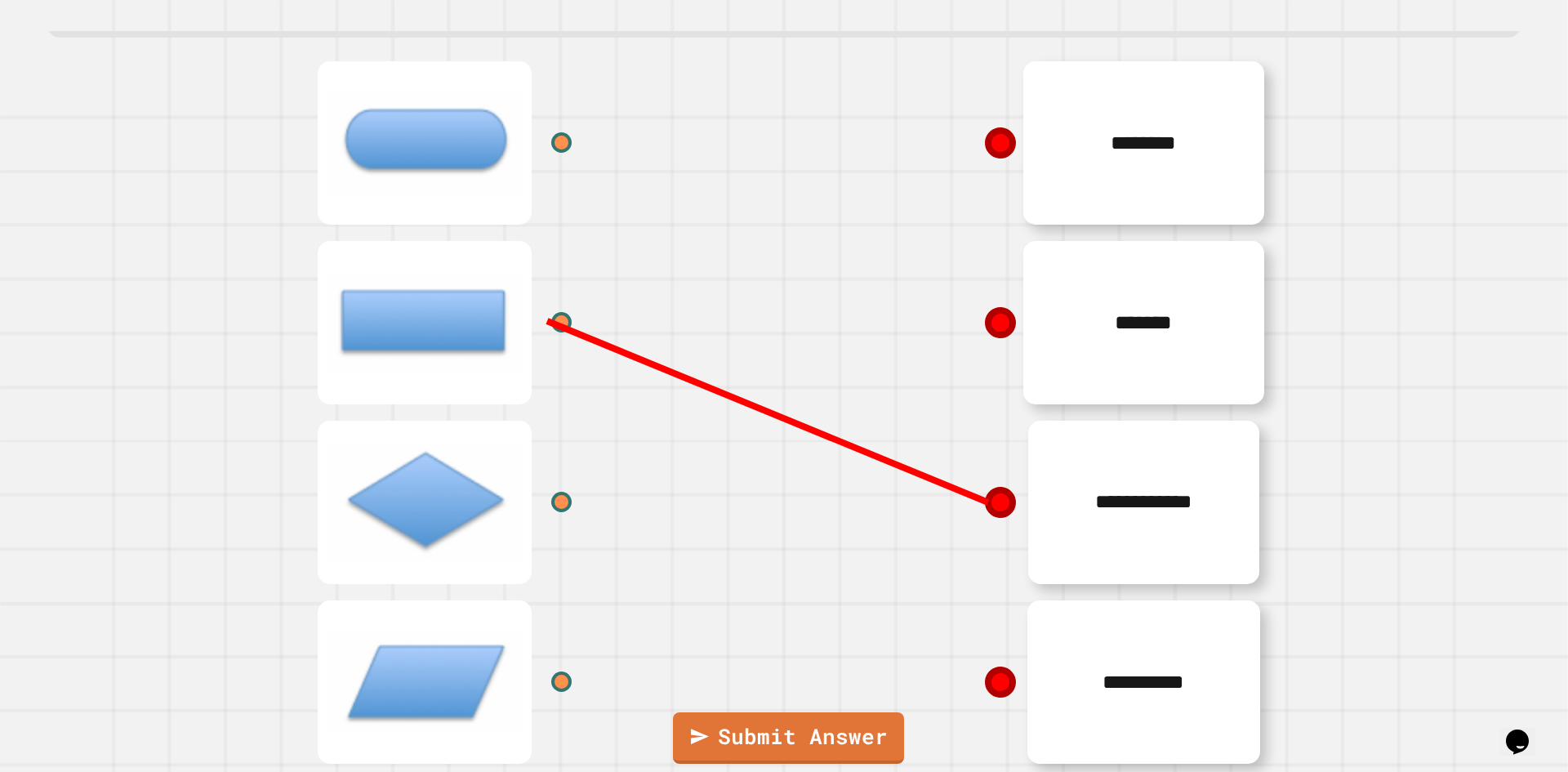 click 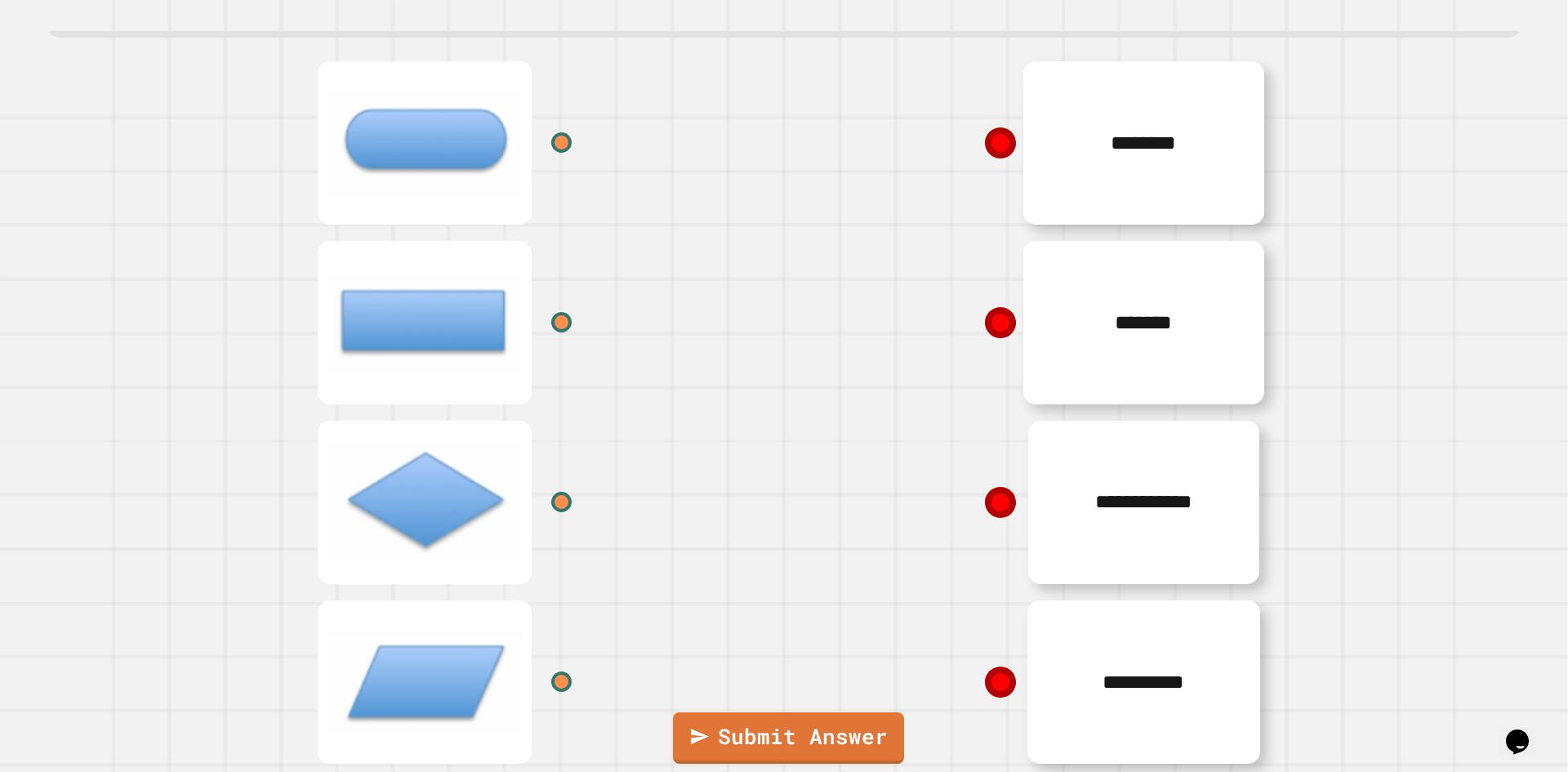 click 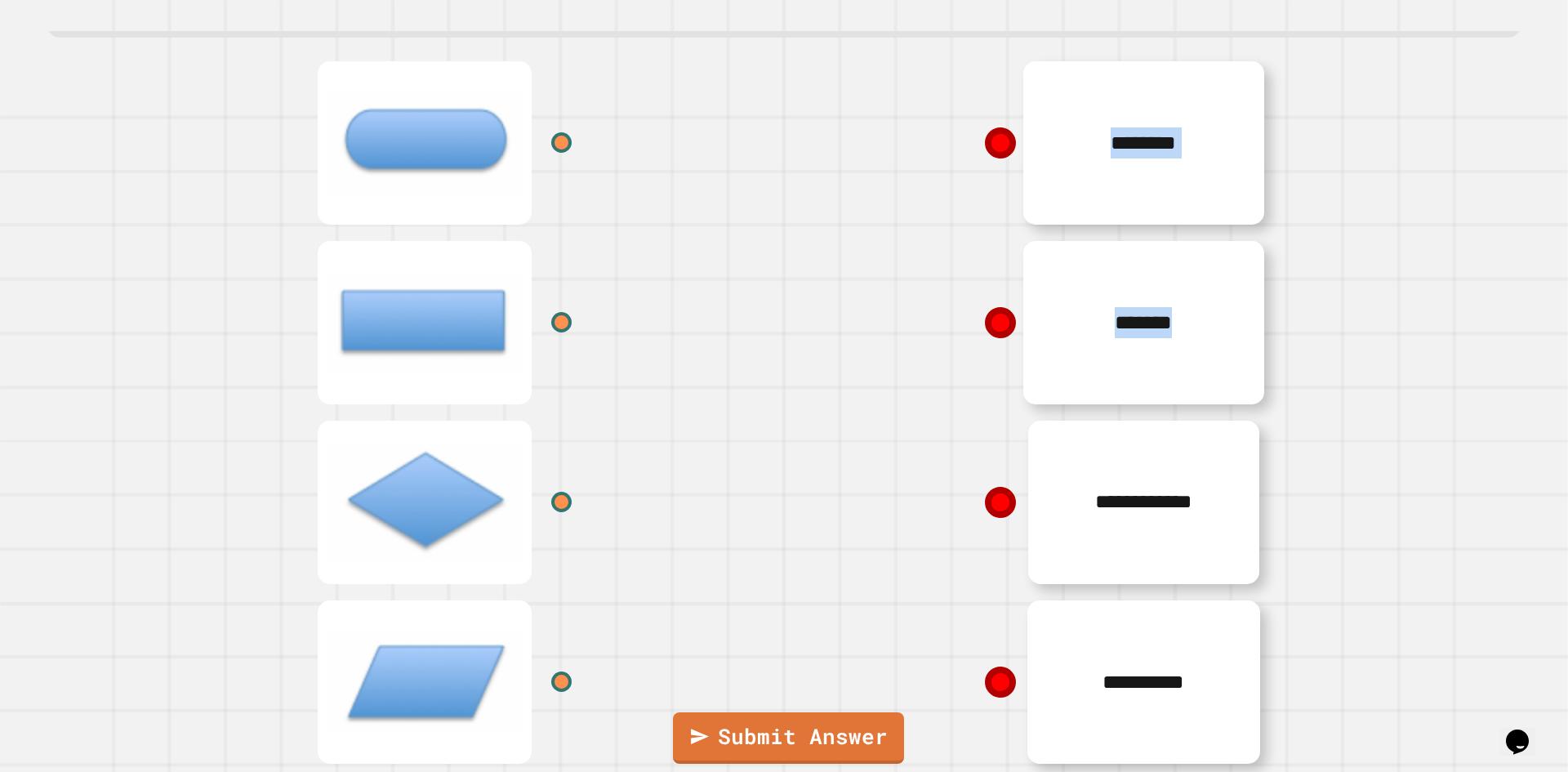 click 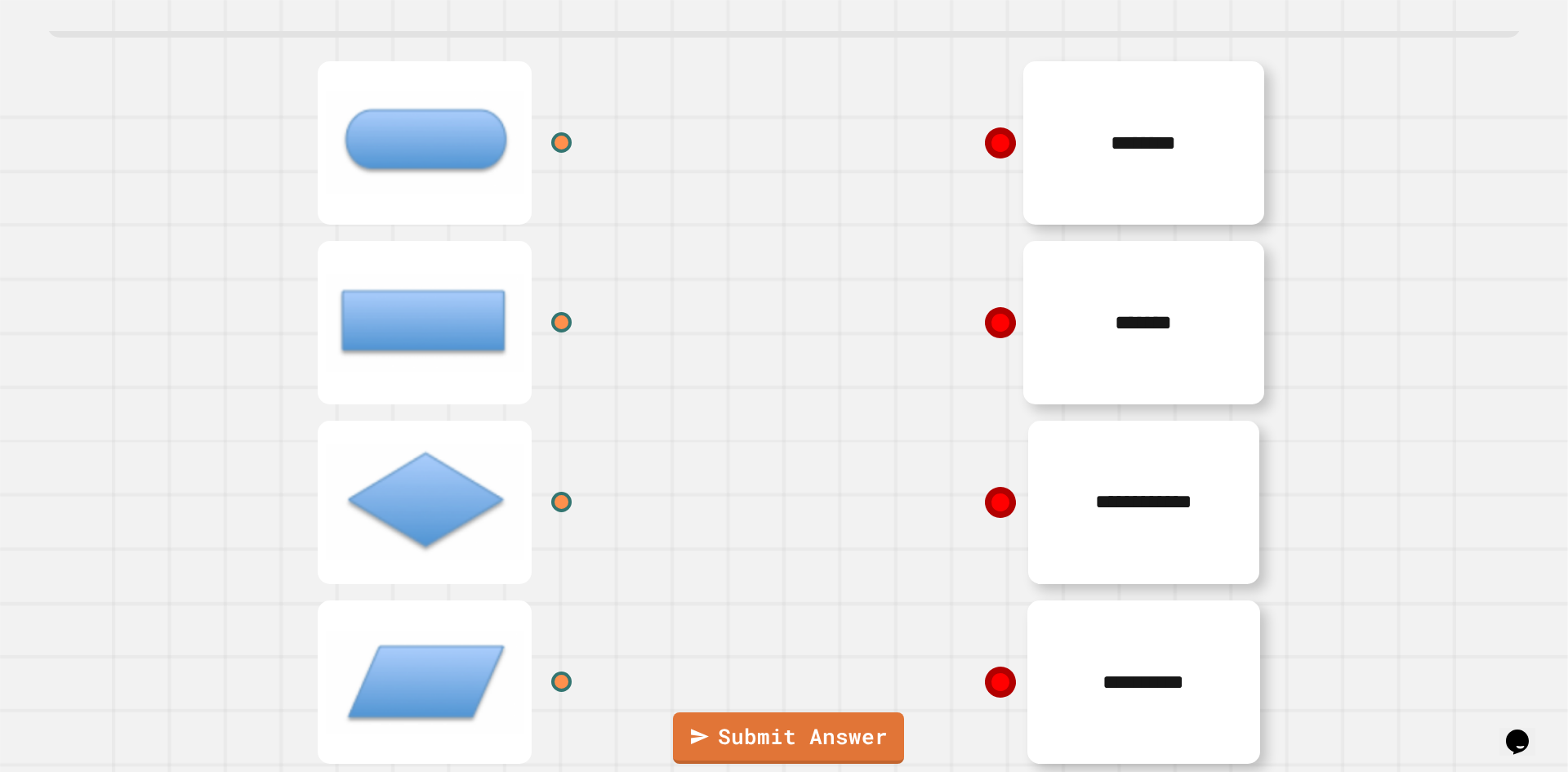drag, startPoint x: 559, startPoint y: 293, endPoint x: 572, endPoint y: 307, distance: 19.104973 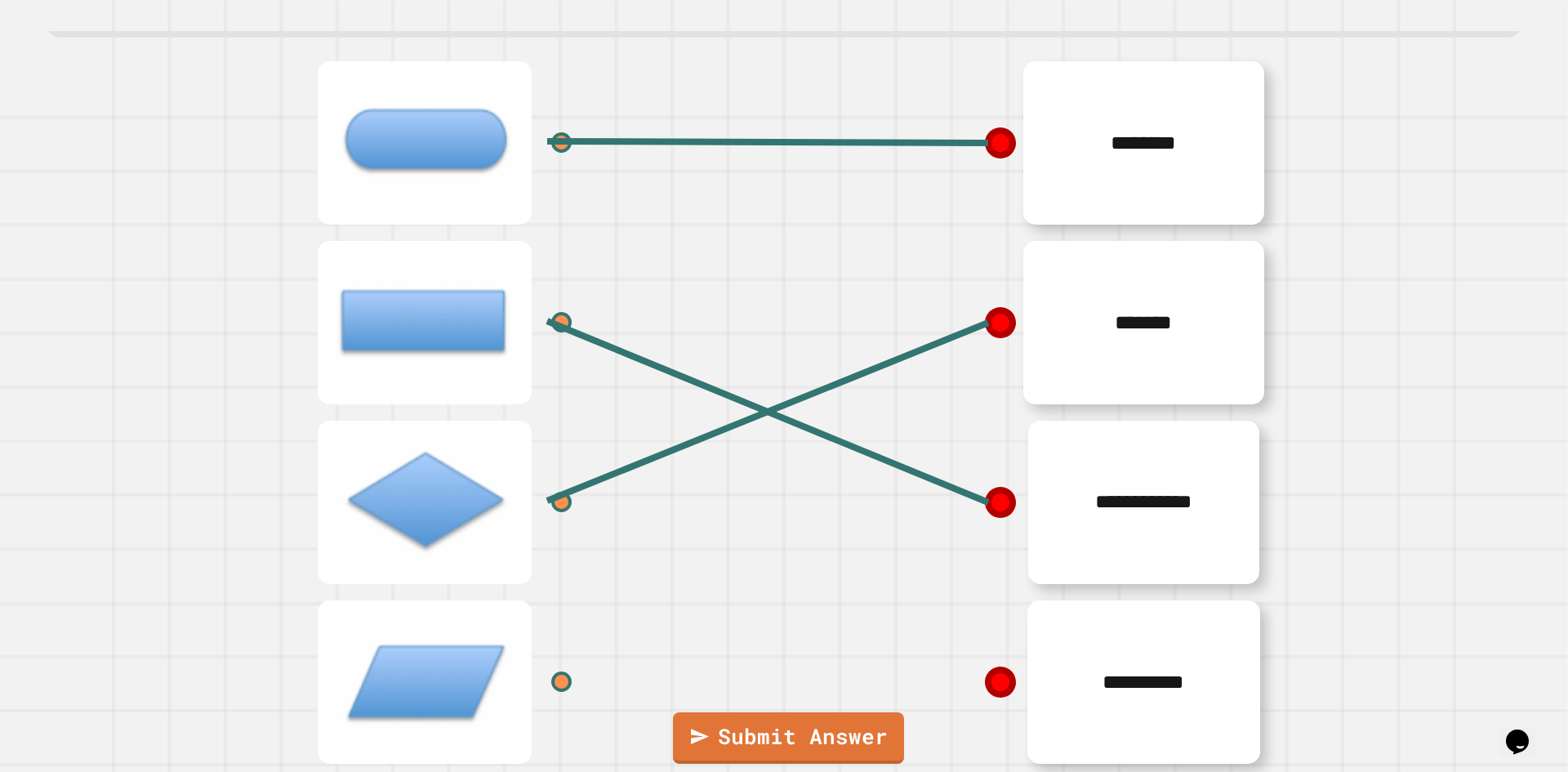 click 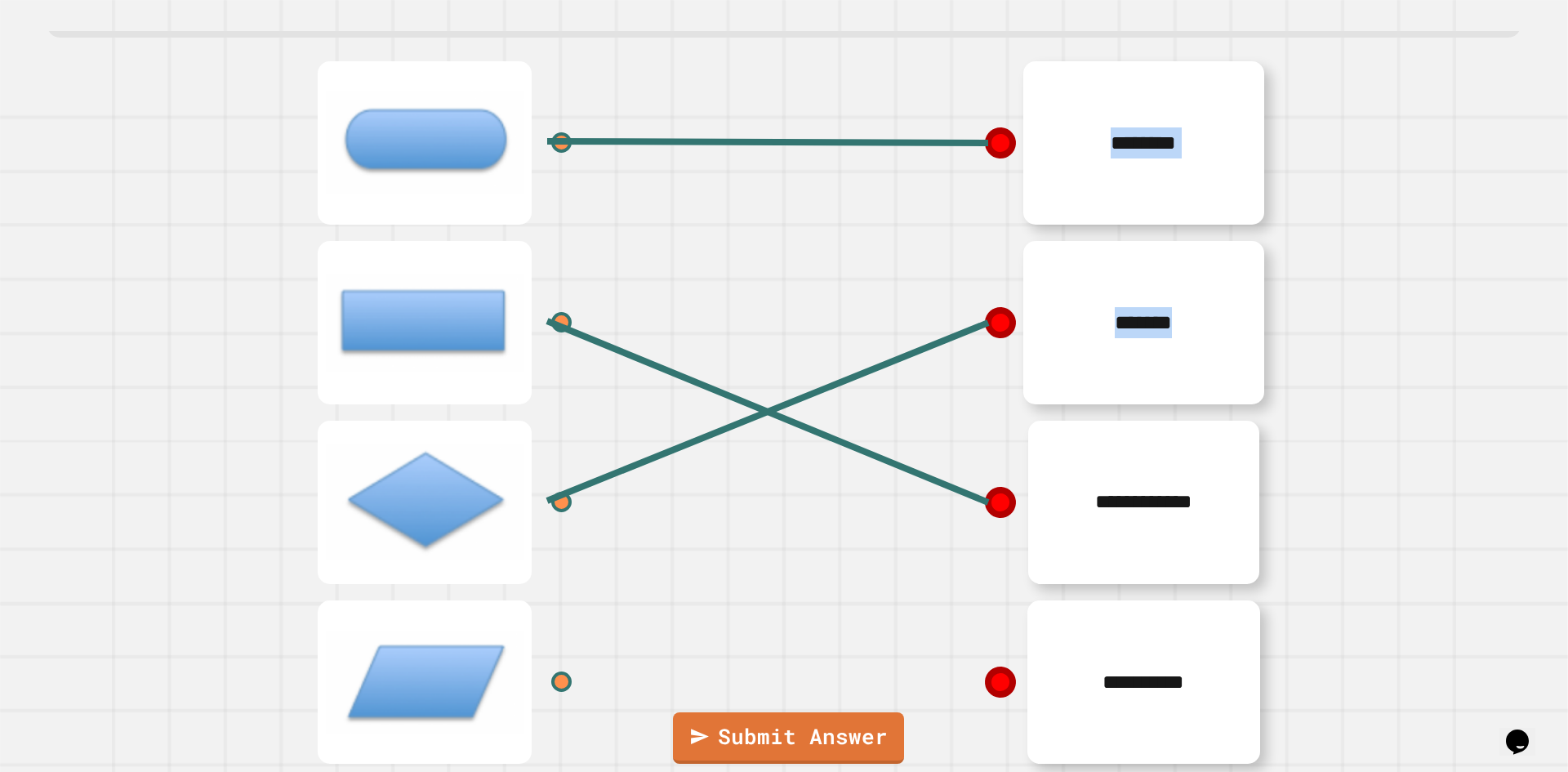click 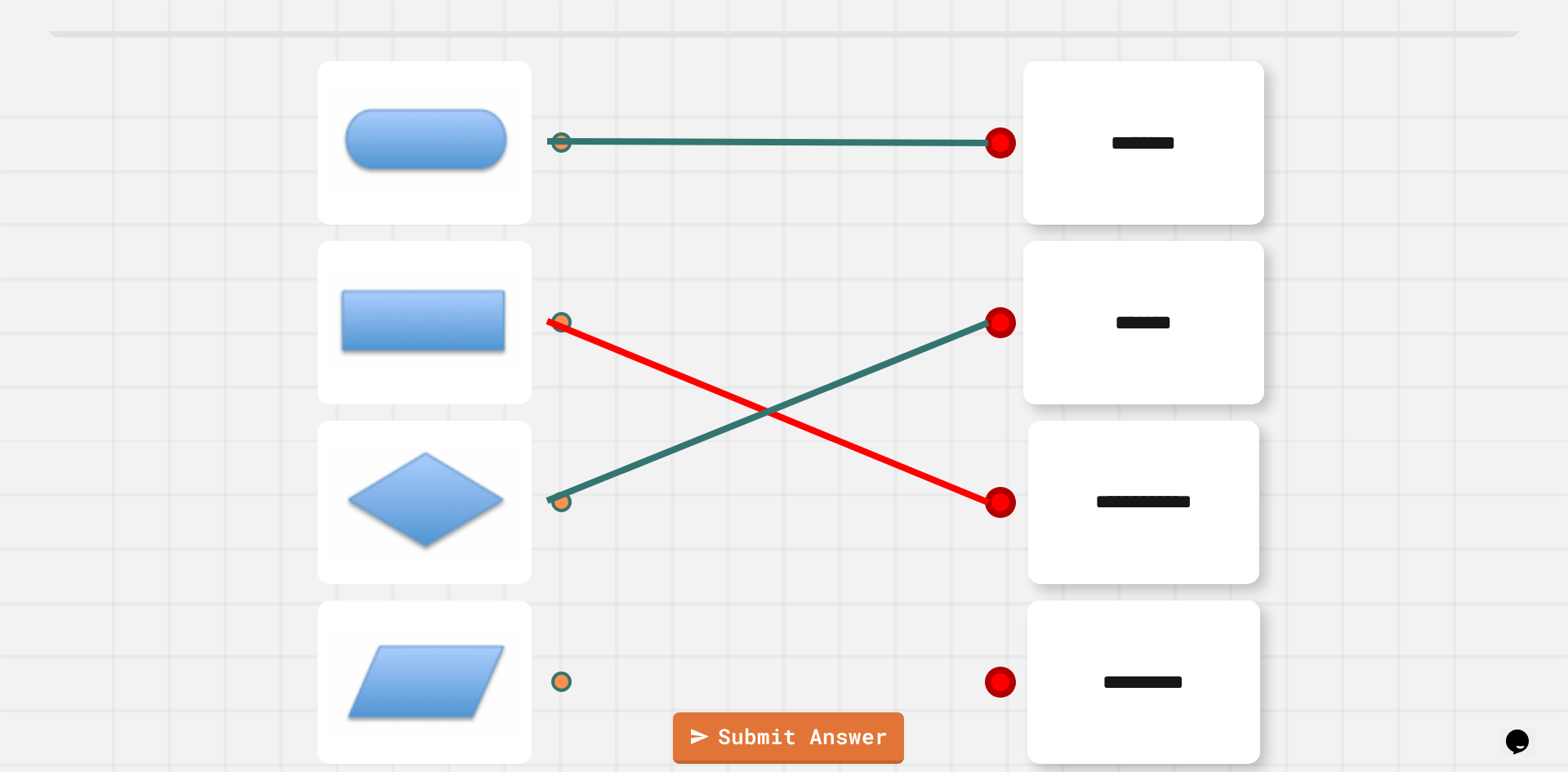 click 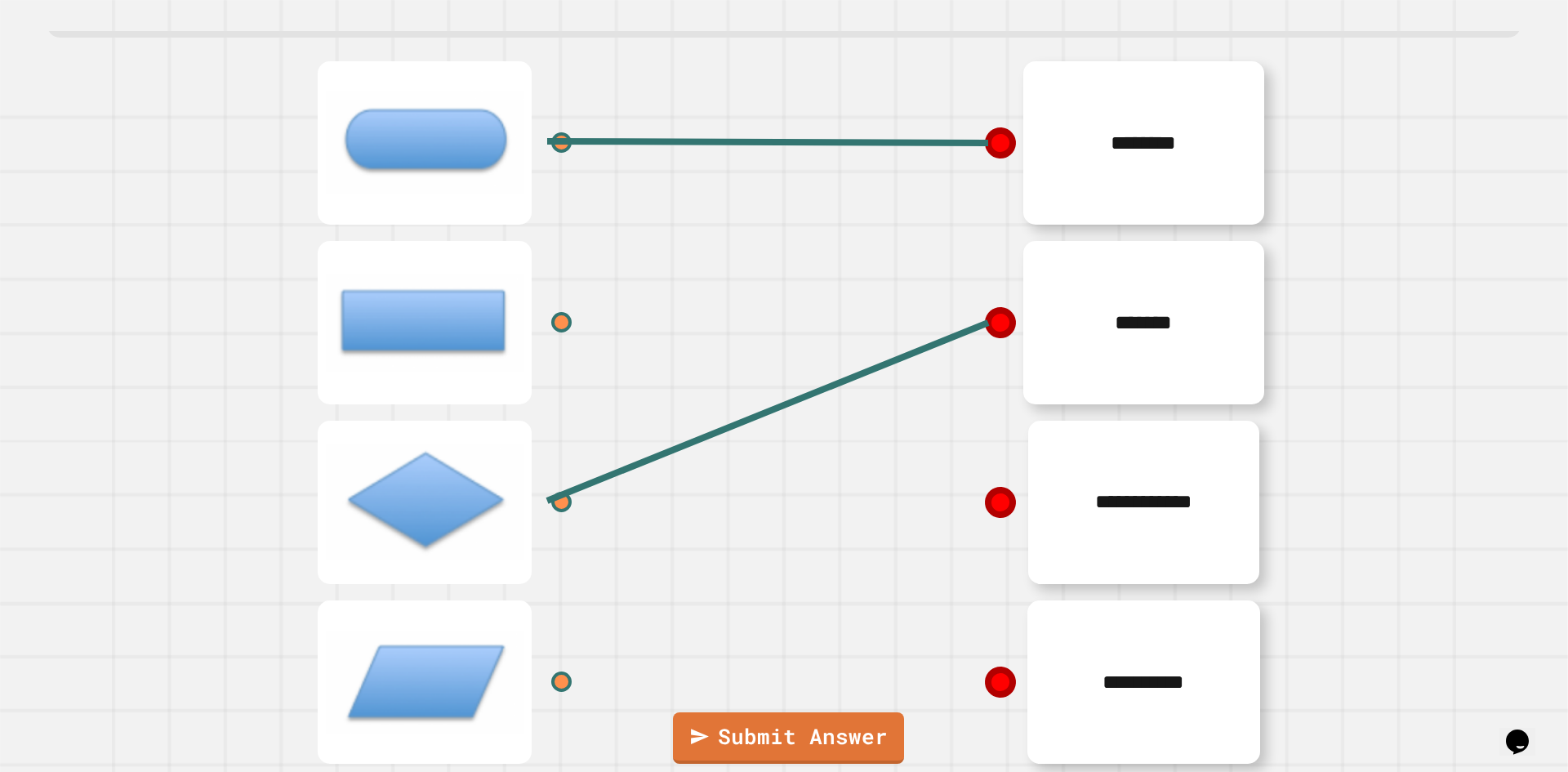 click 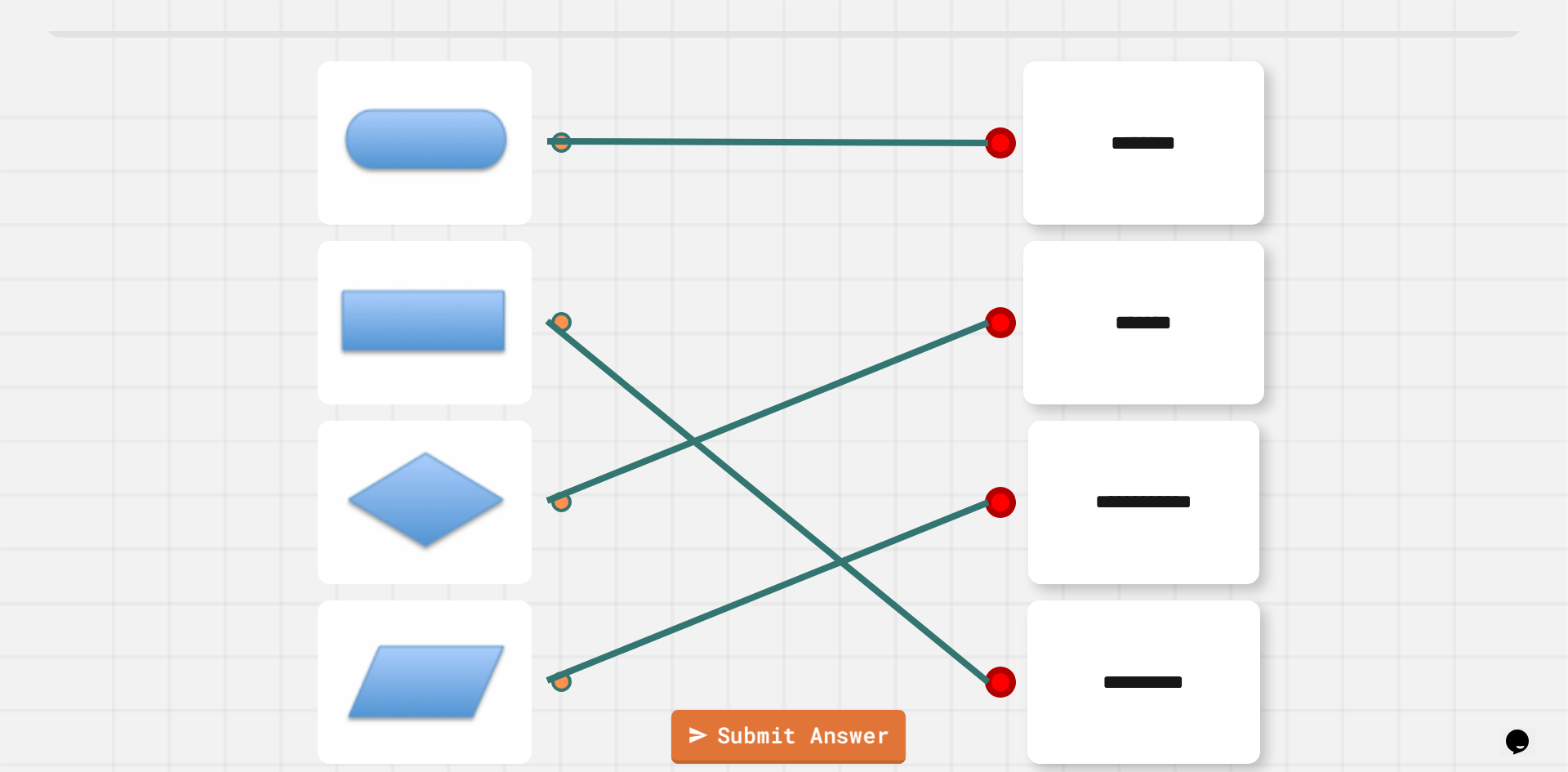 click on "Submit Answer" at bounding box center [787, 737] 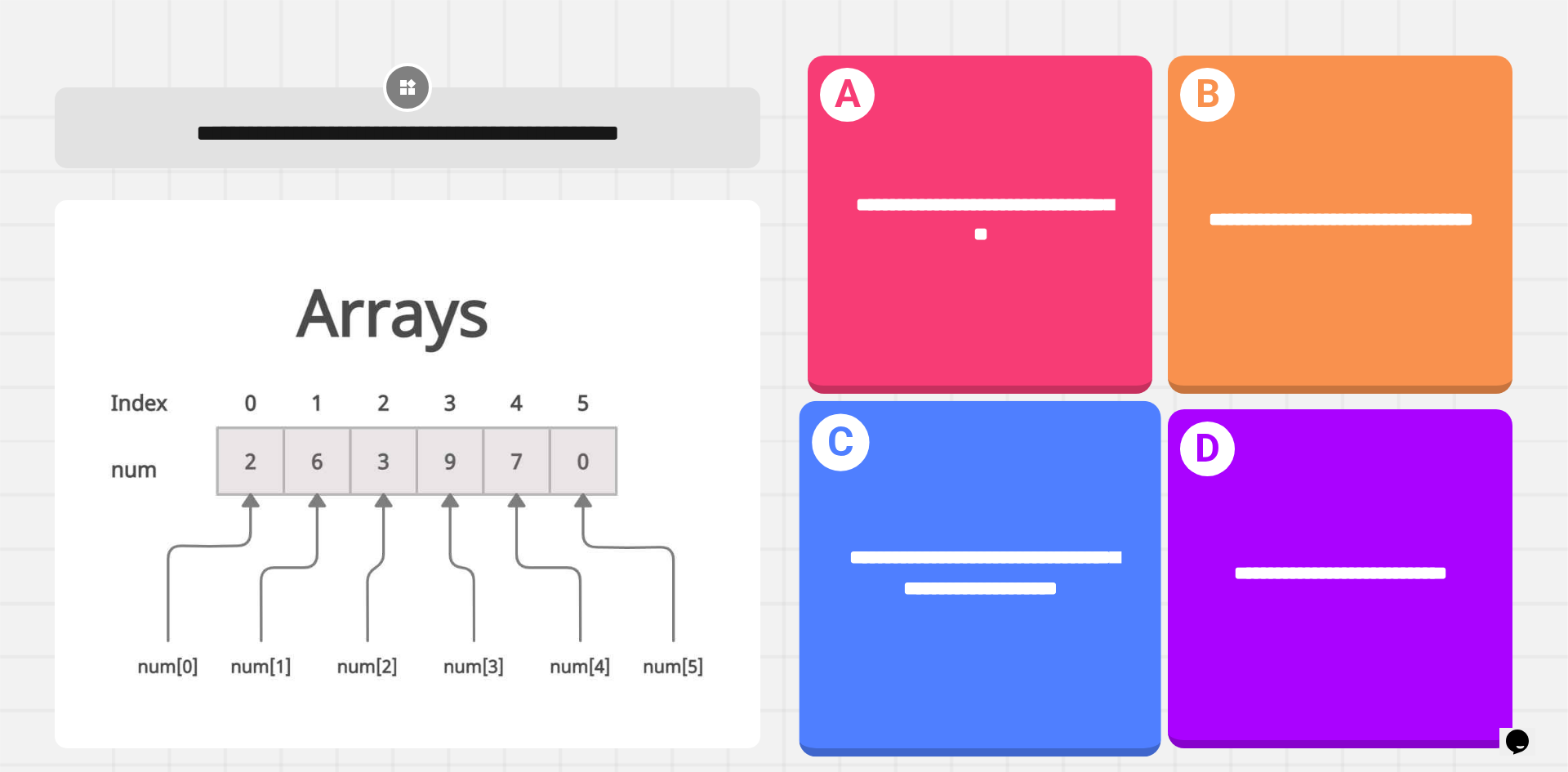 click on "**********" at bounding box center [984, 573] 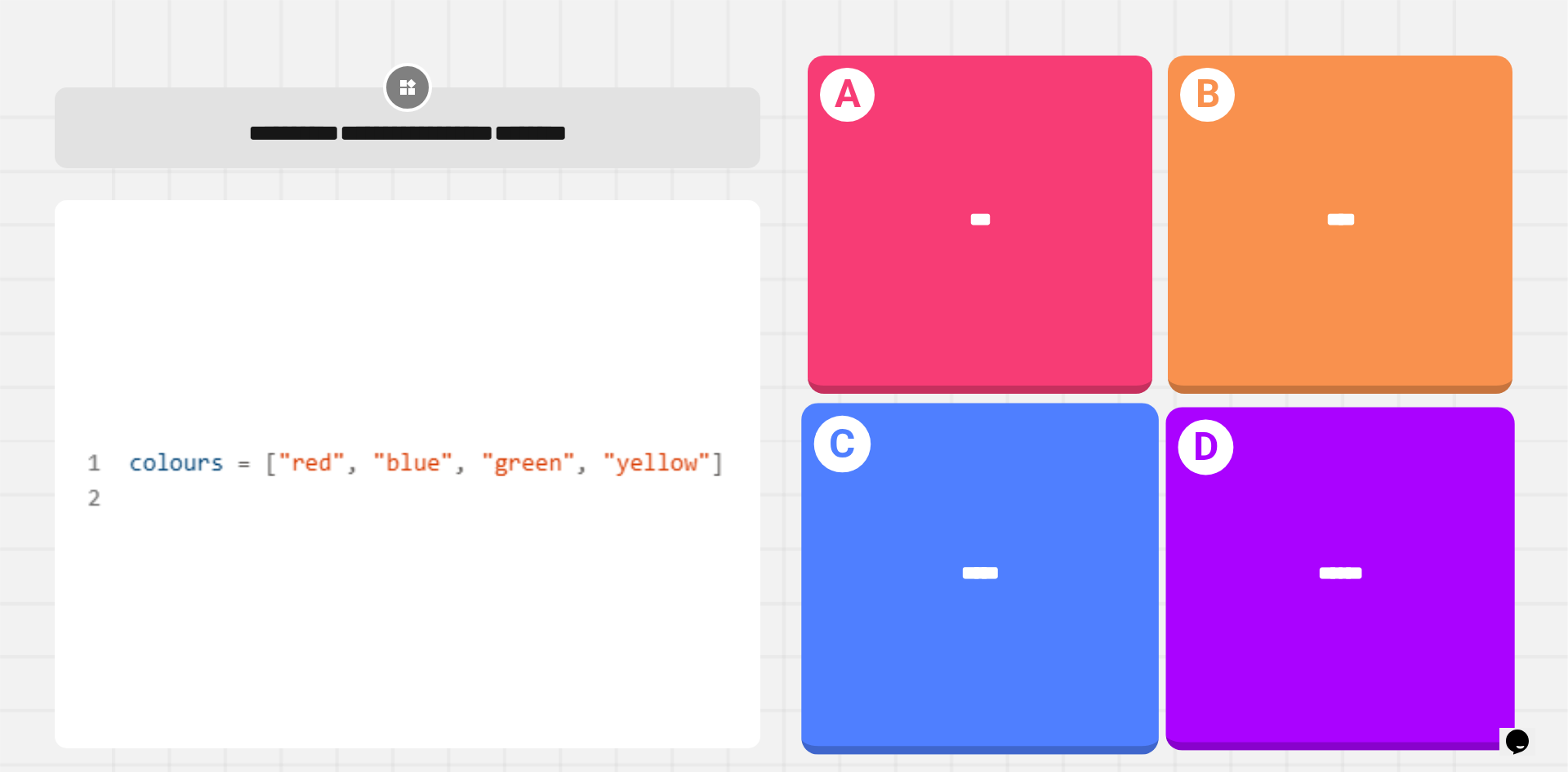 click on "*****" at bounding box center (980, 574) 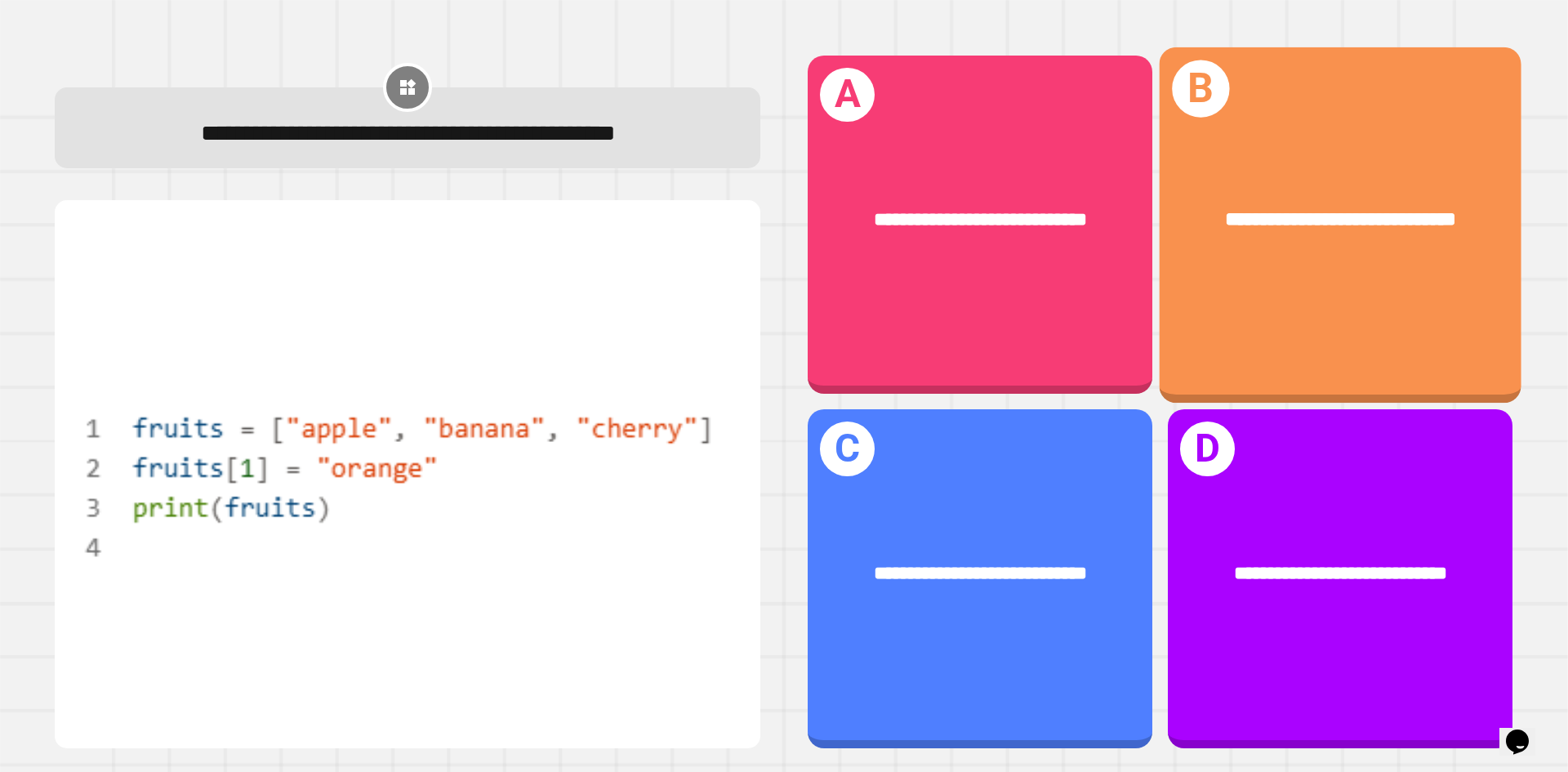 click on "**********" at bounding box center [1340, 224] 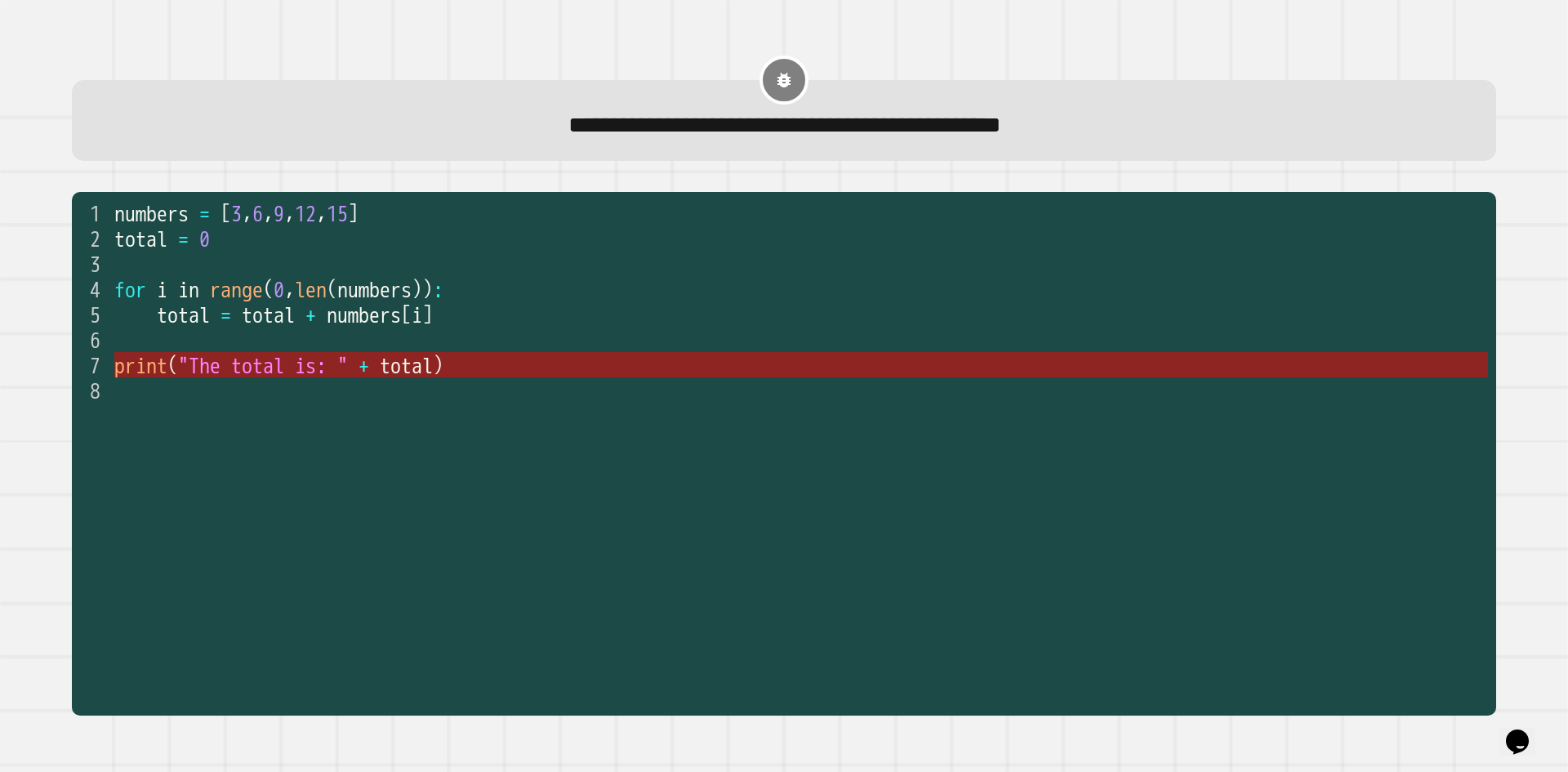 click on ""The total is: "" at bounding box center [263, 366] 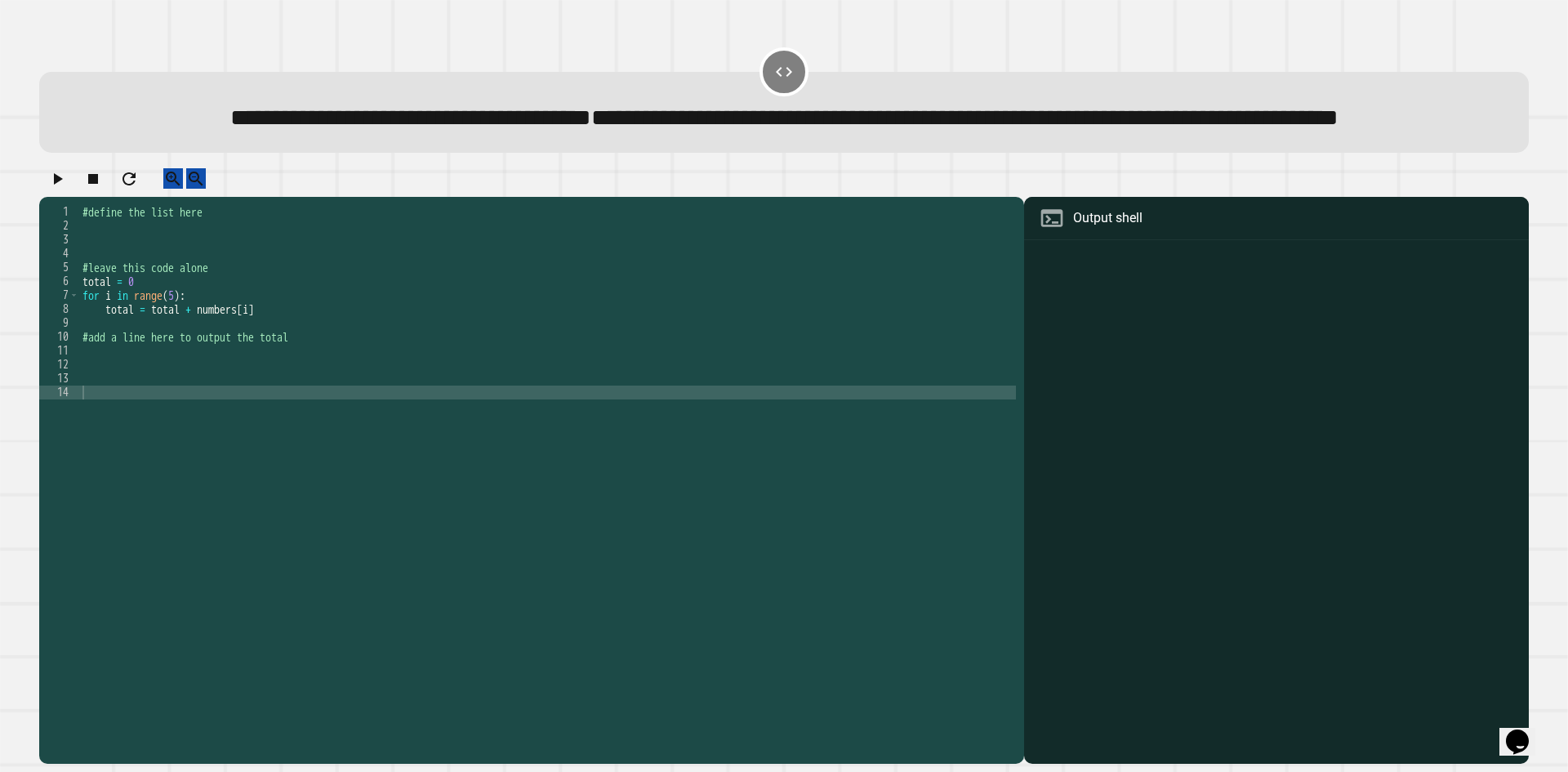 click on "**********" at bounding box center (411, 118) 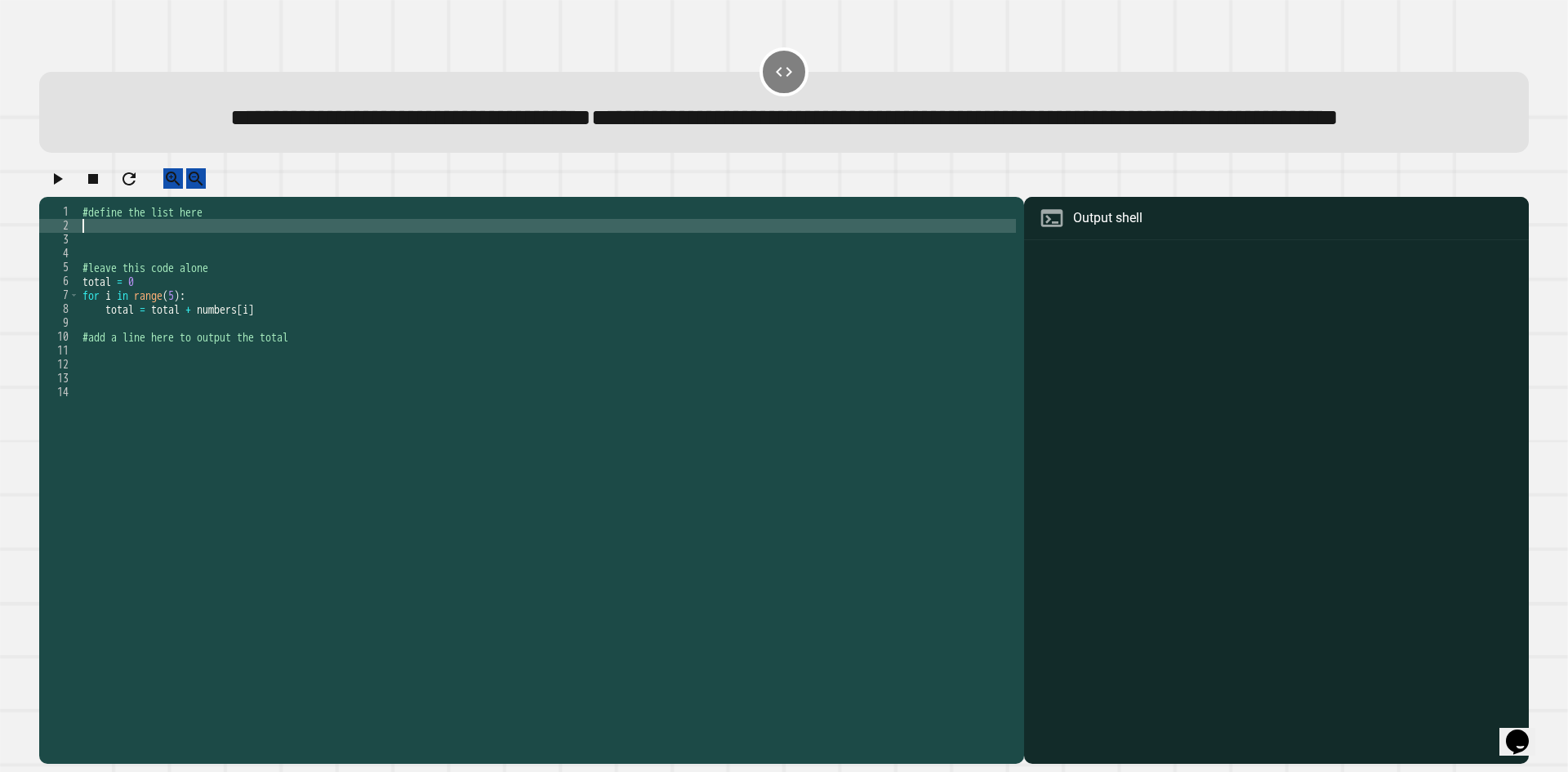 click on "#define the list here #leave this code alone total   =   0 for   i   in   range ( 5 ) :      total   =   total   +   numbers [ i ]      #add a line here to output the total" at bounding box center (547, 448) 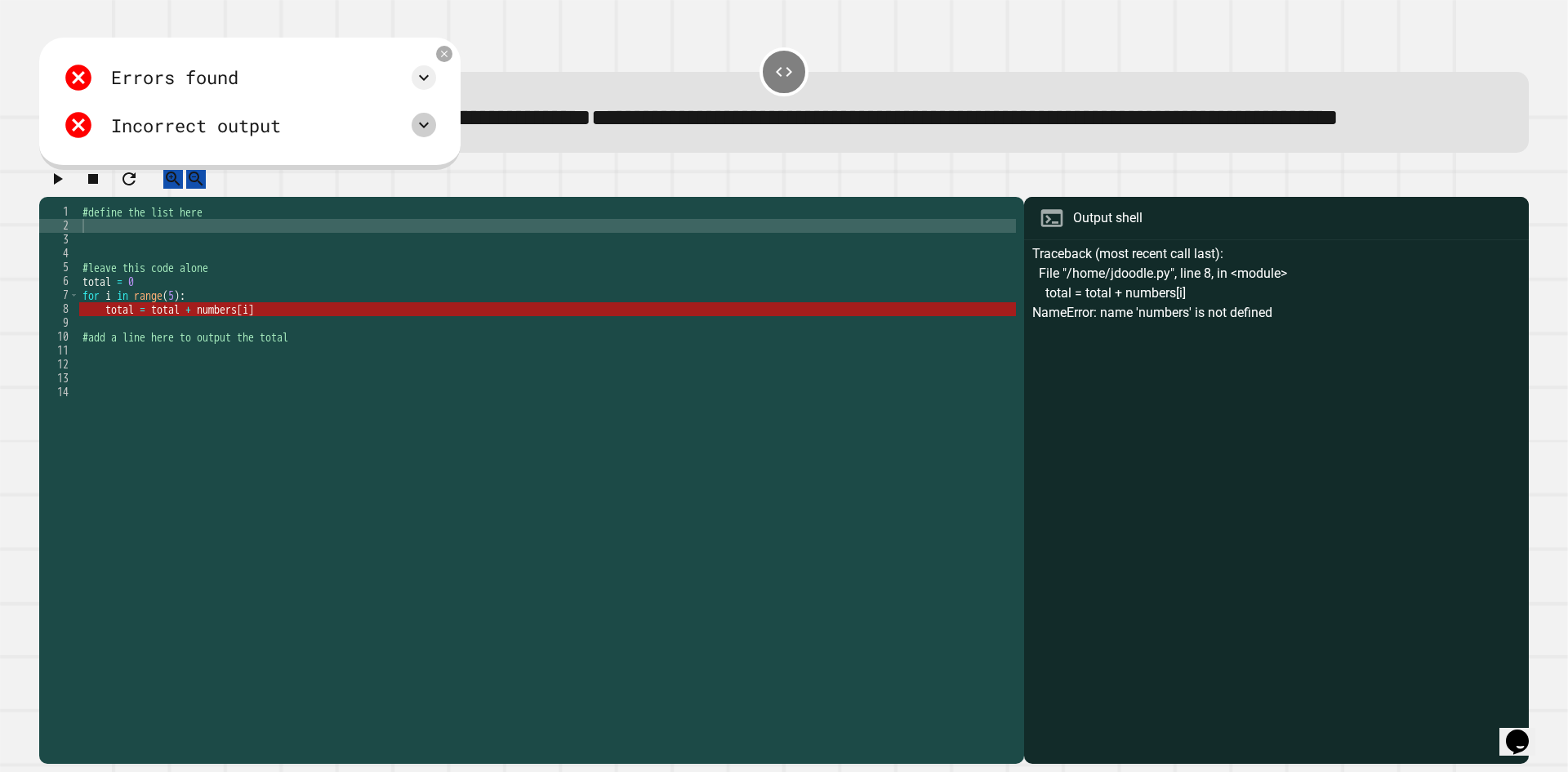 click 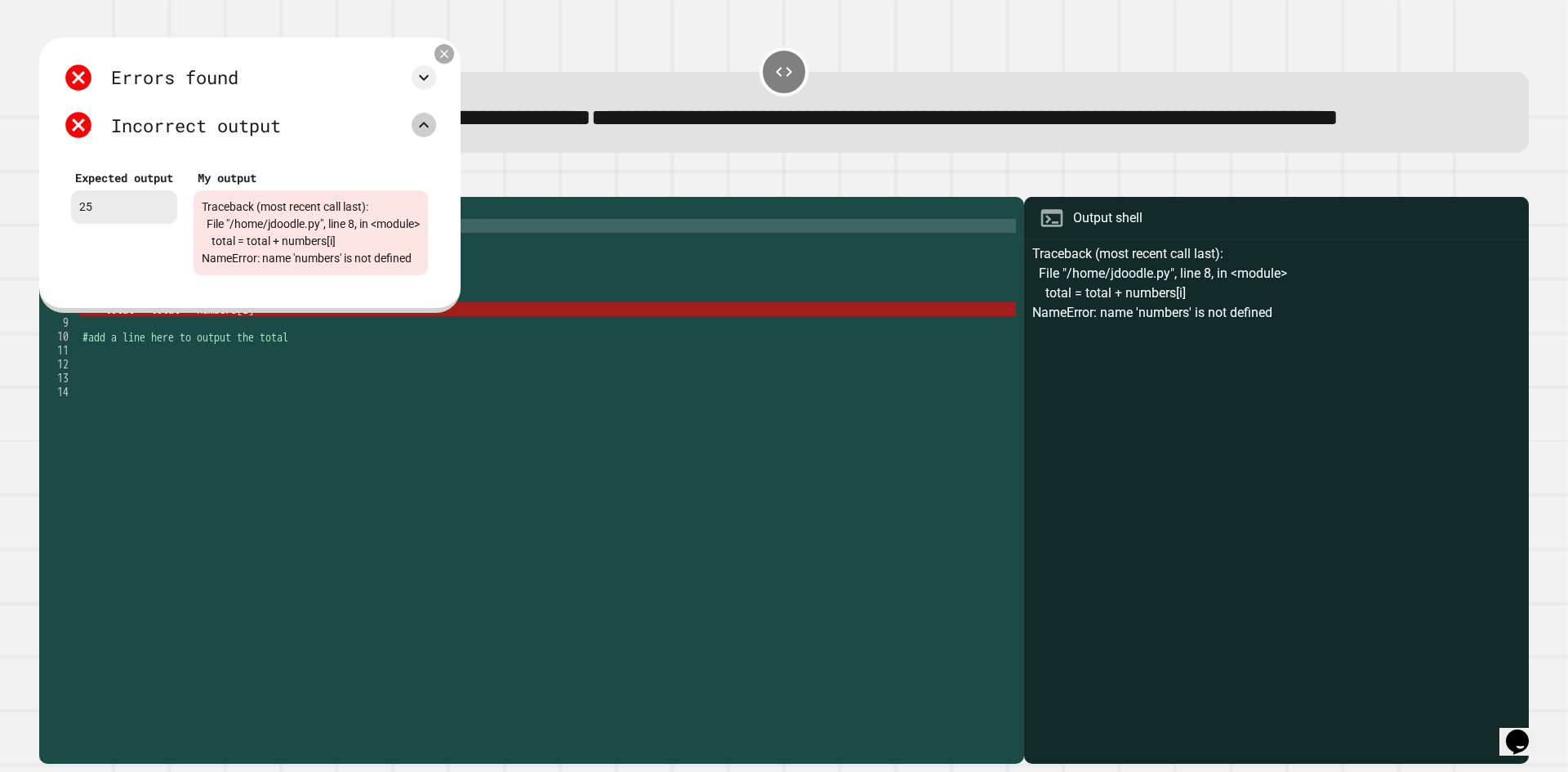 click 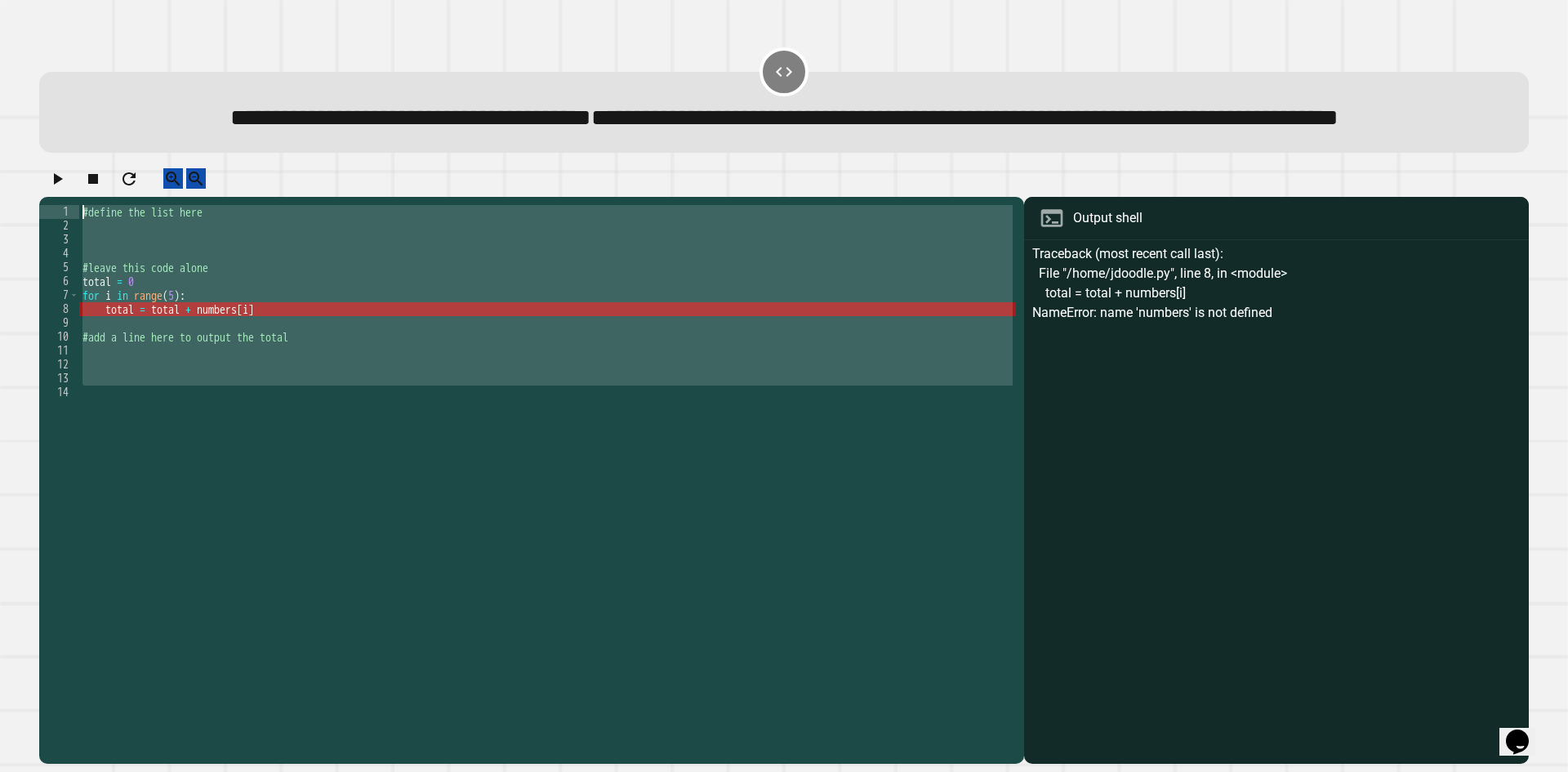 drag, startPoint x: 150, startPoint y: 442, endPoint x: 67, endPoint y: 254, distance: 205.50669 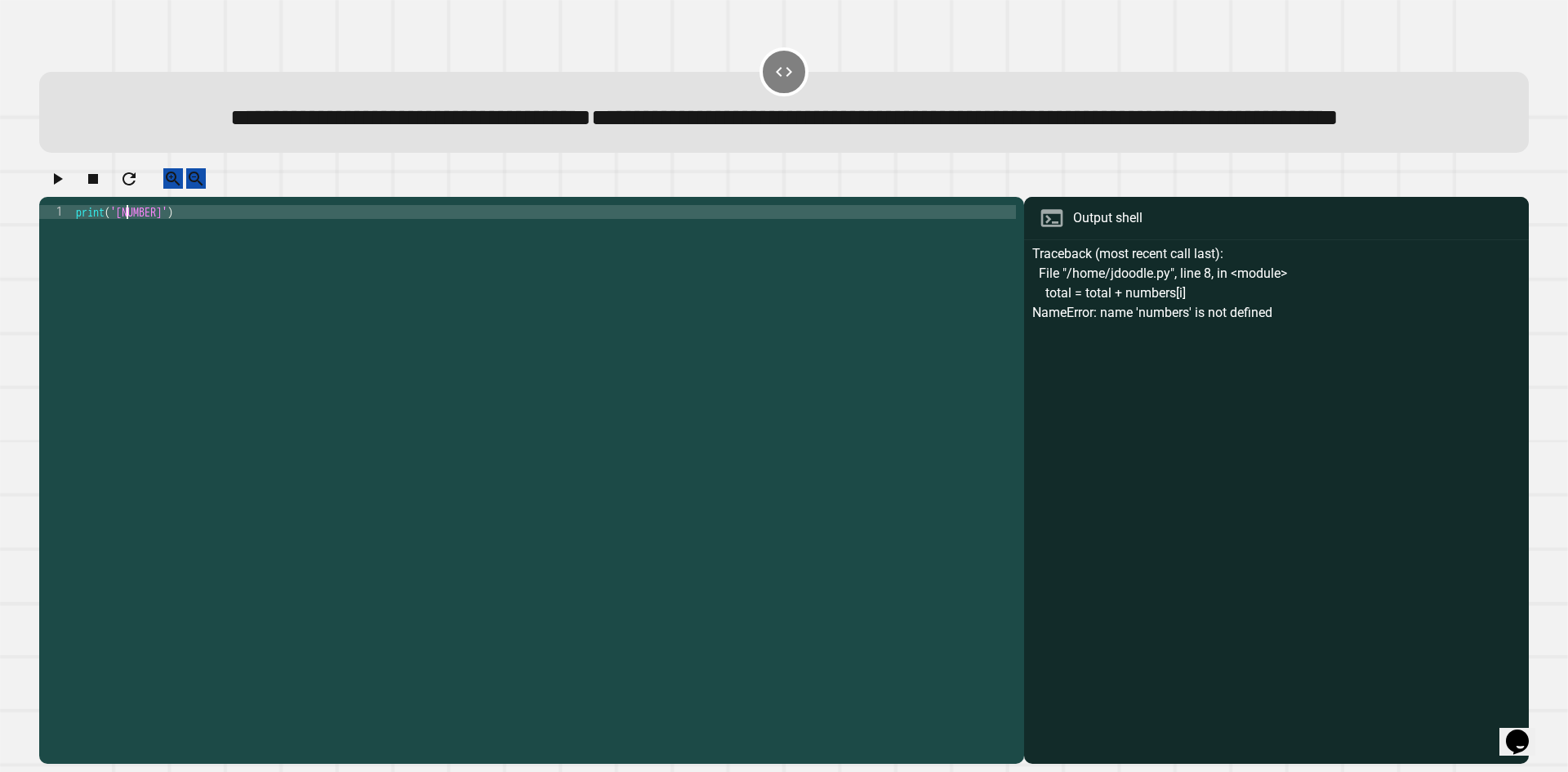 scroll, scrollTop: 0, scrollLeft: 2, axis: horizontal 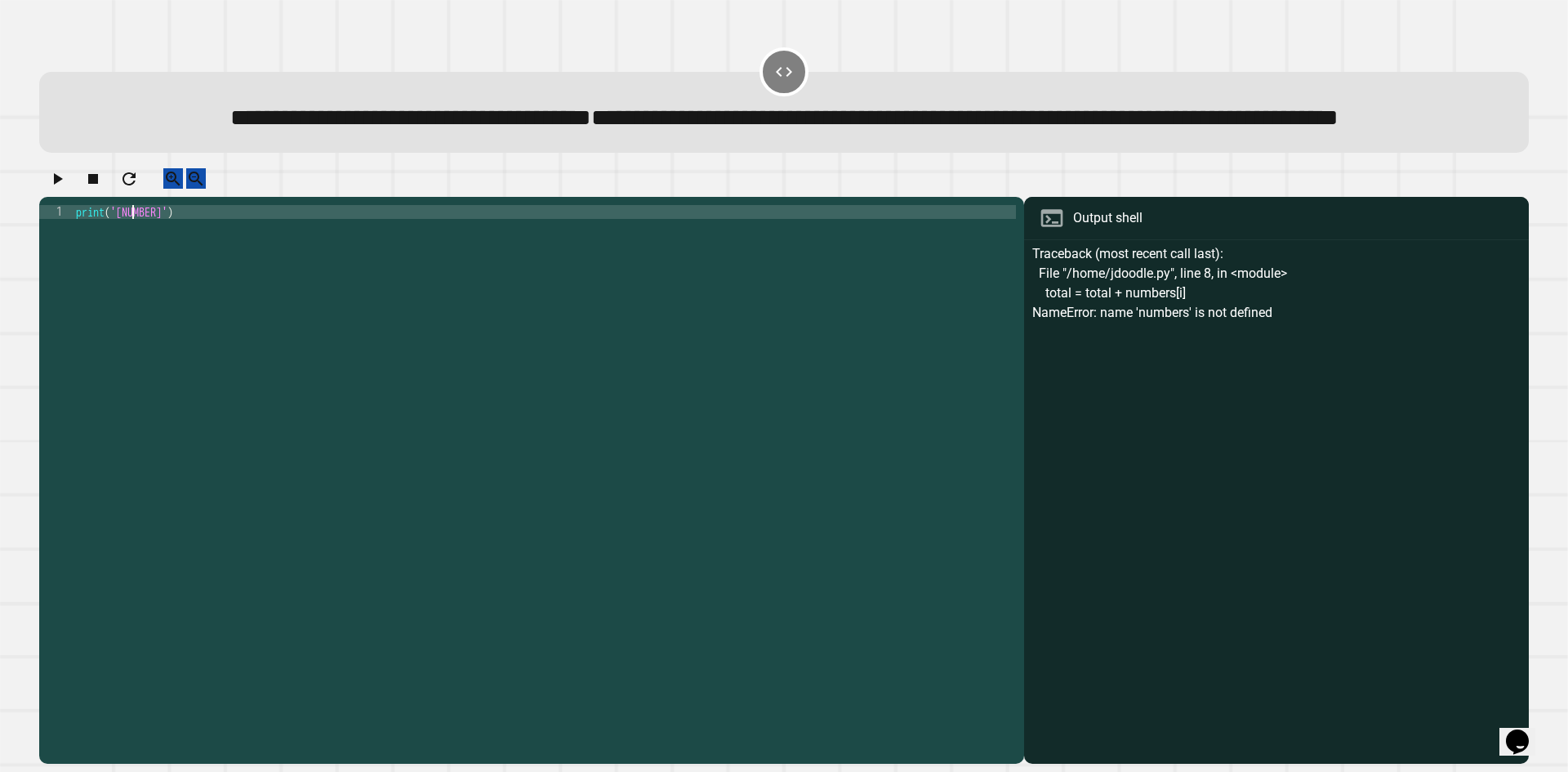 type on "*********" 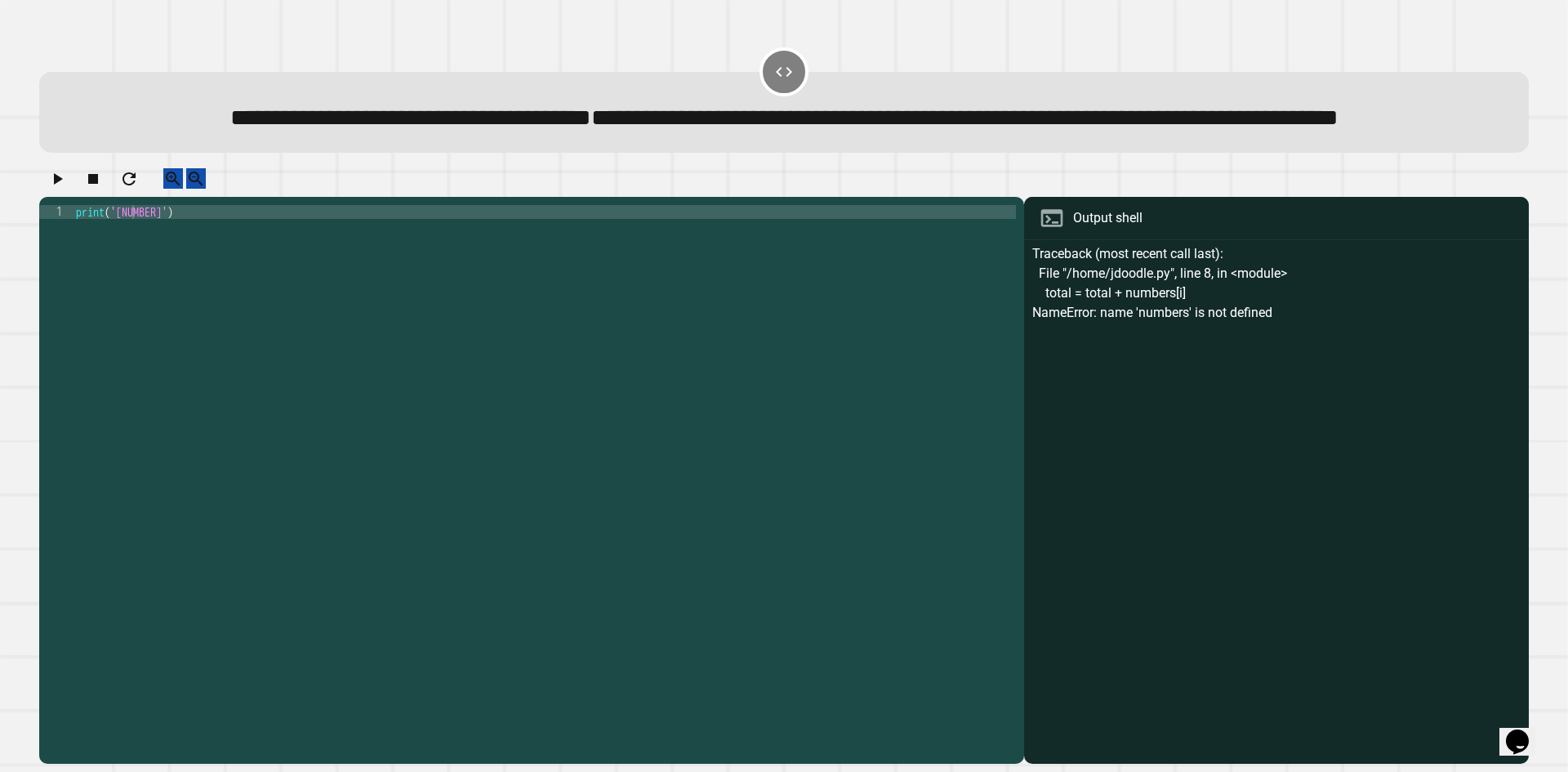 click 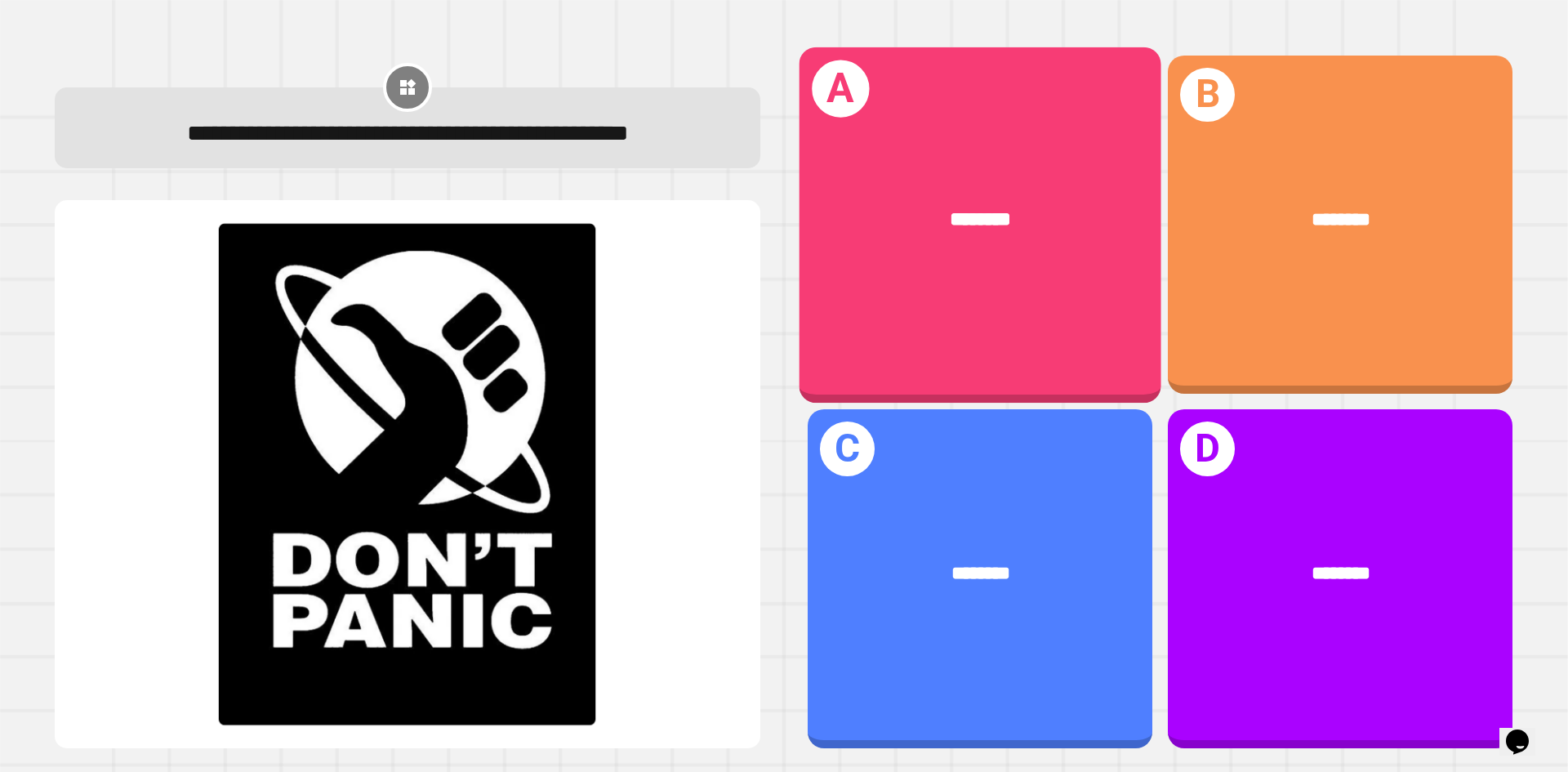 click on "********" at bounding box center [981, 219] 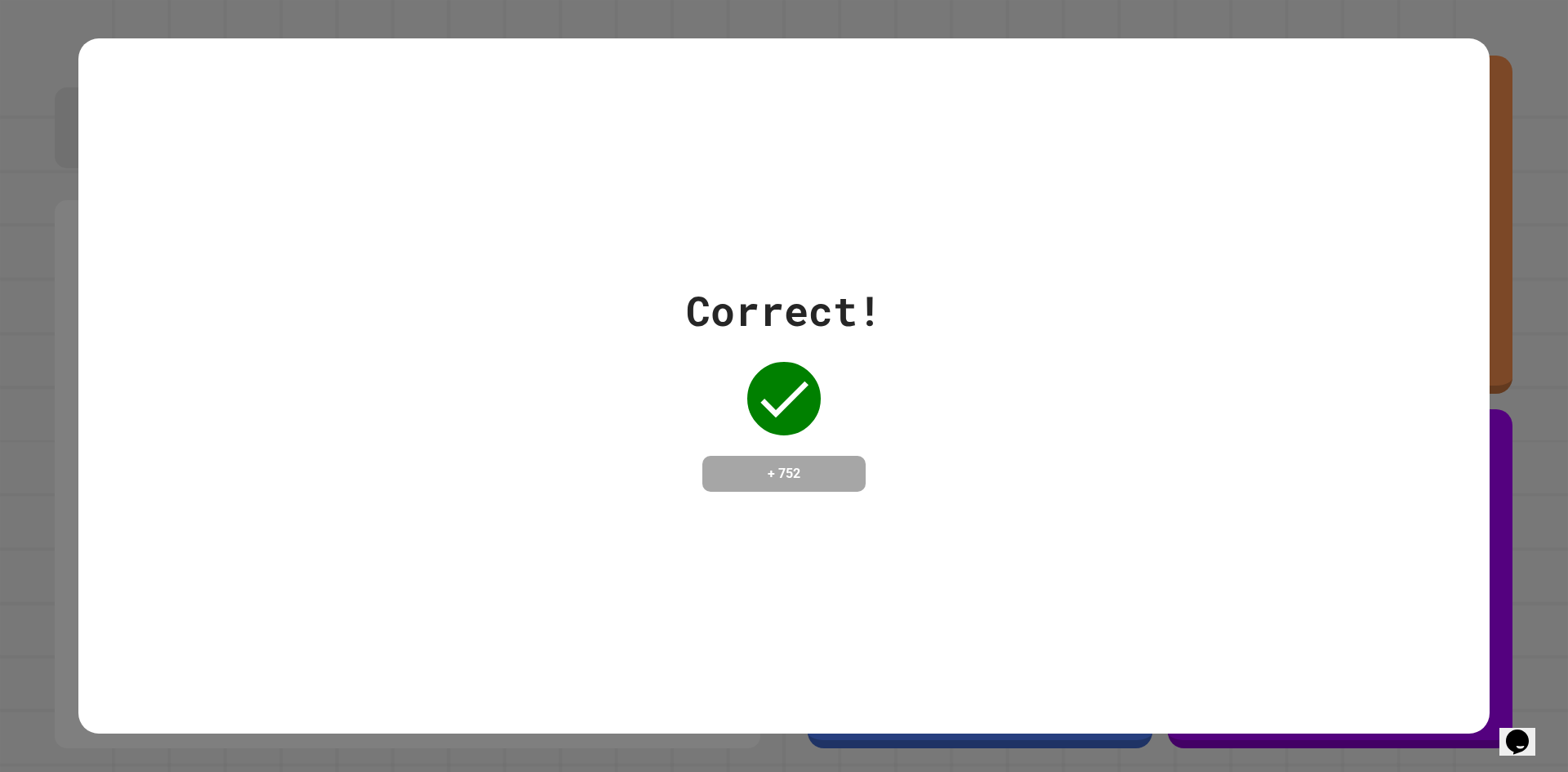 click on "Correct!   + 752" at bounding box center (784, 386) 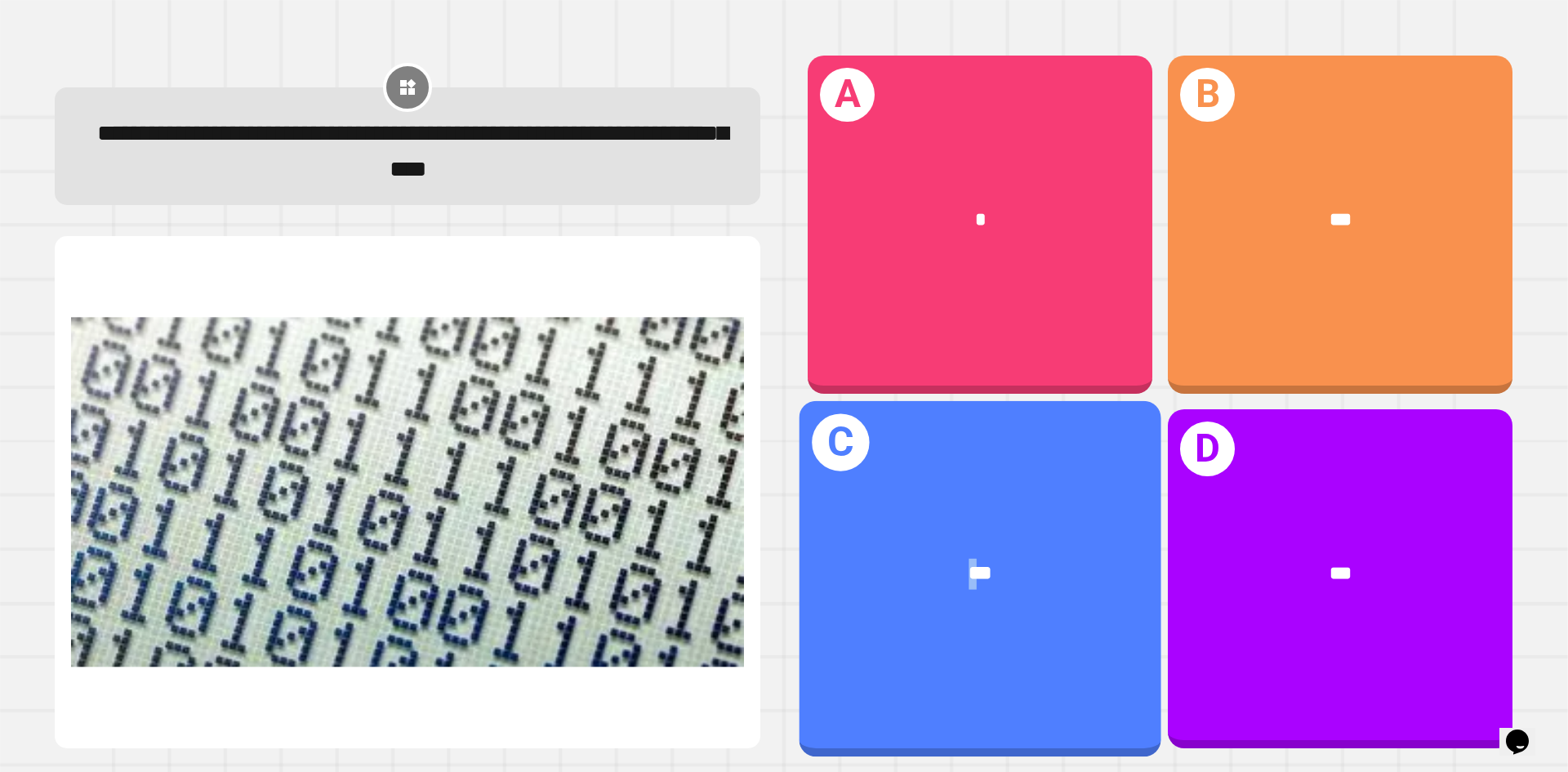 click on "***" at bounding box center (980, 574) 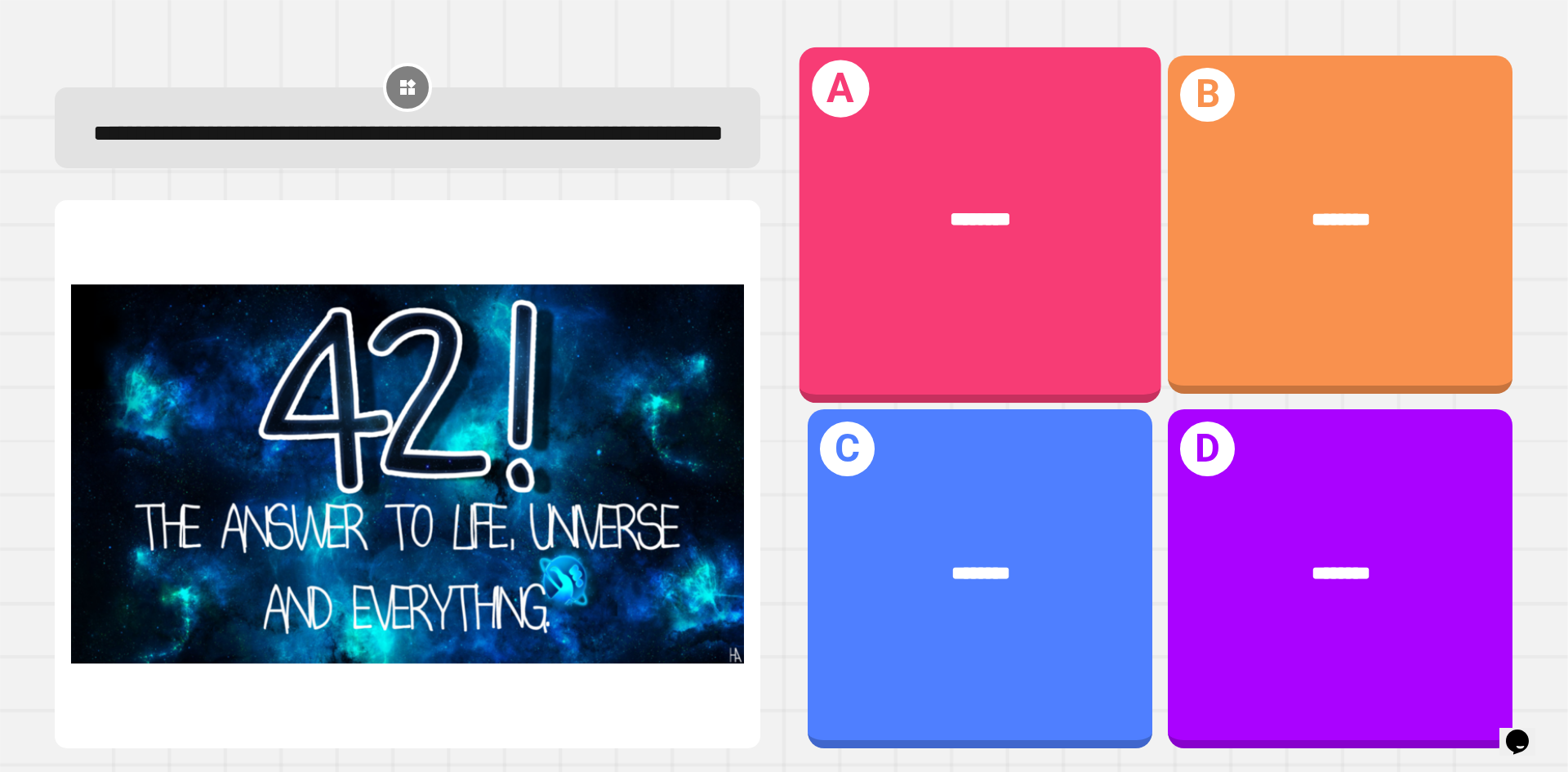 click on "********" at bounding box center [981, 219] 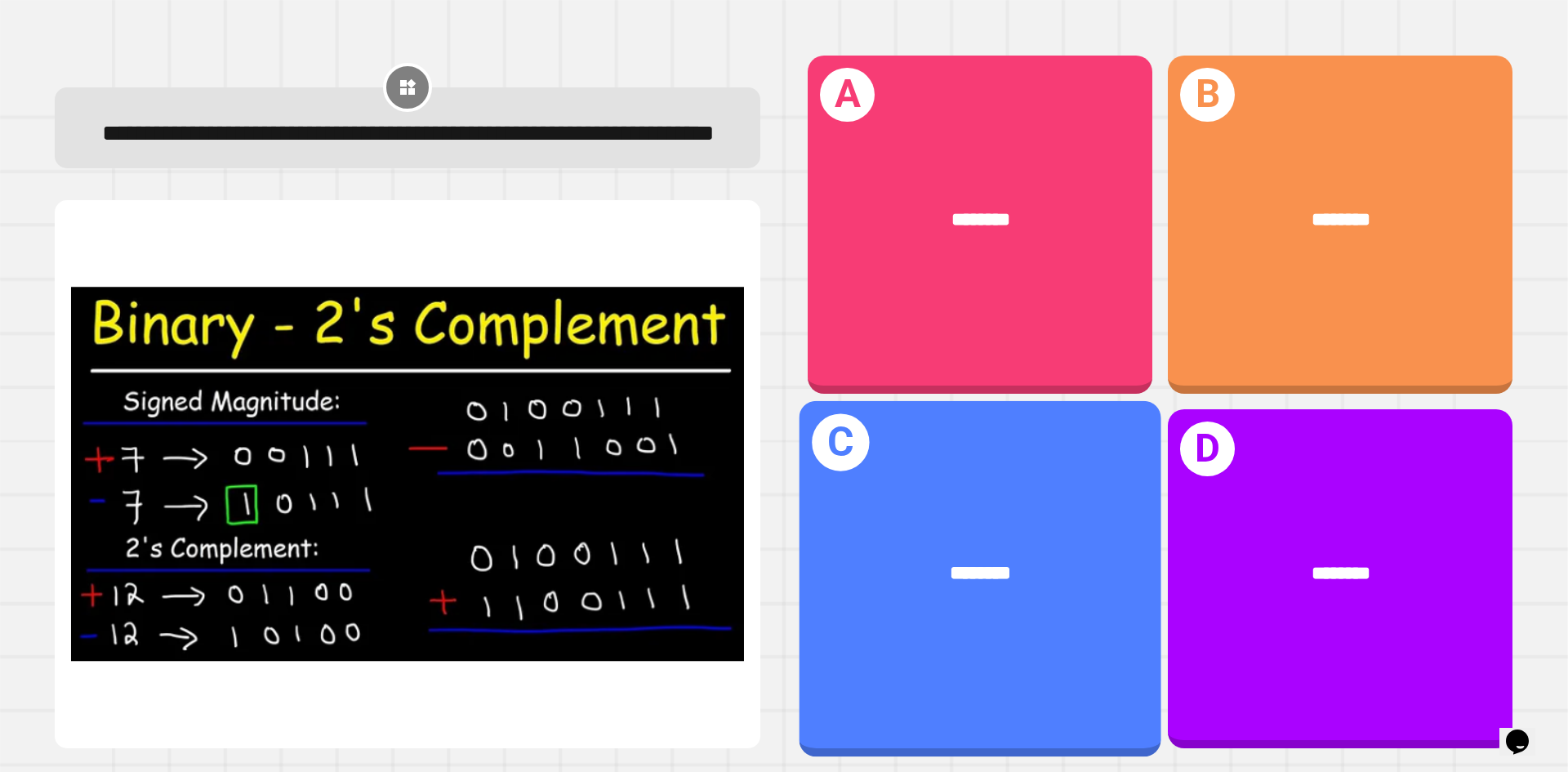 drag, startPoint x: 999, startPoint y: 577, endPoint x: 1002, endPoint y: 567, distance: 10.440307 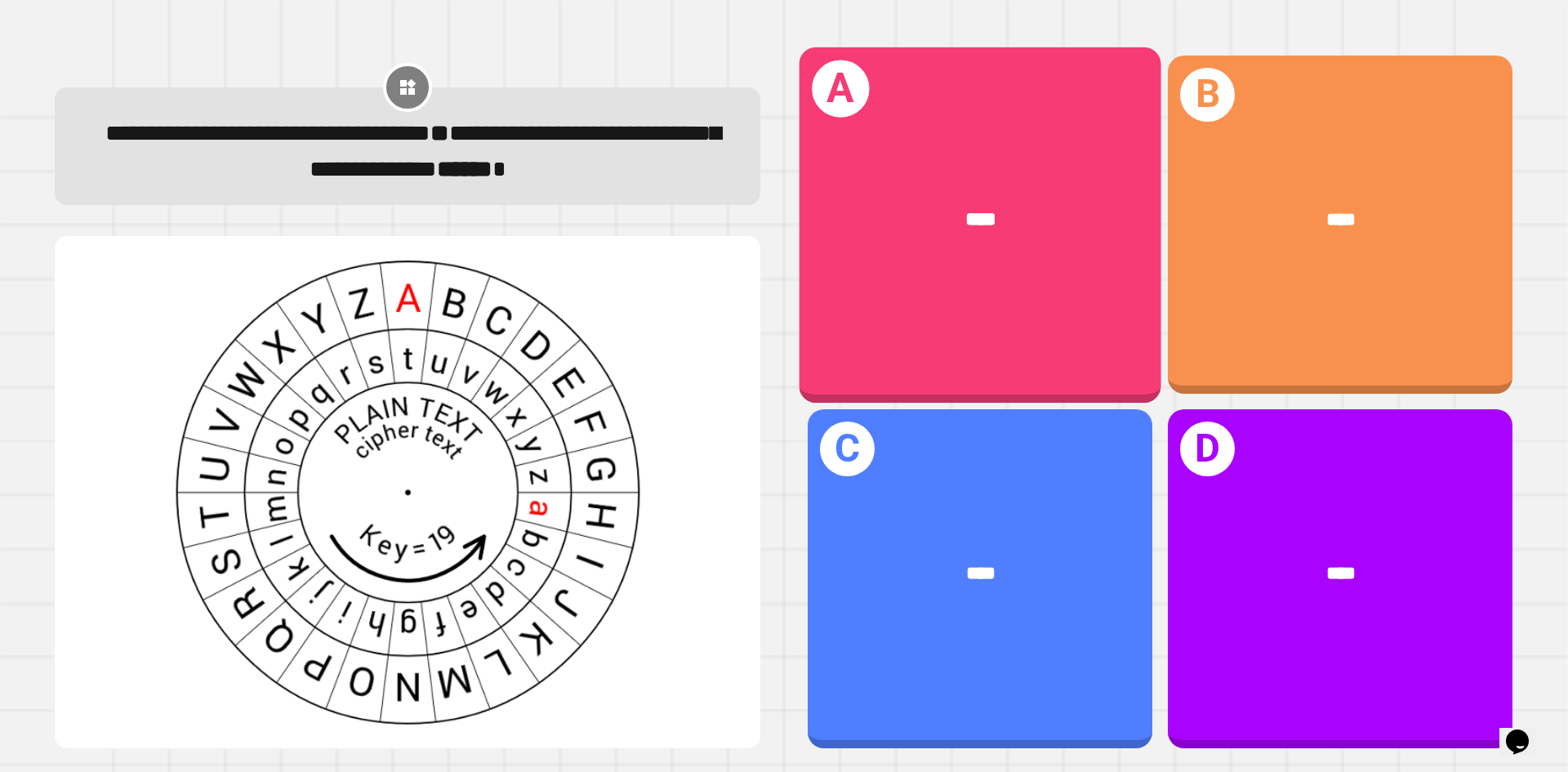 click on "****" at bounding box center (980, 220) 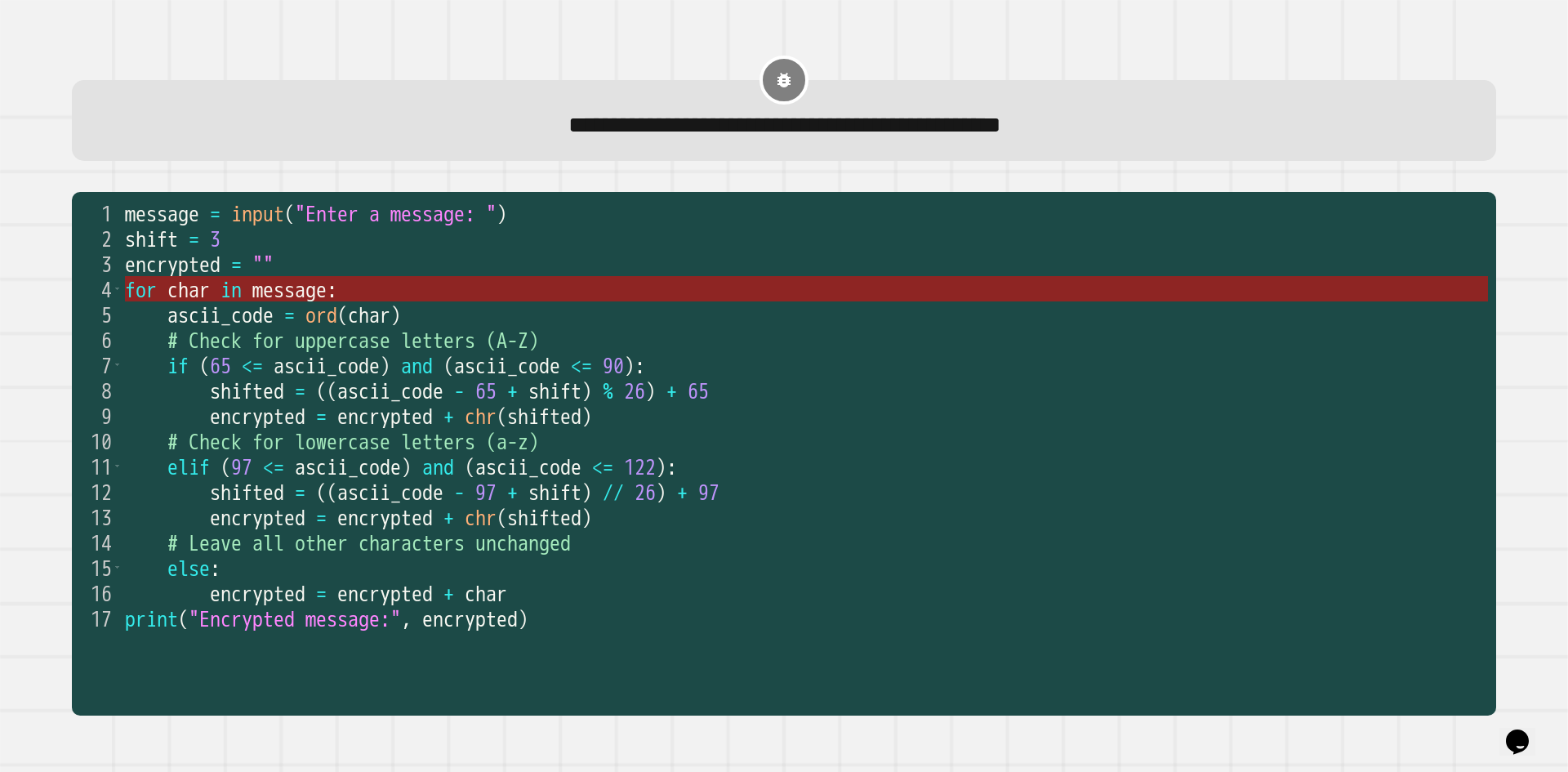 click on "for   char   in   message :" at bounding box center (408458, 288) 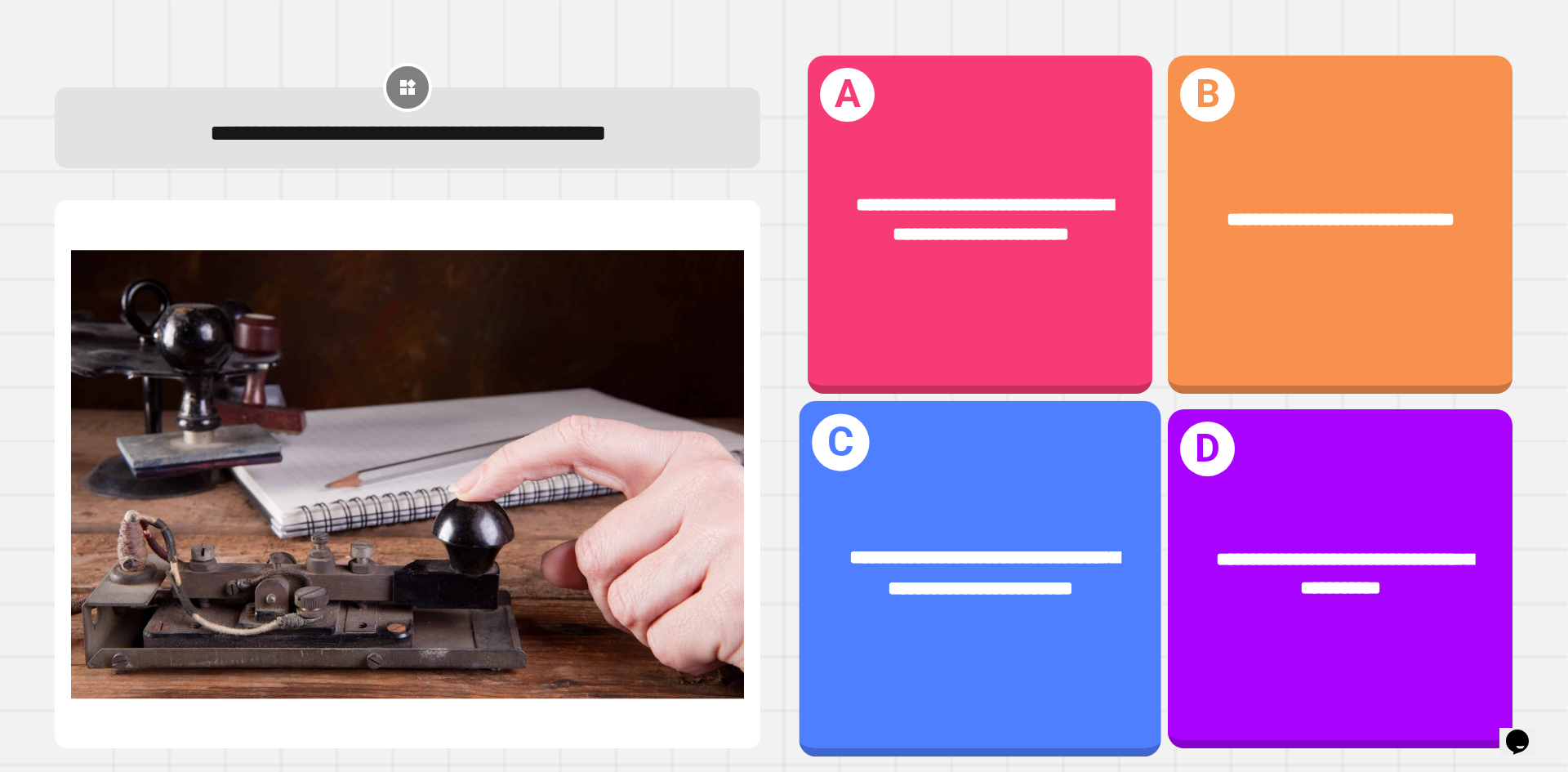 click on "**********" at bounding box center (980, 574) 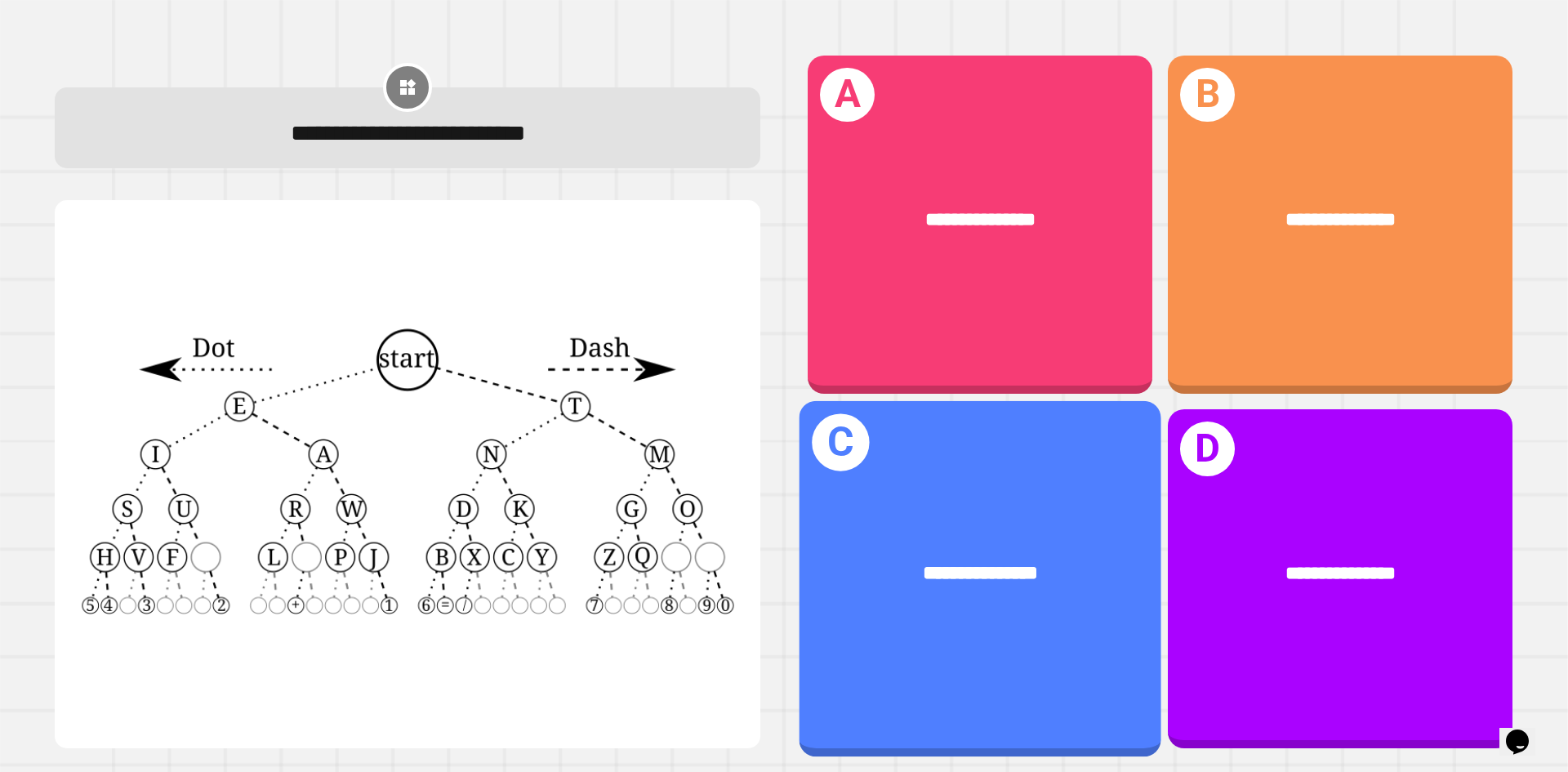 drag, startPoint x: 957, startPoint y: 496, endPoint x: 975, endPoint y: 512, distance: 24.083189 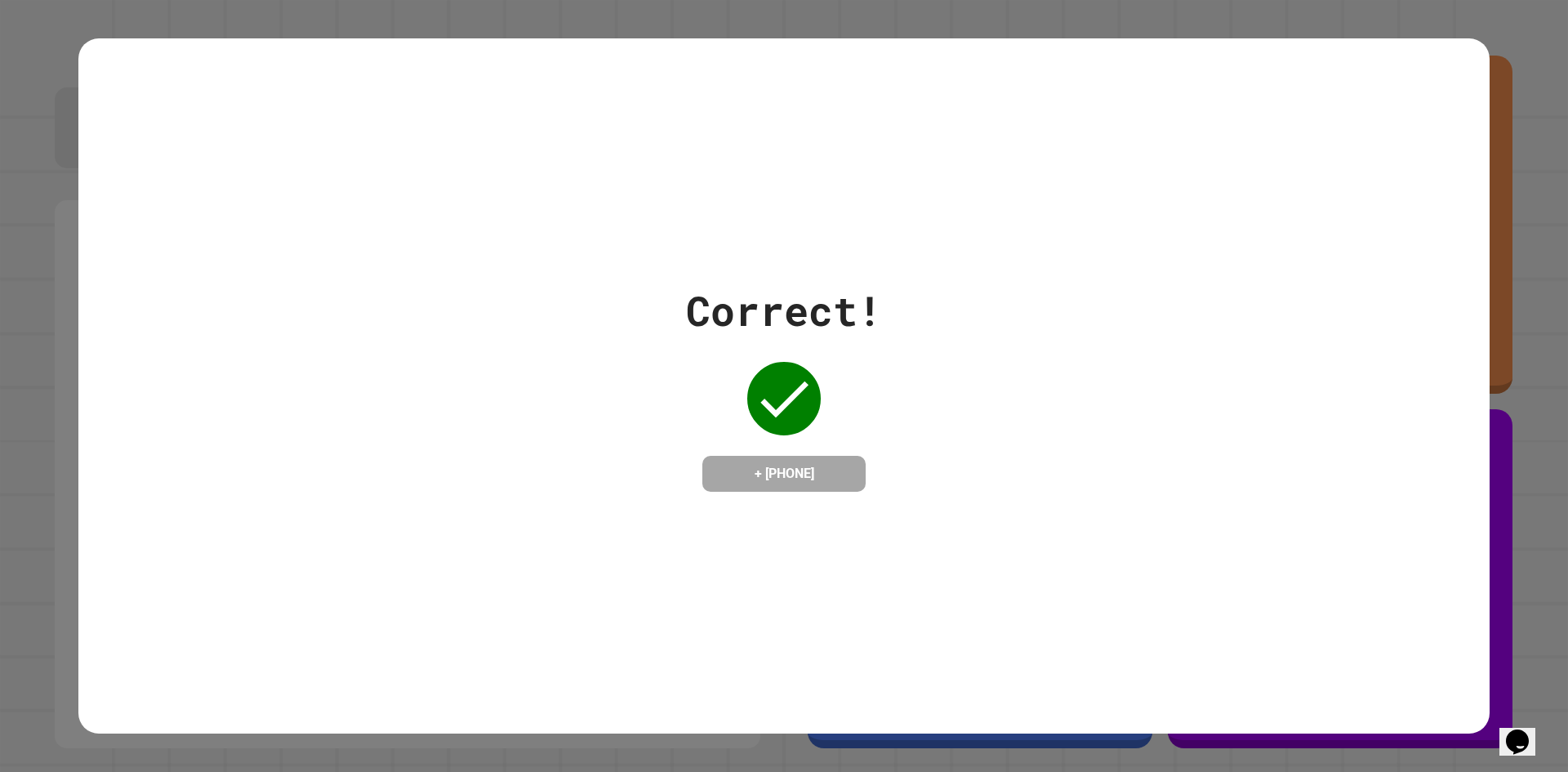 drag, startPoint x: 975, startPoint y: 512, endPoint x: 779, endPoint y: 458, distance: 203.30273 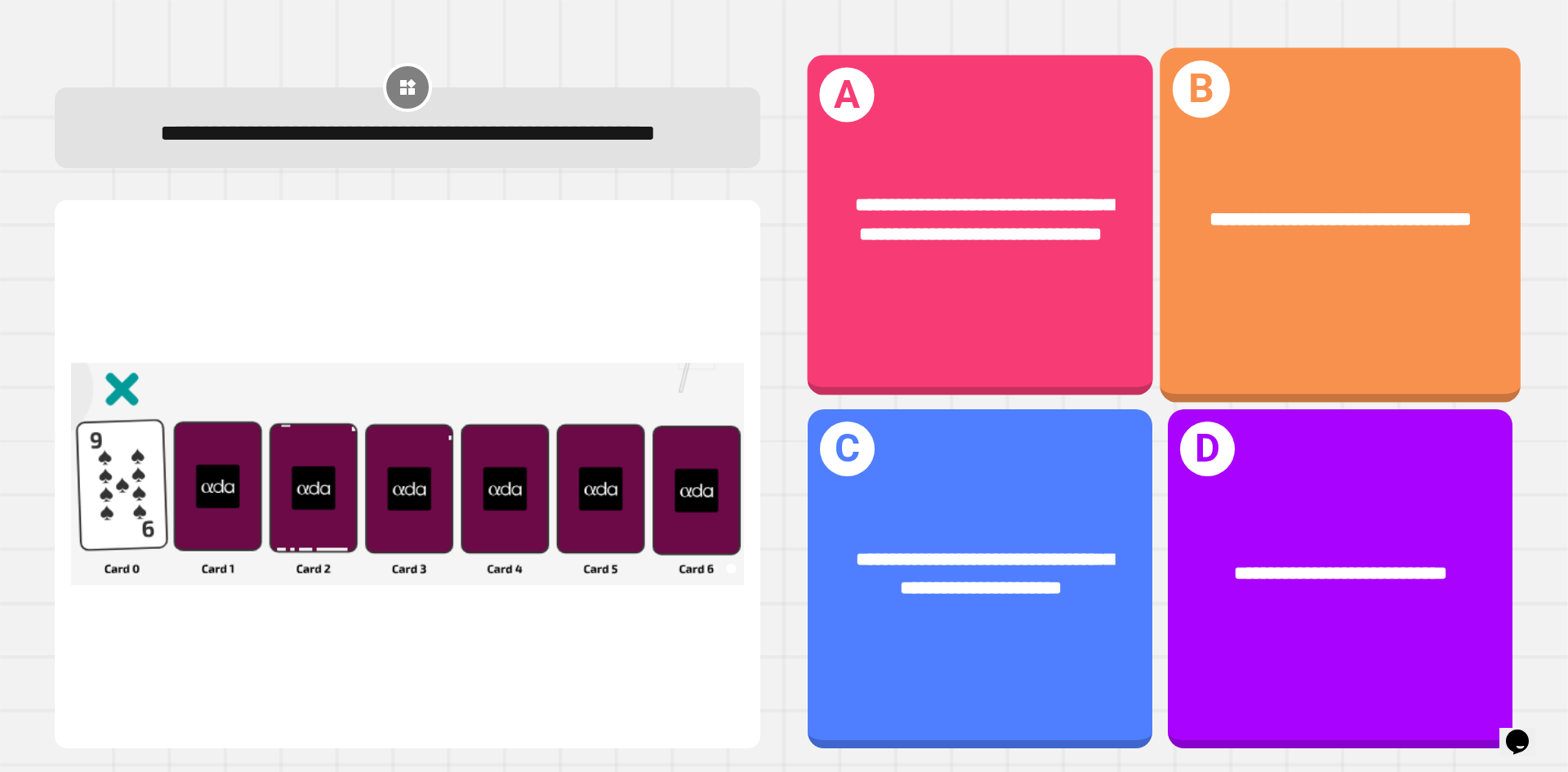 click on "**********" at bounding box center [980, 221] 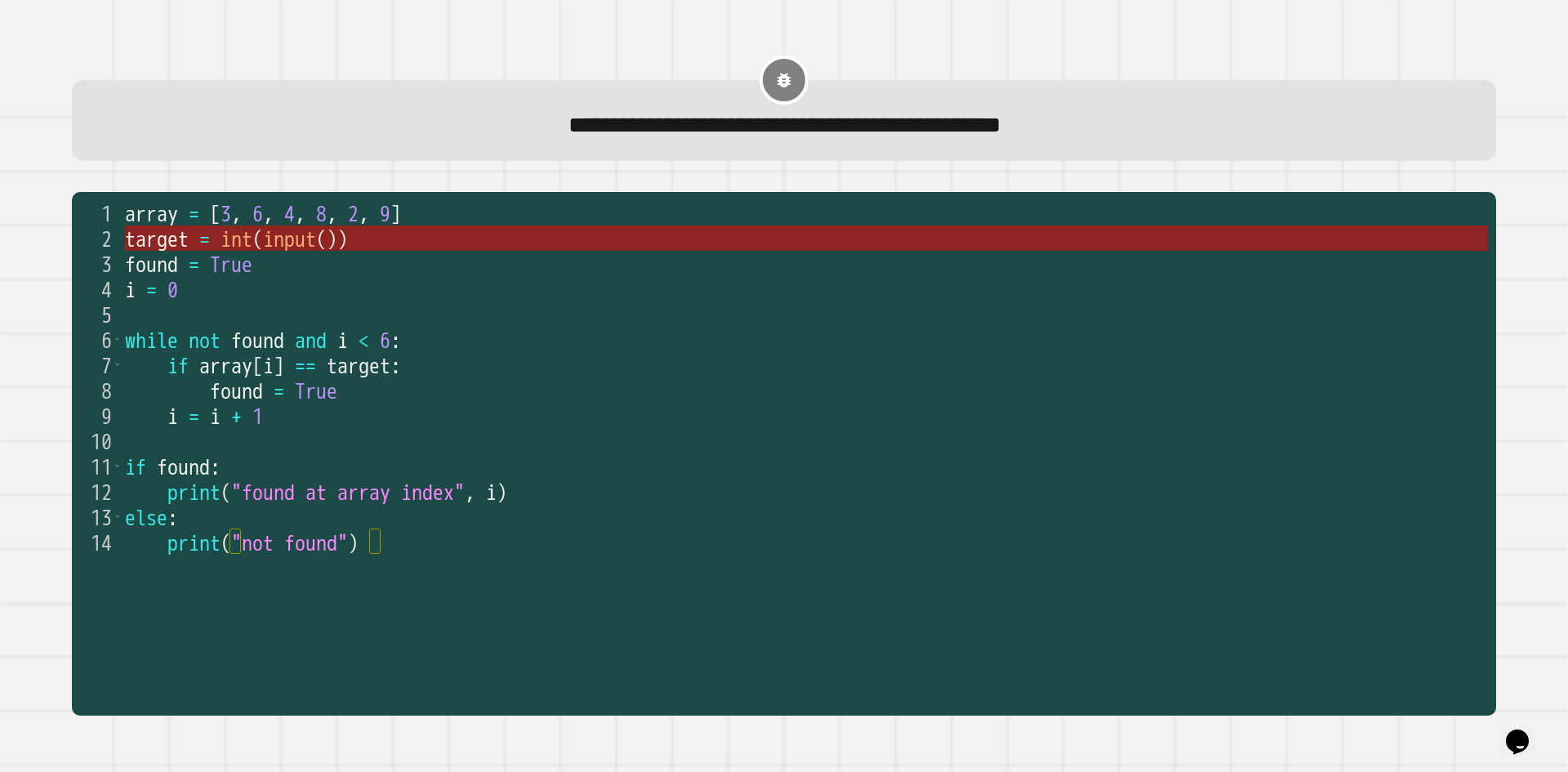 click on "input" at bounding box center [289, 239] 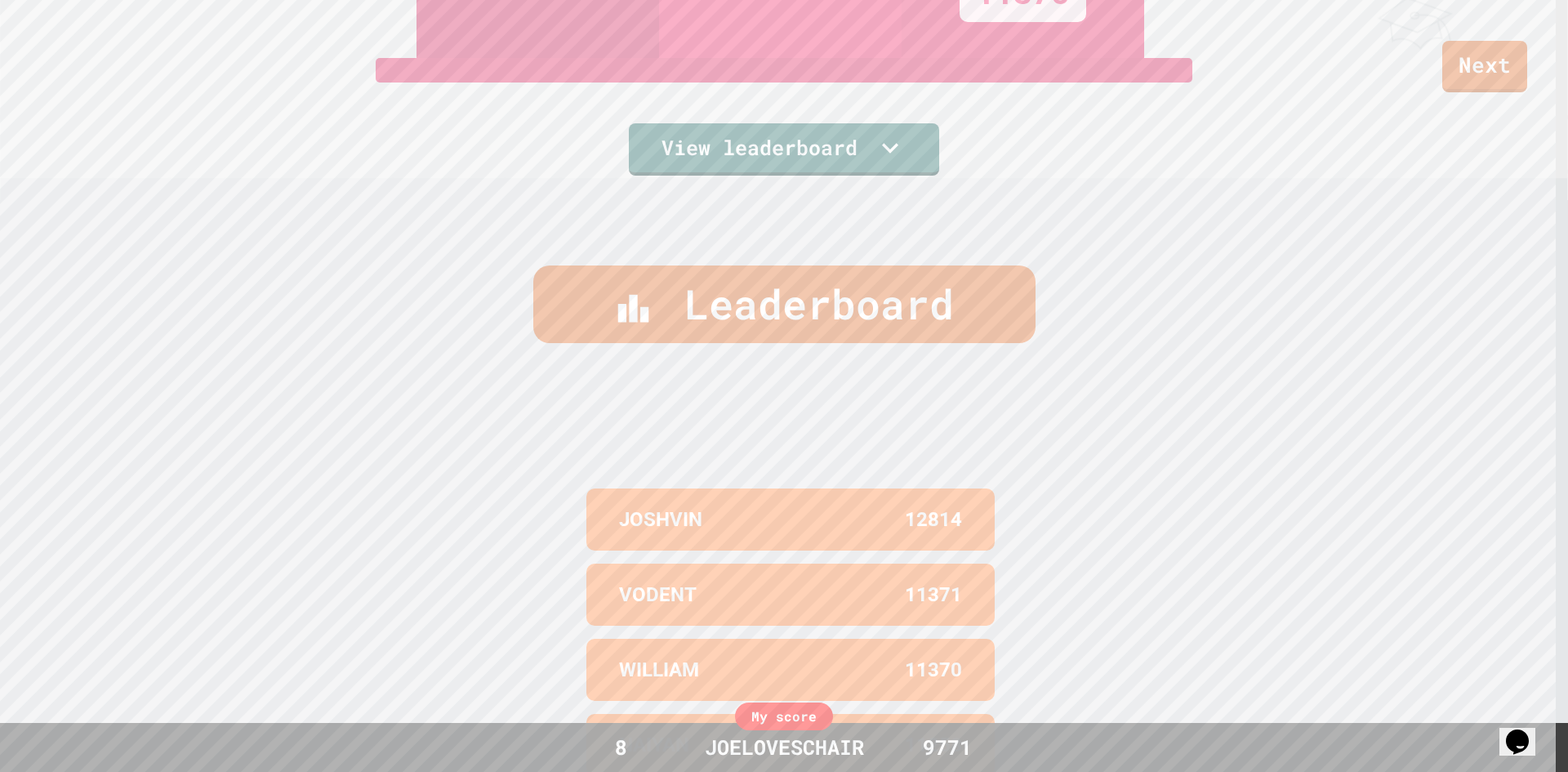 scroll, scrollTop: 779, scrollLeft: 0, axis: vertical 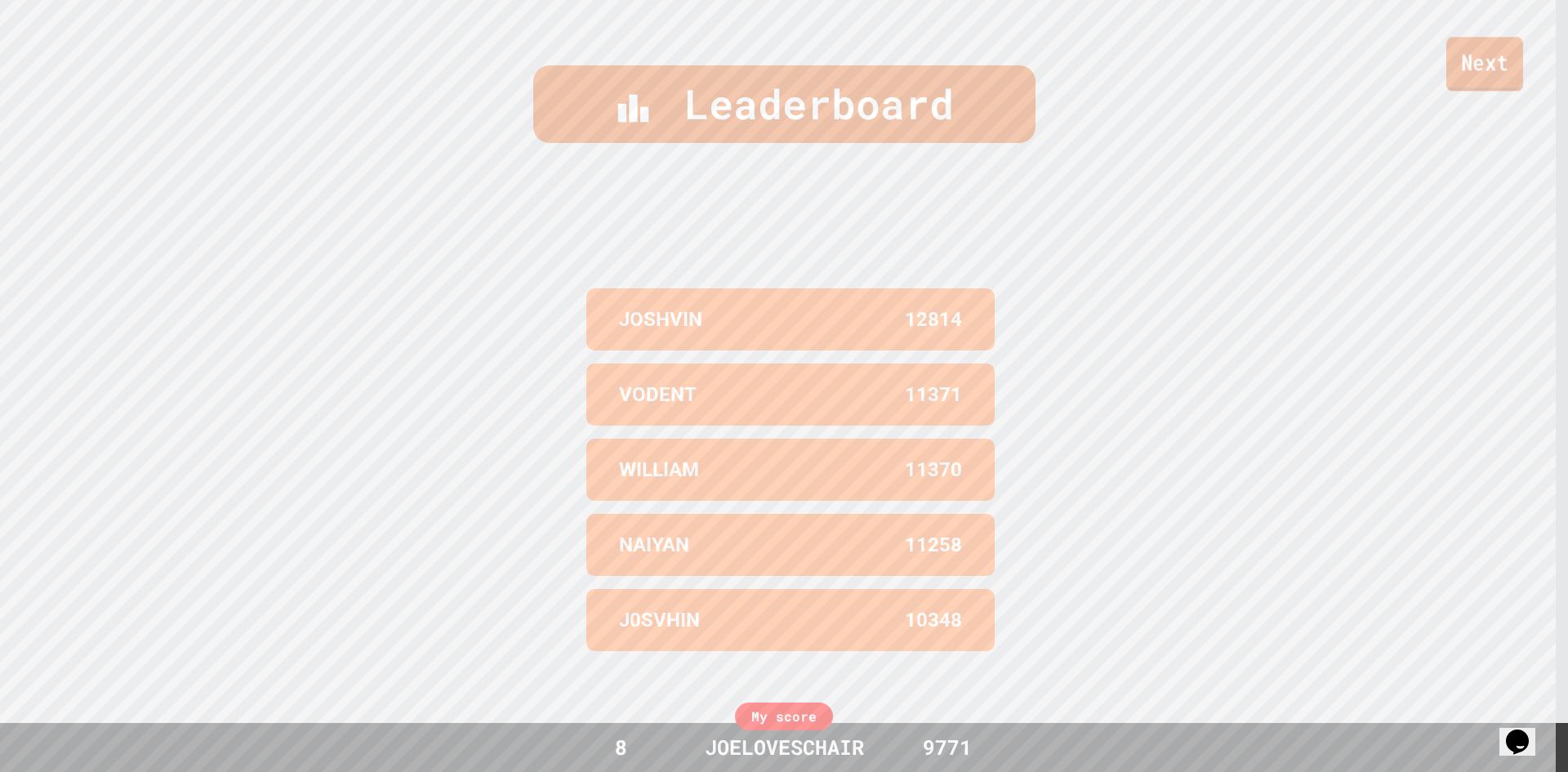 click on "Next" at bounding box center [1485, 64] 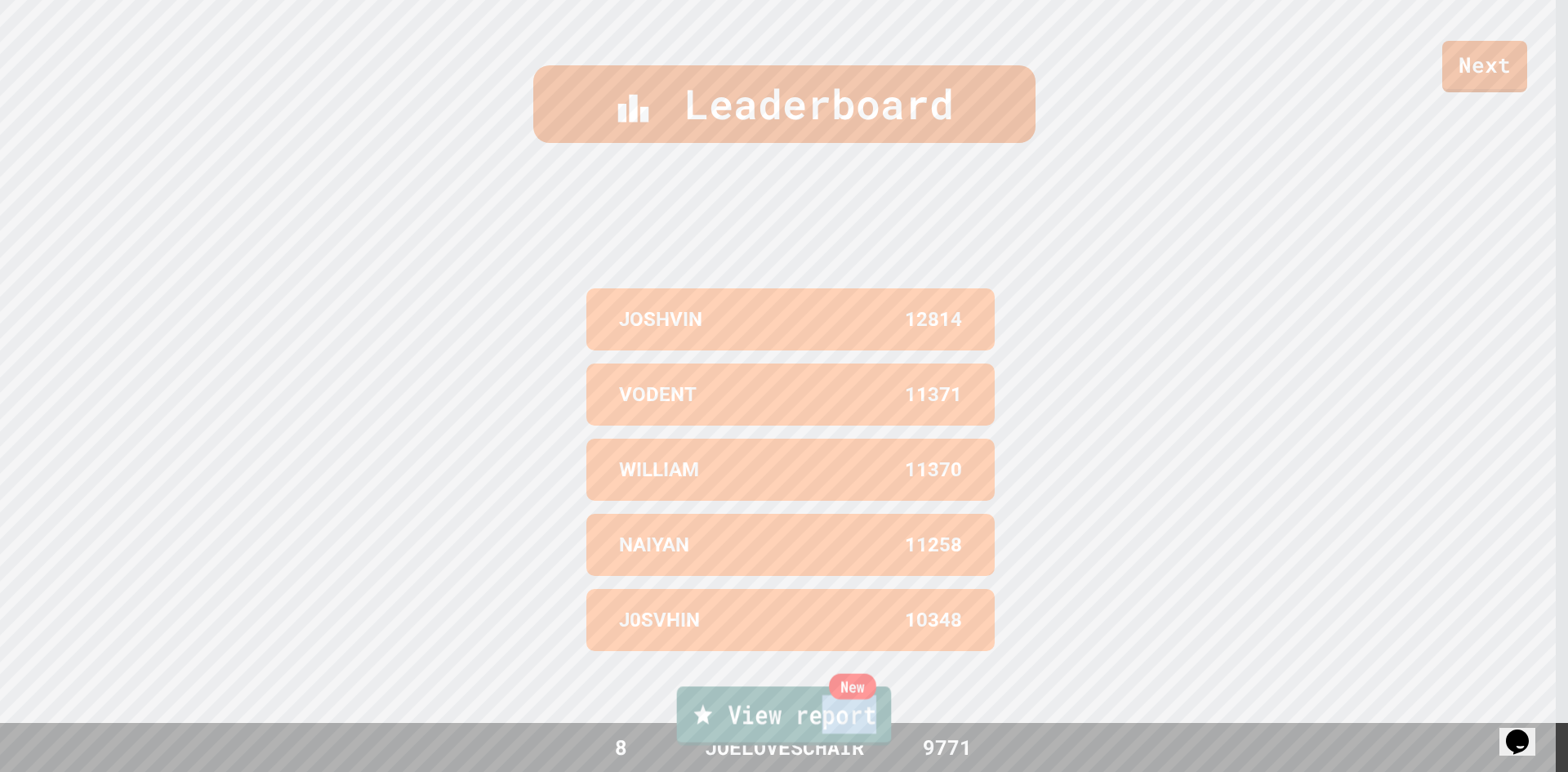 drag, startPoint x: 883, startPoint y: 725, endPoint x: 822, endPoint y: 718, distance: 61.40033 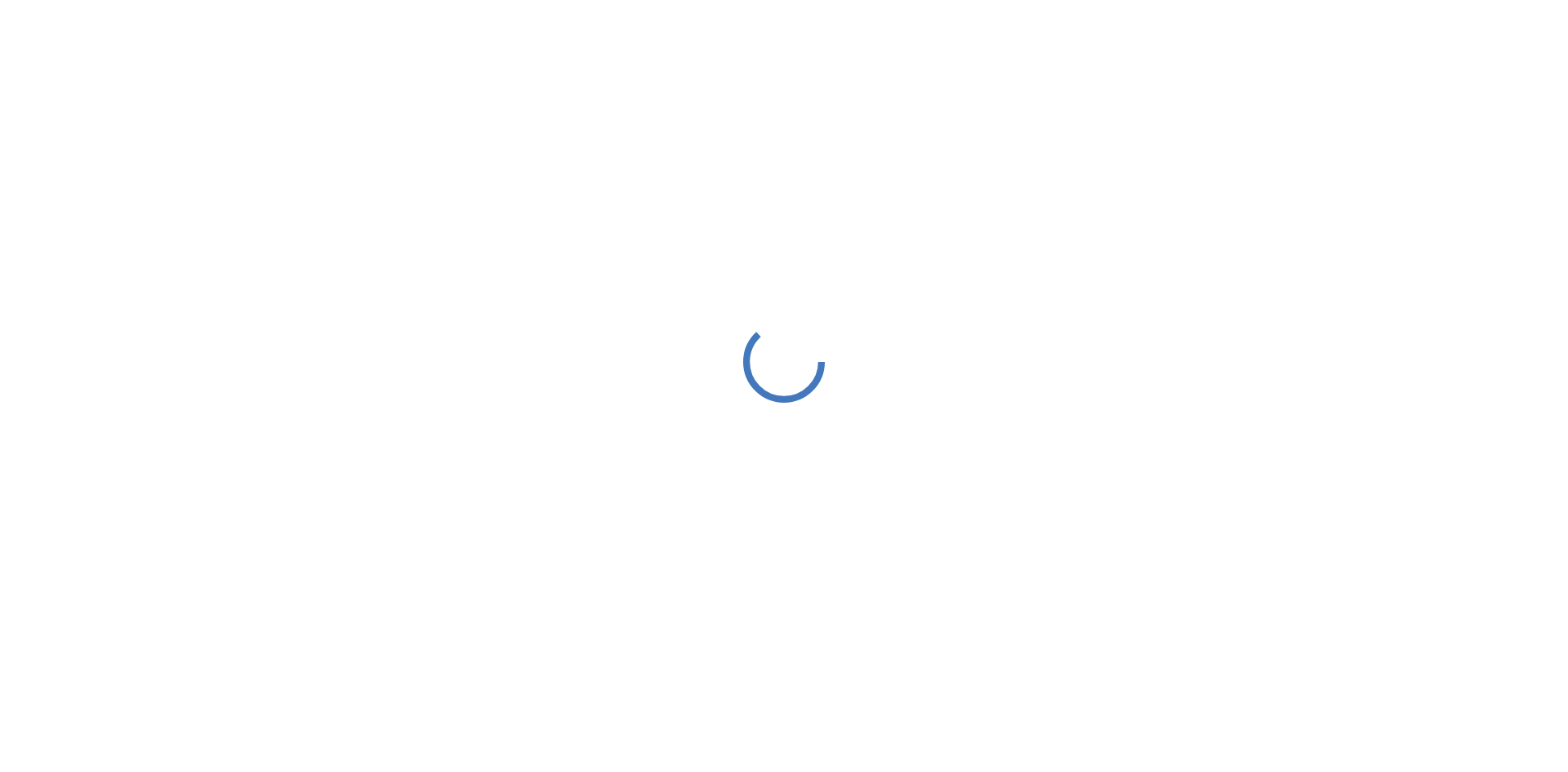 scroll, scrollTop: 0, scrollLeft: 0, axis: both 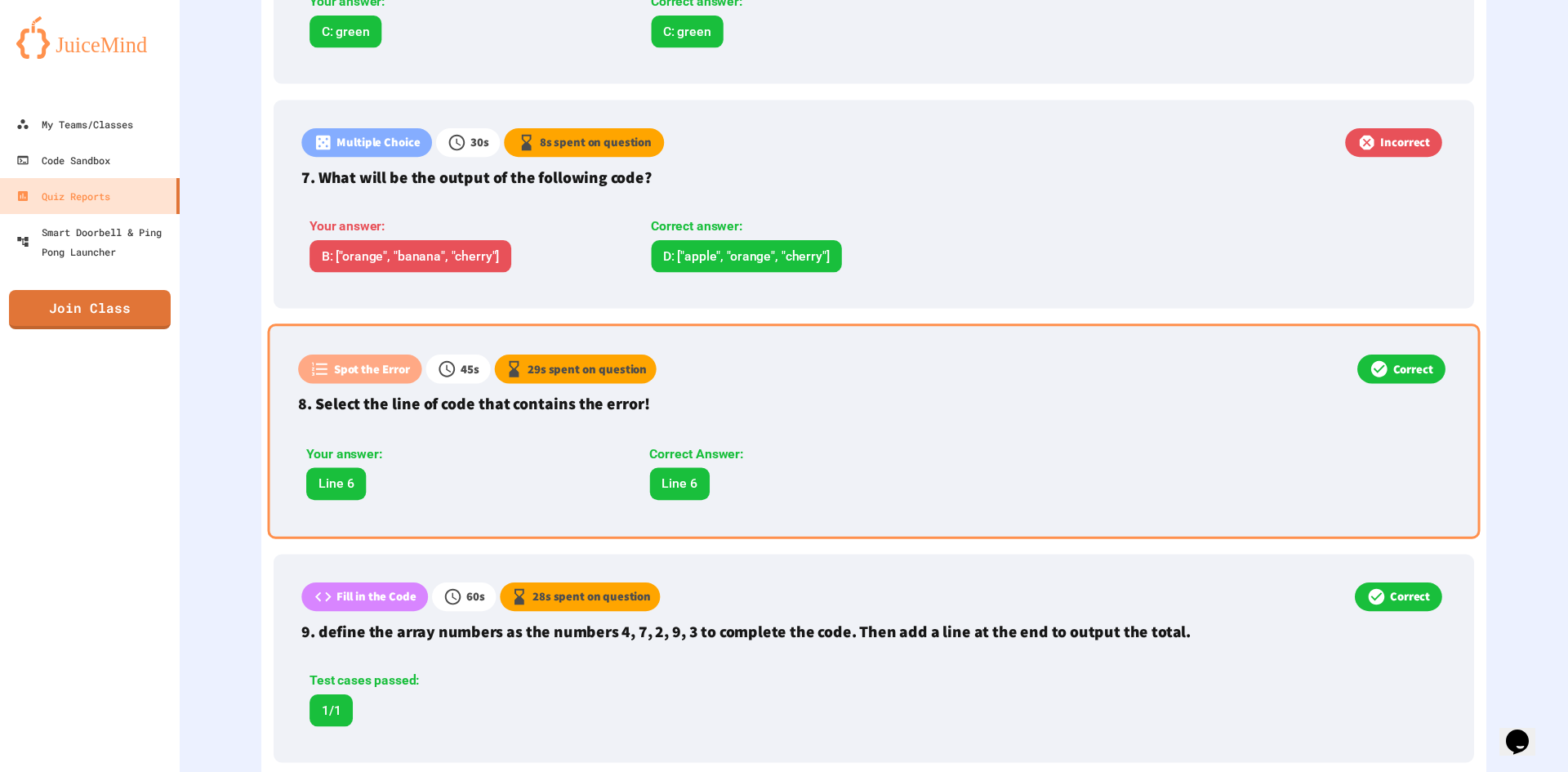 drag, startPoint x: 624, startPoint y: 326, endPoint x: 619, endPoint y: 357, distance: 31.400637 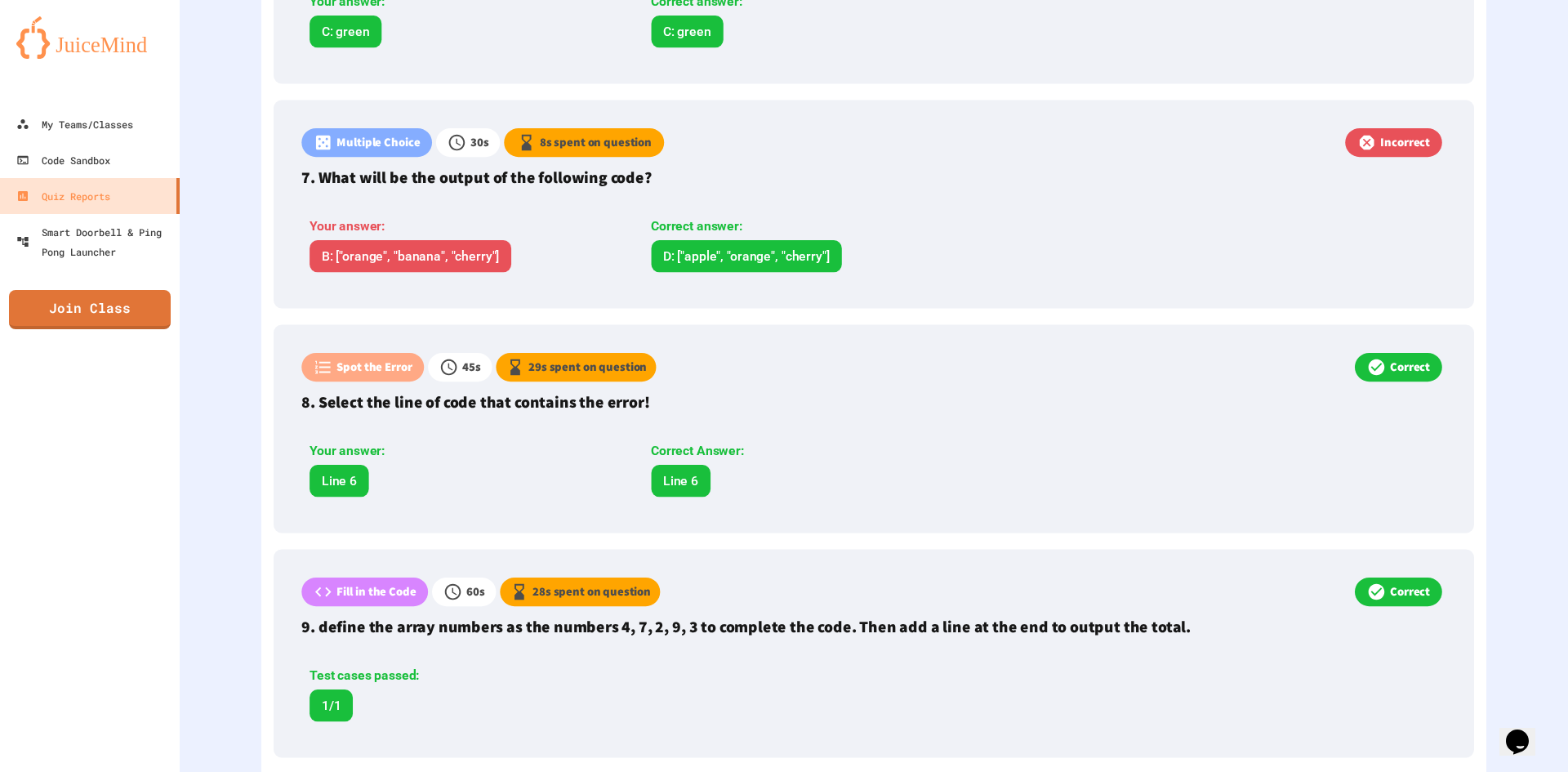 drag, startPoint x: 543, startPoint y: 475, endPoint x: 1526, endPoint y: 297, distance: 998.986 